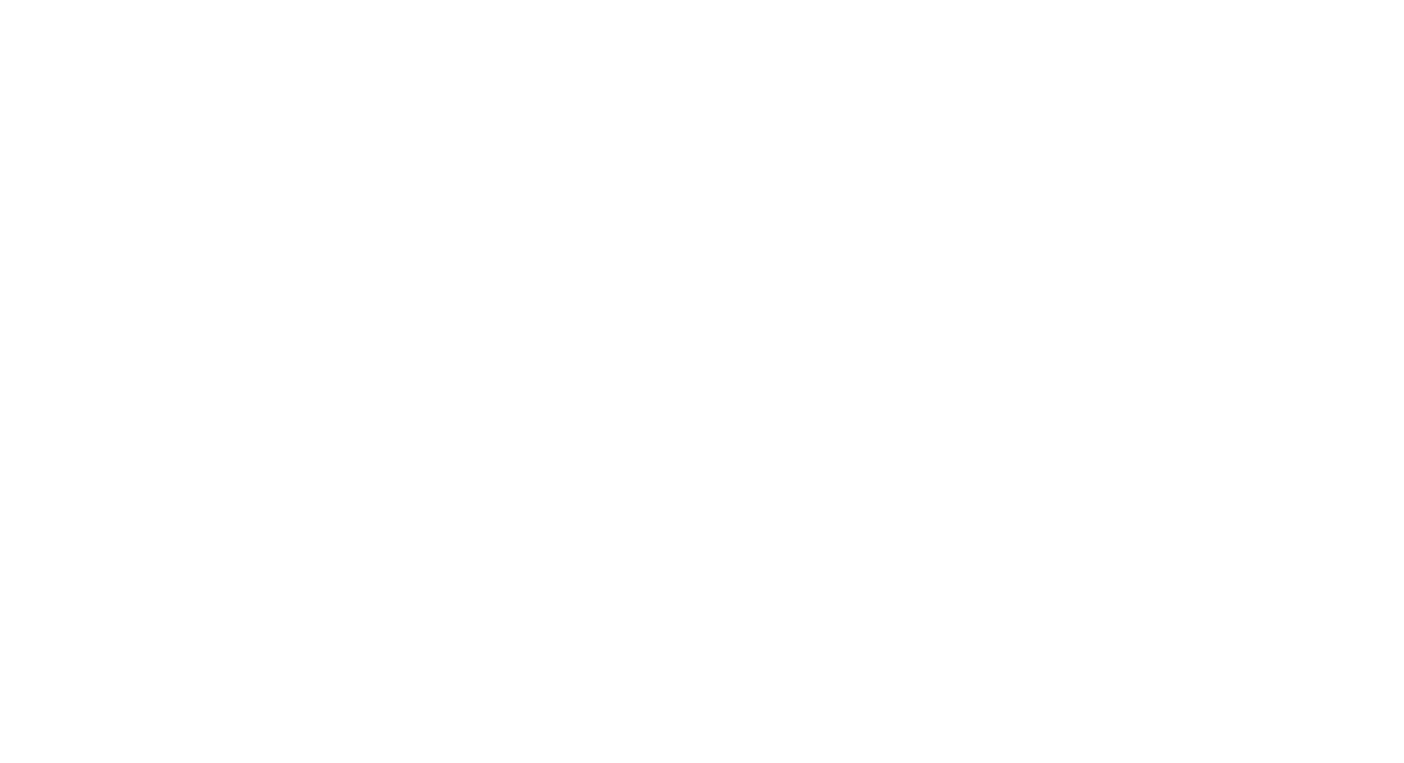 scroll, scrollTop: 0, scrollLeft: 0, axis: both 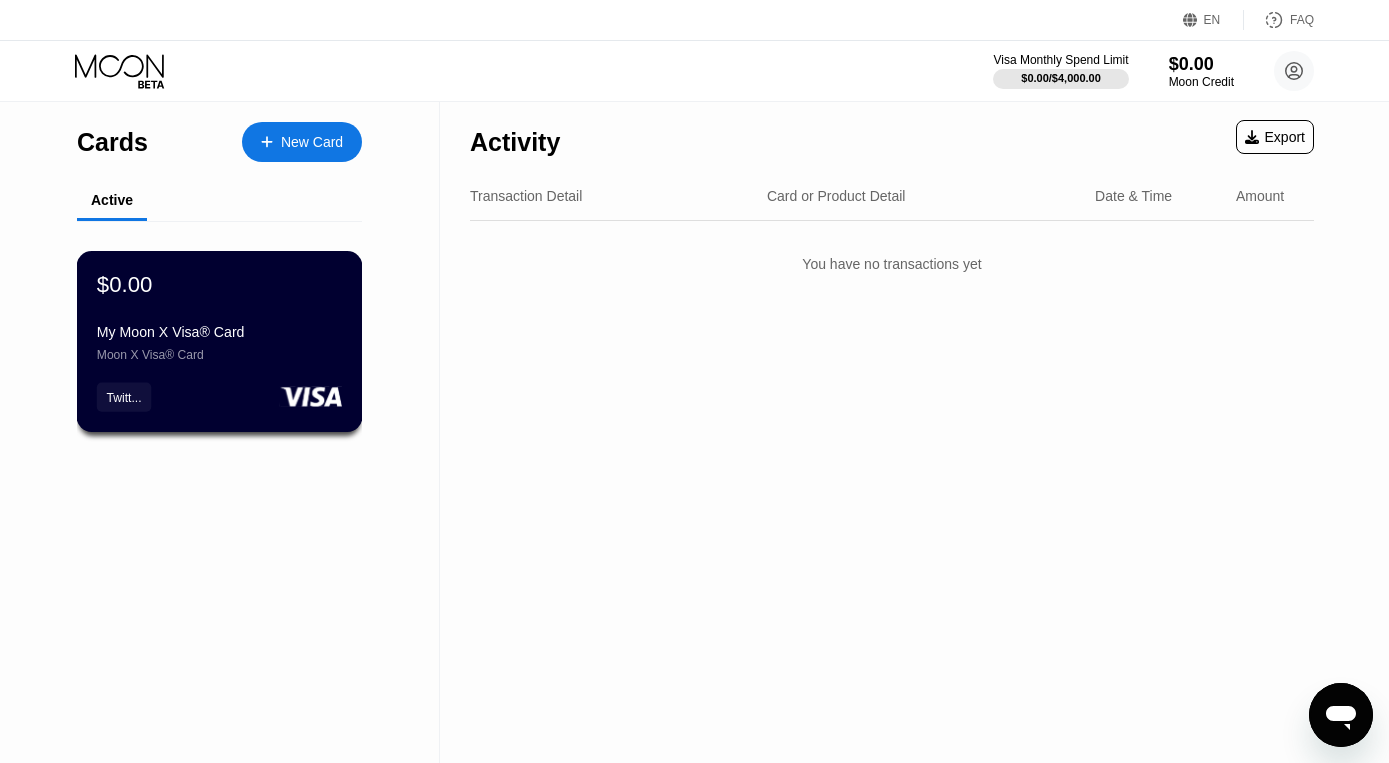 click on "Twitt..." at bounding box center [219, 396] 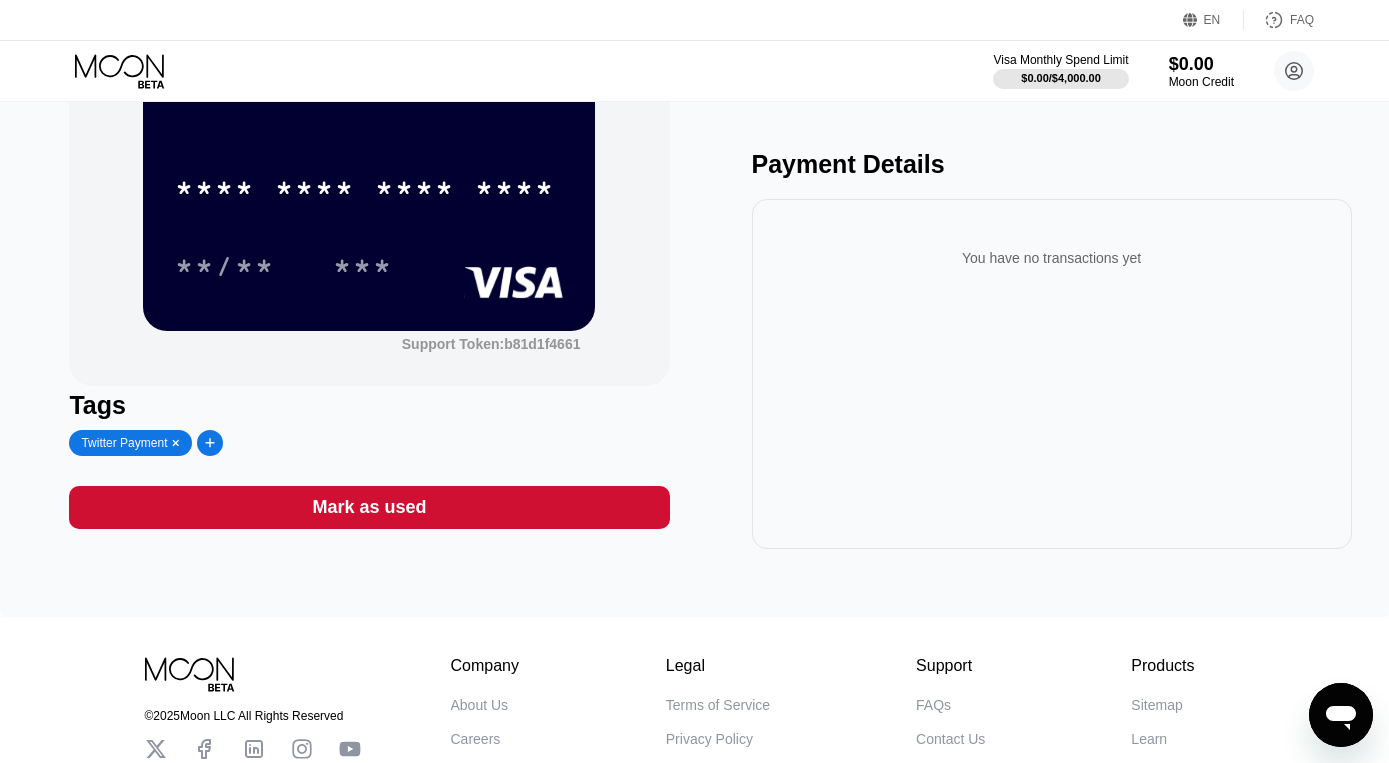 scroll, scrollTop: 0, scrollLeft: 0, axis: both 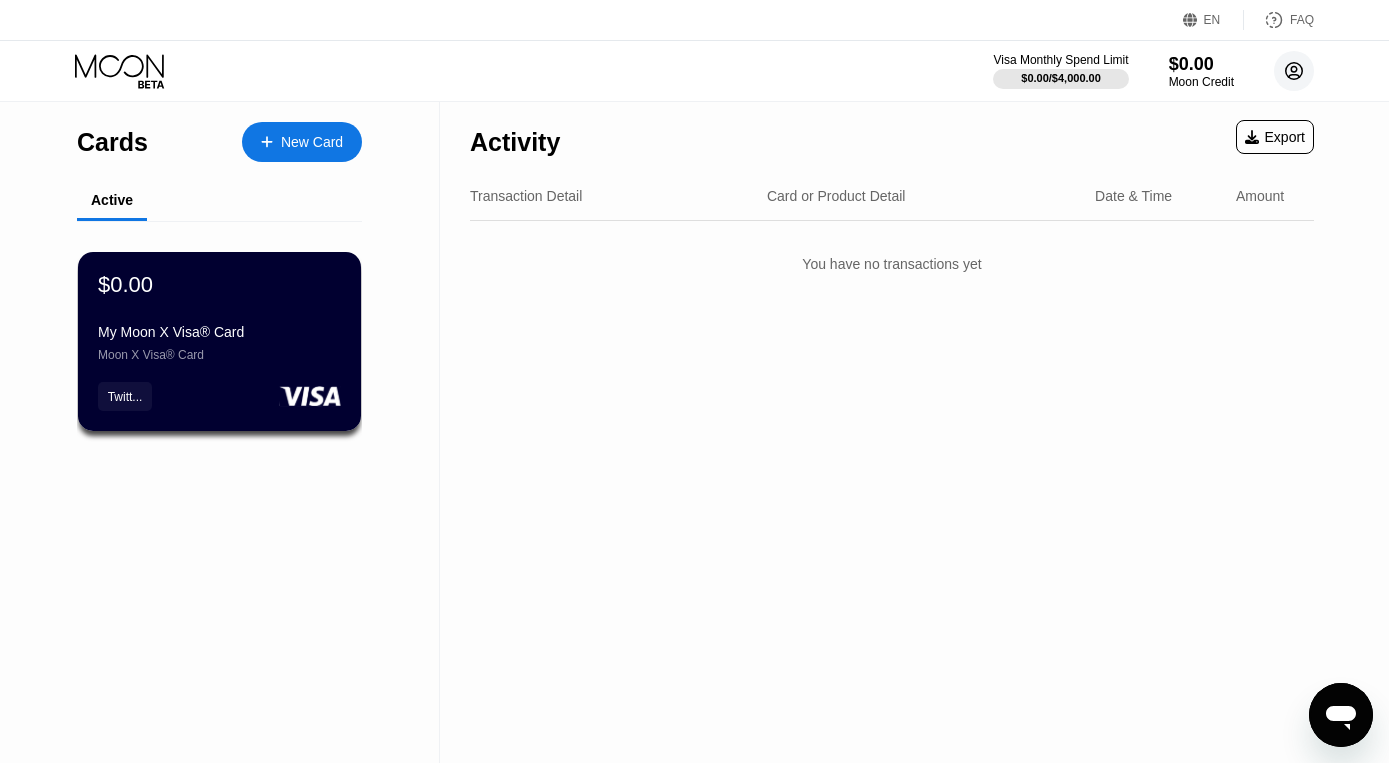 click 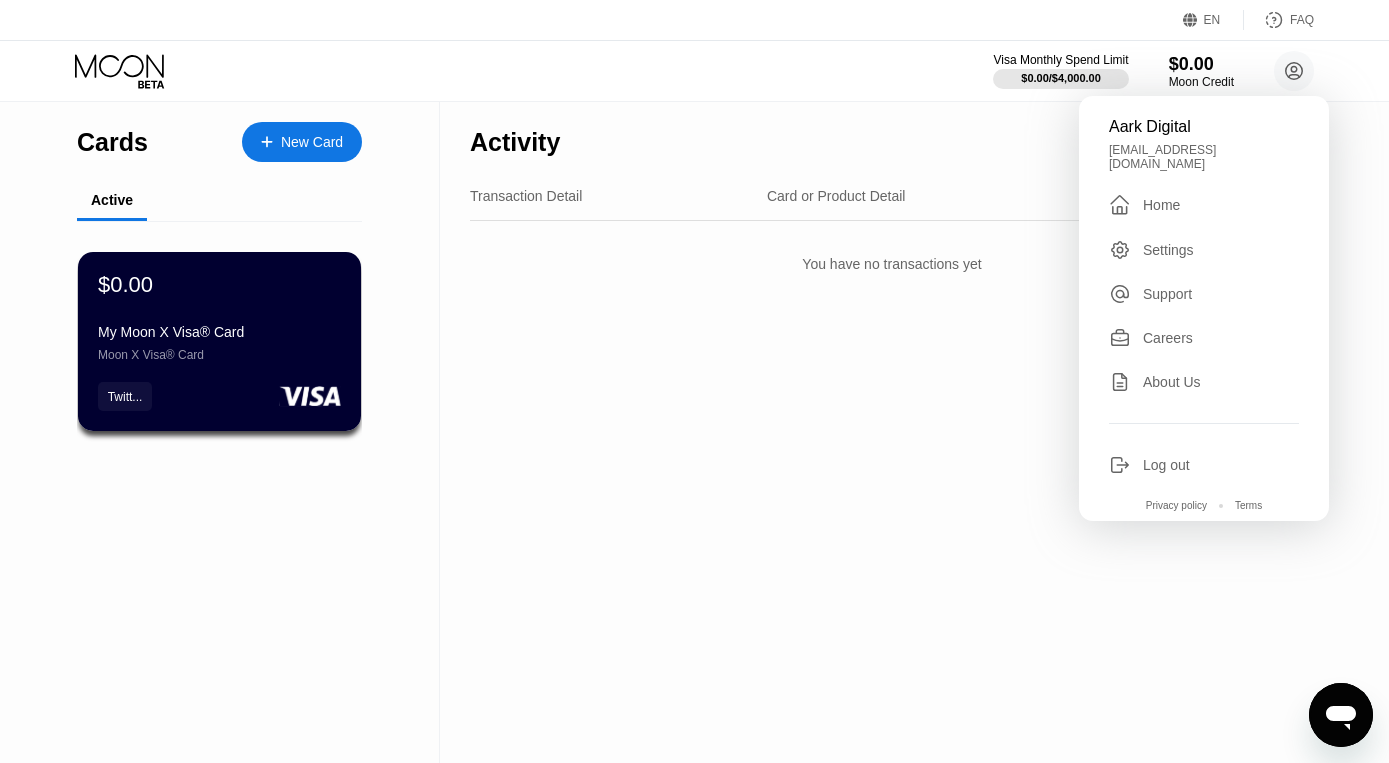 click on "Activity Export Transaction Detail Card or Product Detail Date & Time Amount You have no transactions yet" at bounding box center [892, 432] 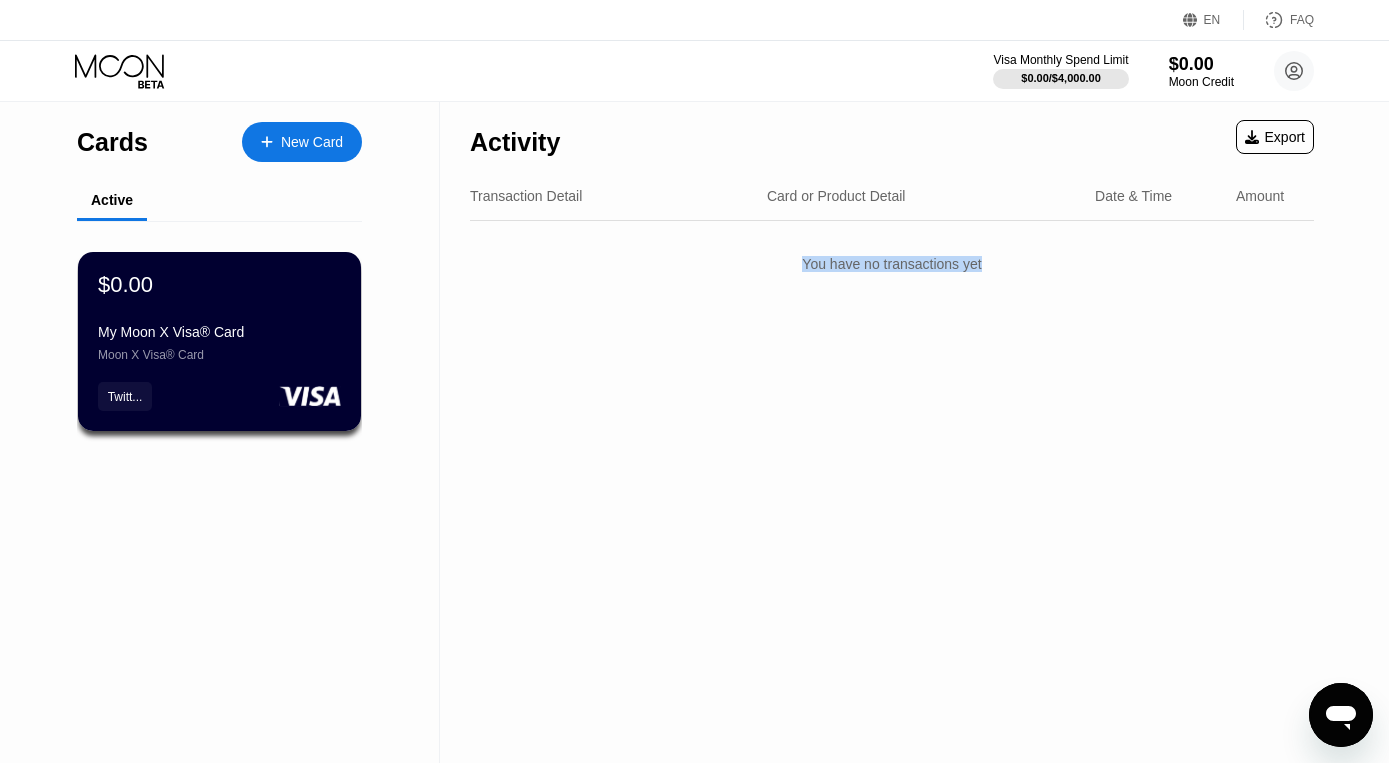 drag, startPoint x: 753, startPoint y: 268, endPoint x: 1026, endPoint y: 253, distance: 273.41177 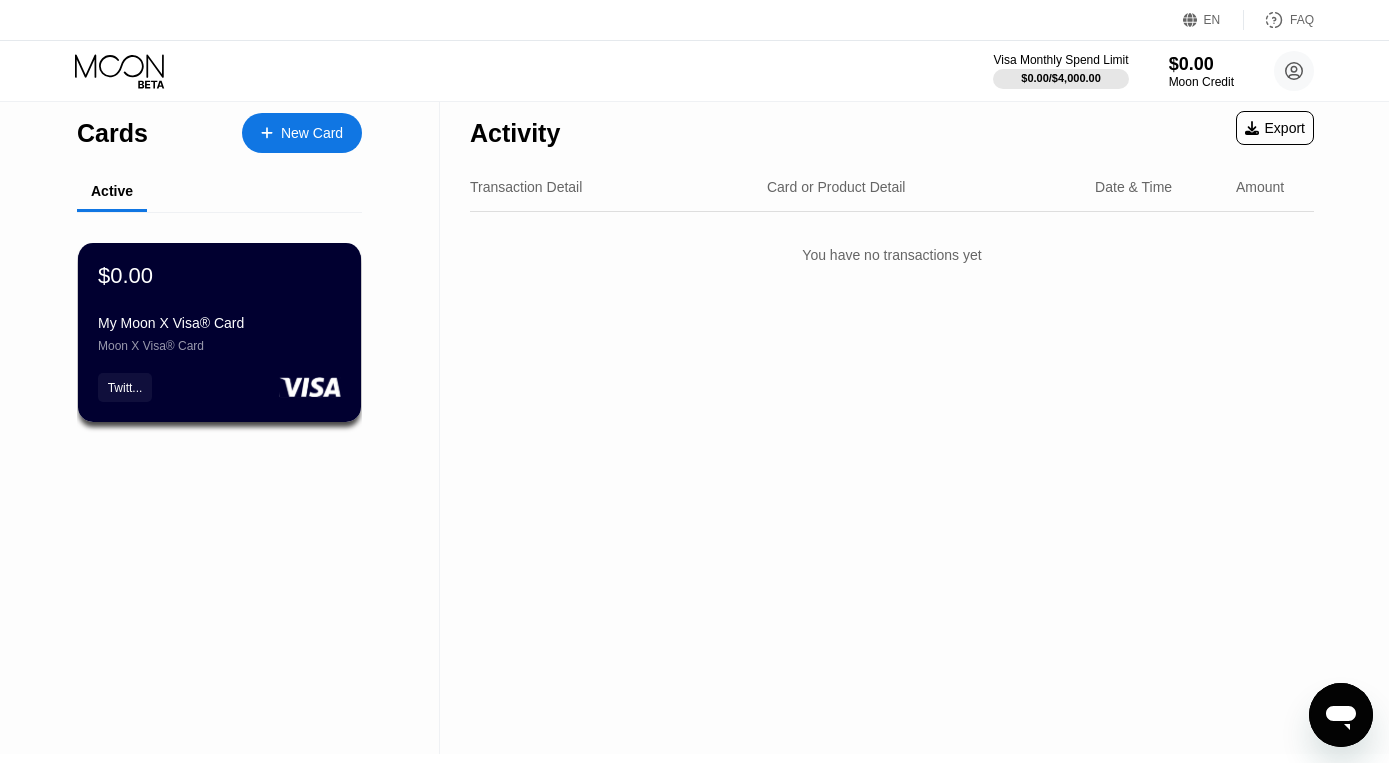 scroll, scrollTop: 0, scrollLeft: 0, axis: both 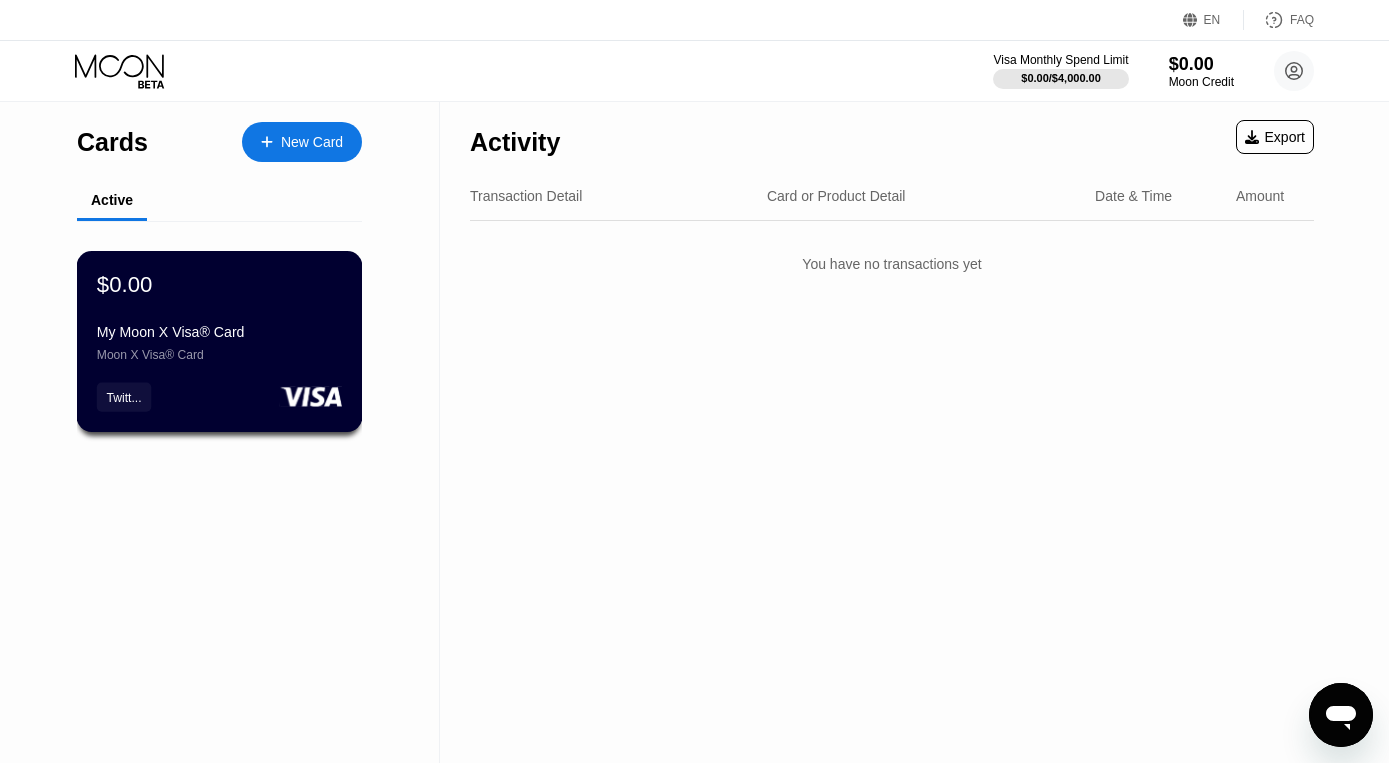 click on "$0.00 My Moon X Visa® Card Moon X Visa® Card" at bounding box center (219, 316) 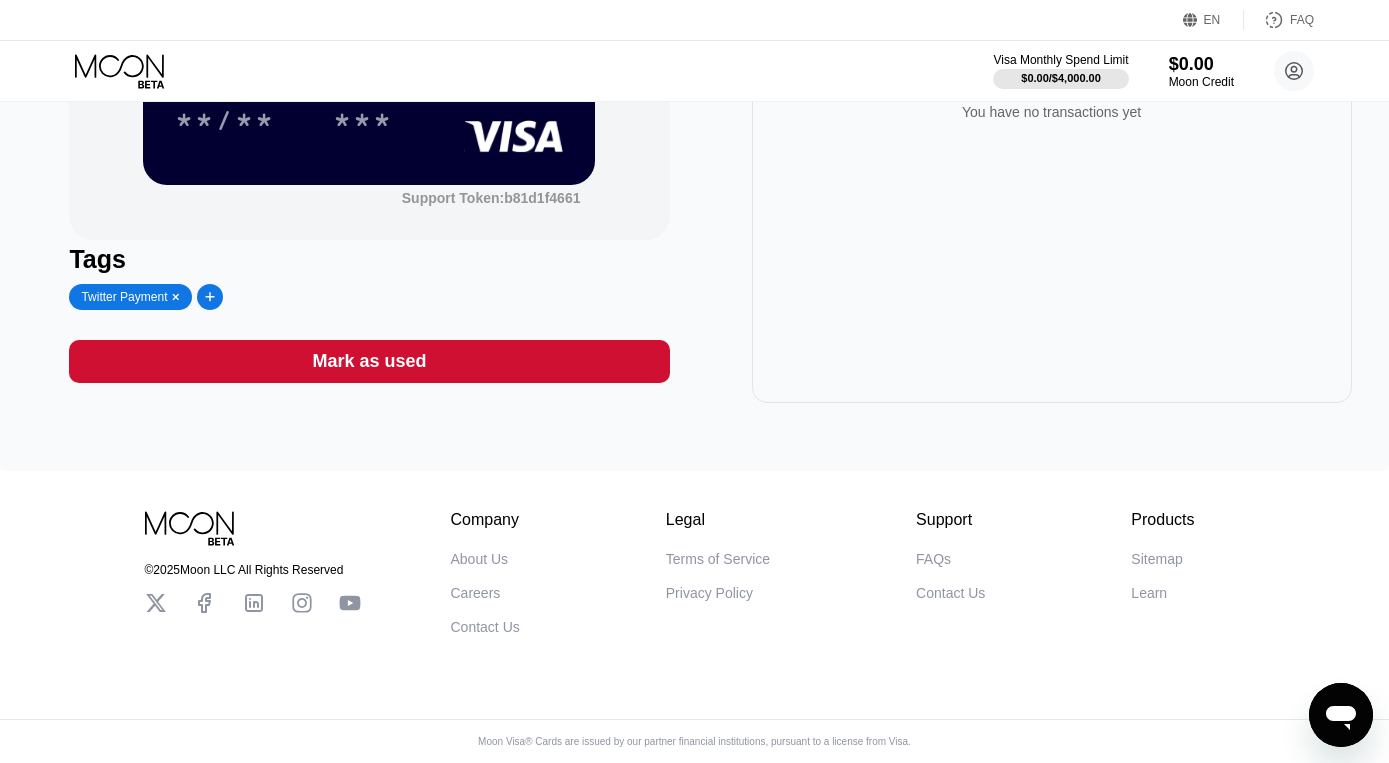 scroll, scrollTop: 0, scrollLeft: 0, axis: both 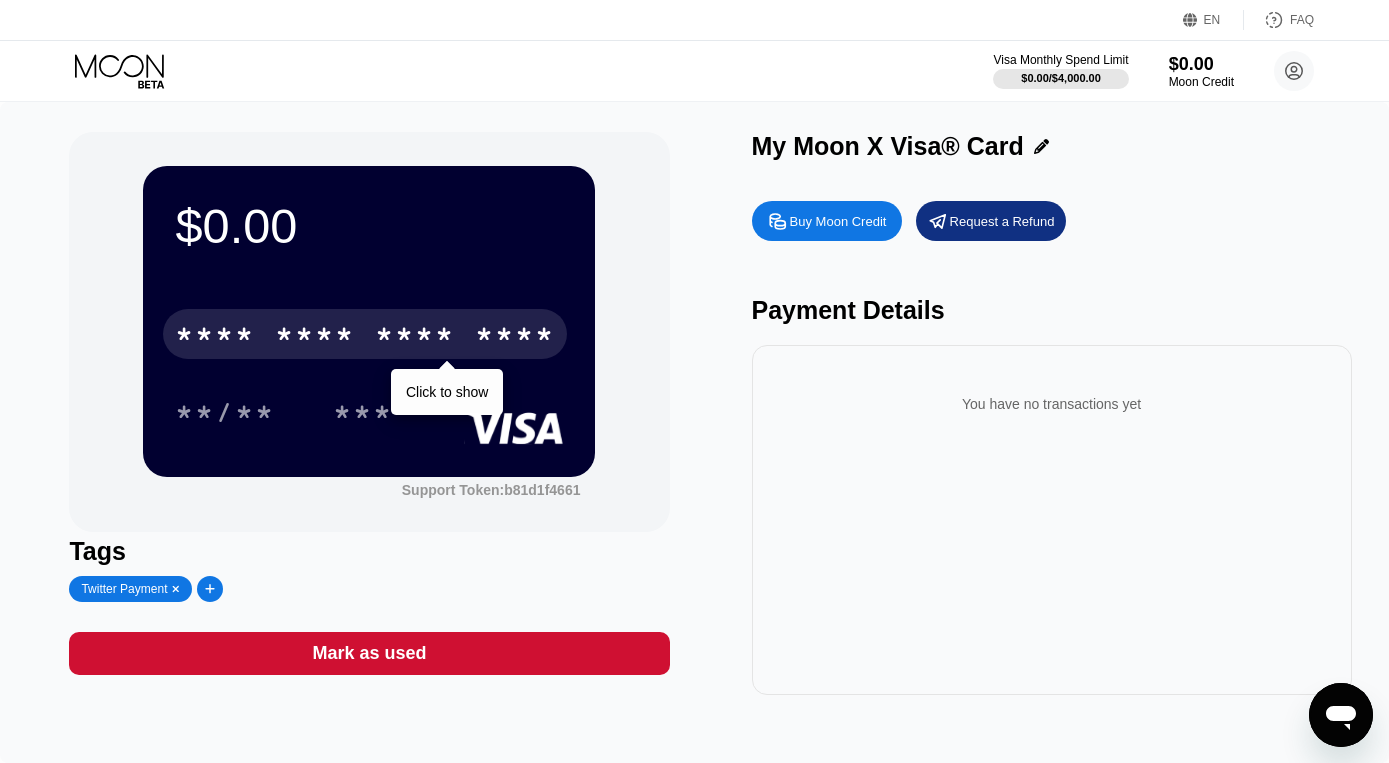 click on "* * * *" at bounding box center (415, 337) 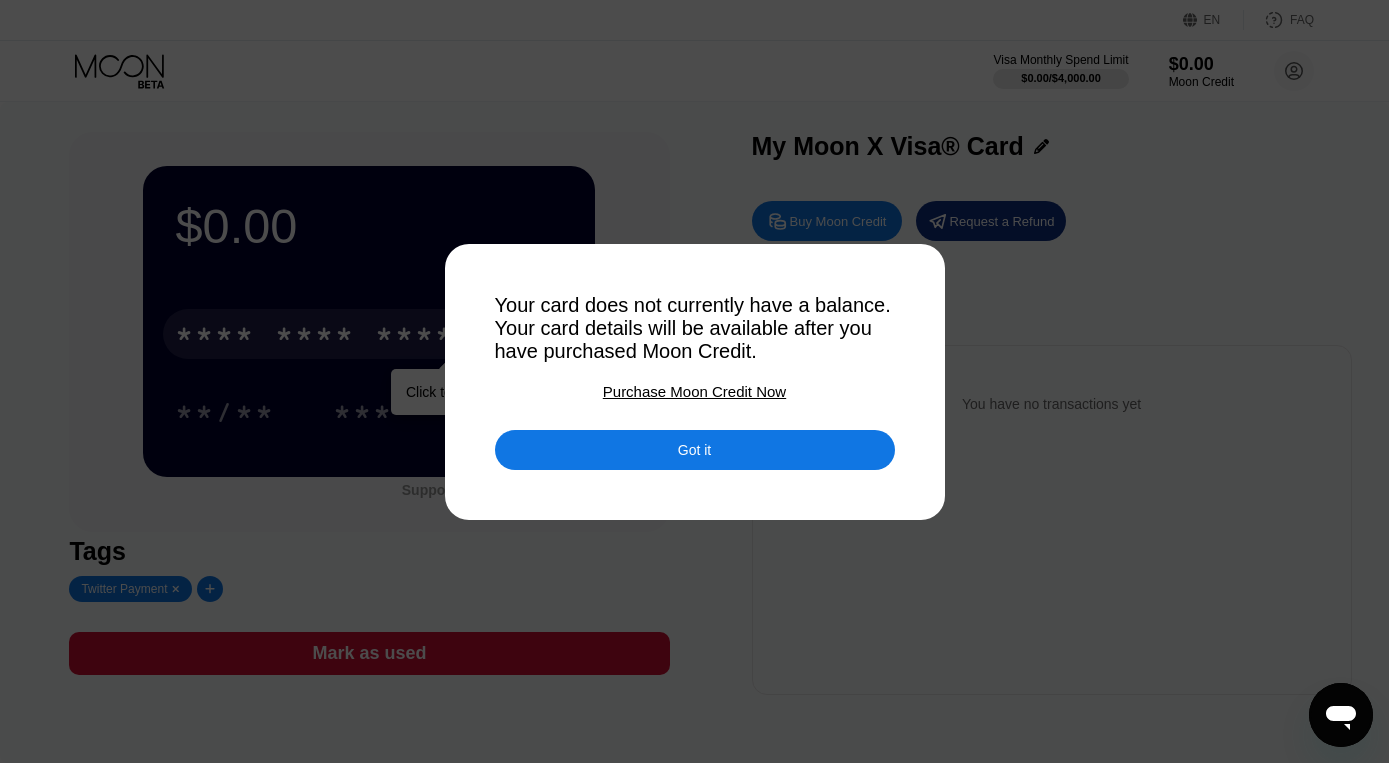 click on "Got it" at bounding box center [694, 450] 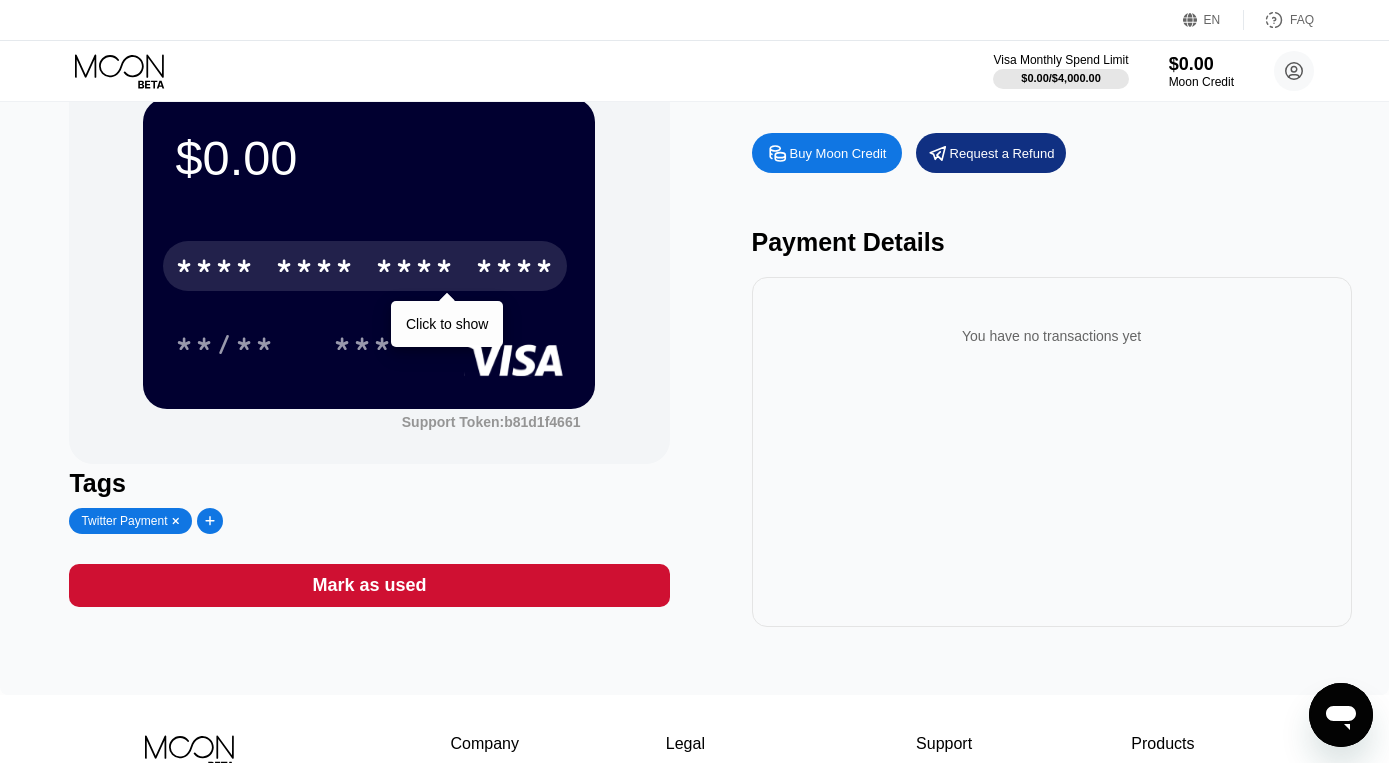 scroll, scrollTop: 100, scrollLeft: 0, axis: vertical 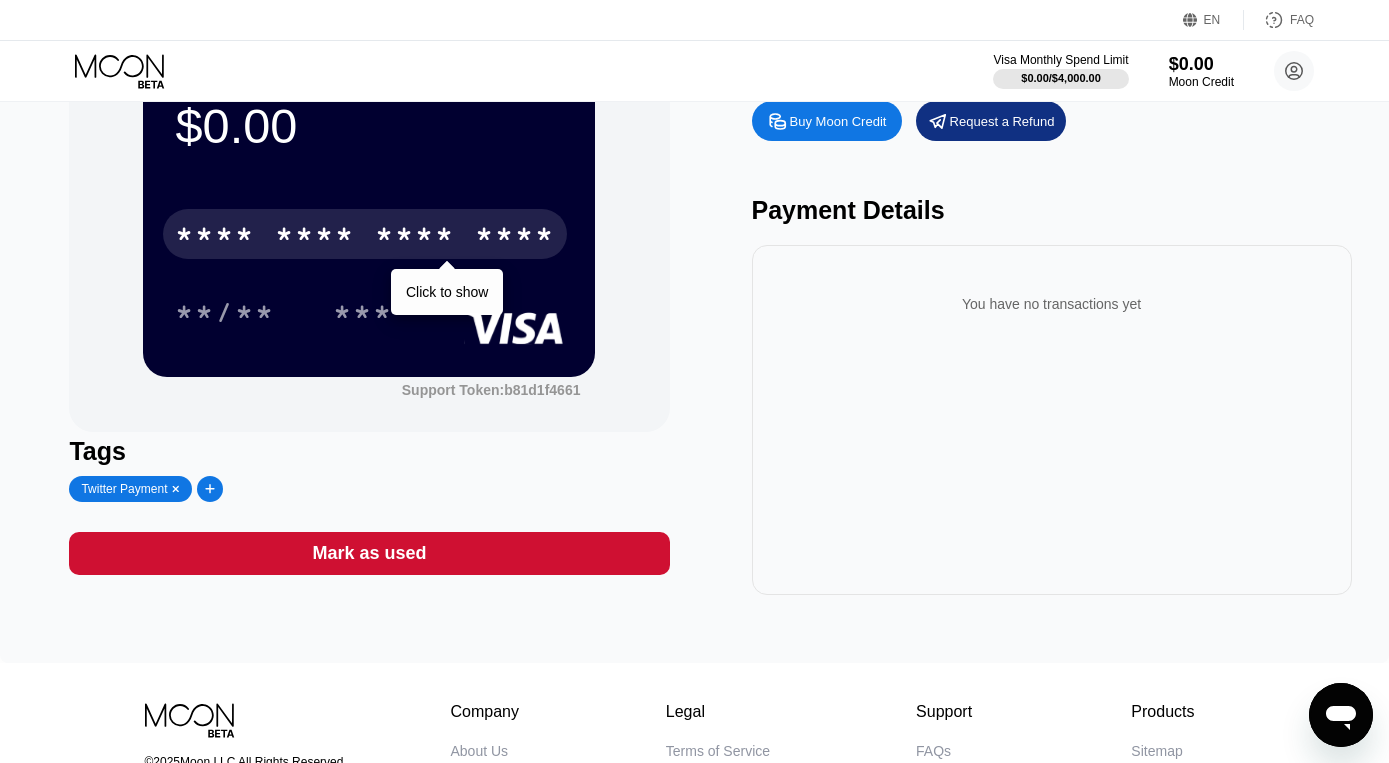 click on "* * * *" at bounding box center [415, 237] 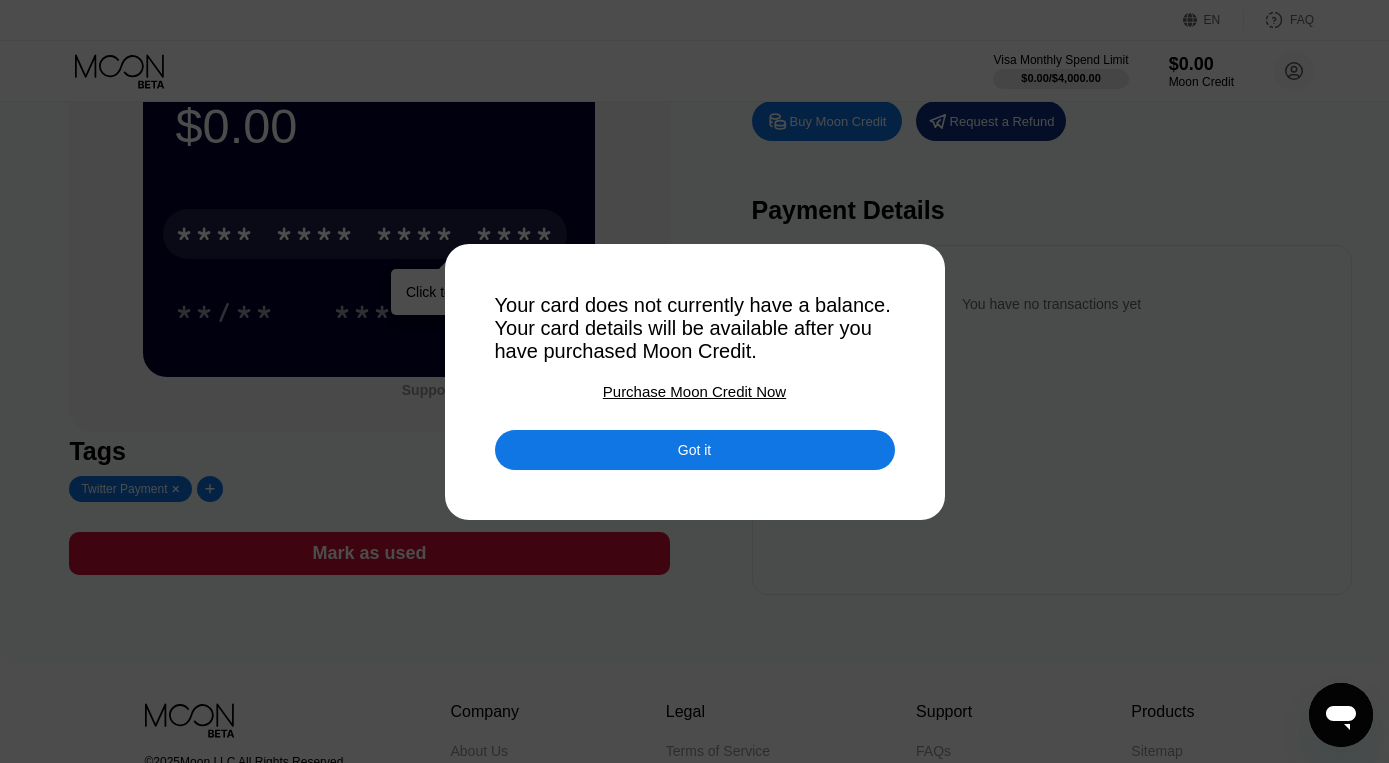 drag, startPoint x: 486, startPoint y: 295, endPoint x: 895, endPoint y: 350, distance: 412.6815 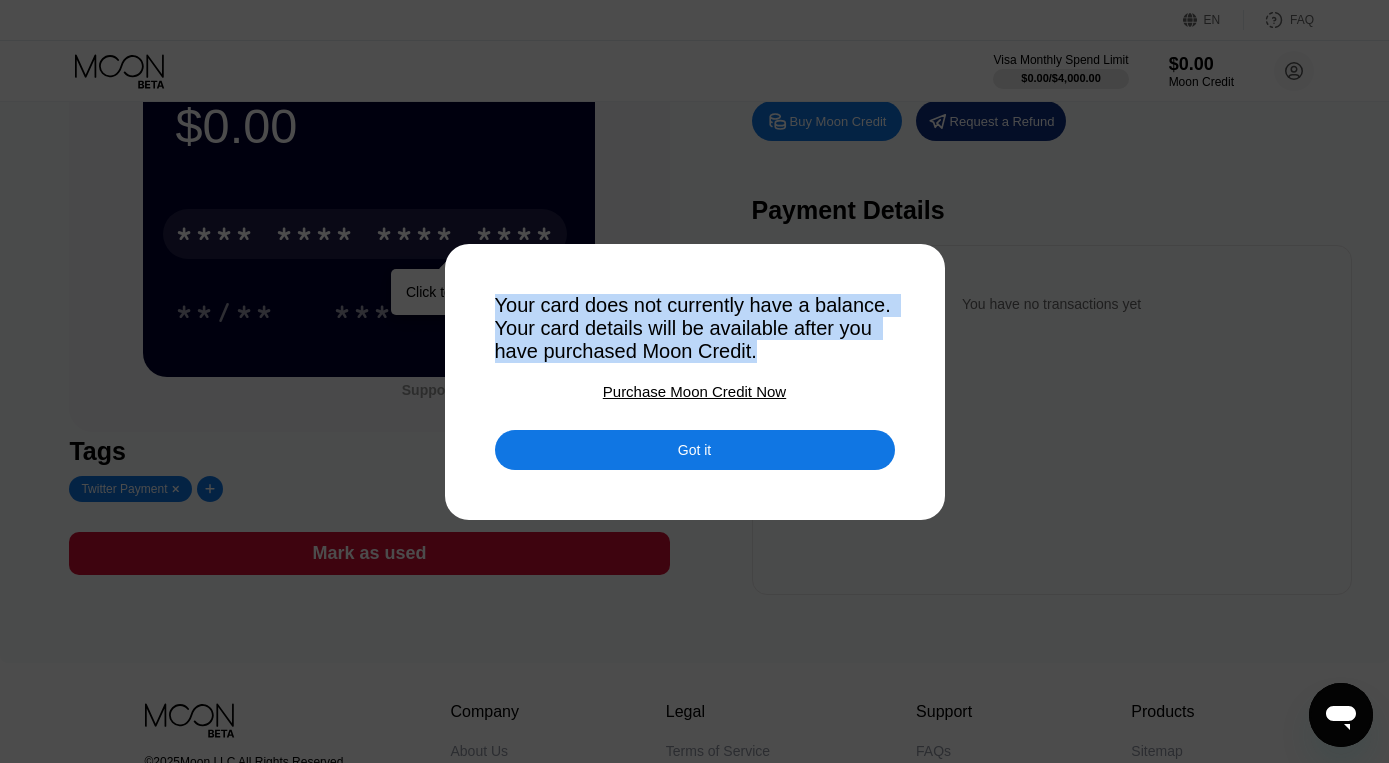 drag, startPoint x: 650, startPoint y: 308, endPoint x: 863, endPoint y: 359, distance: 219.02055 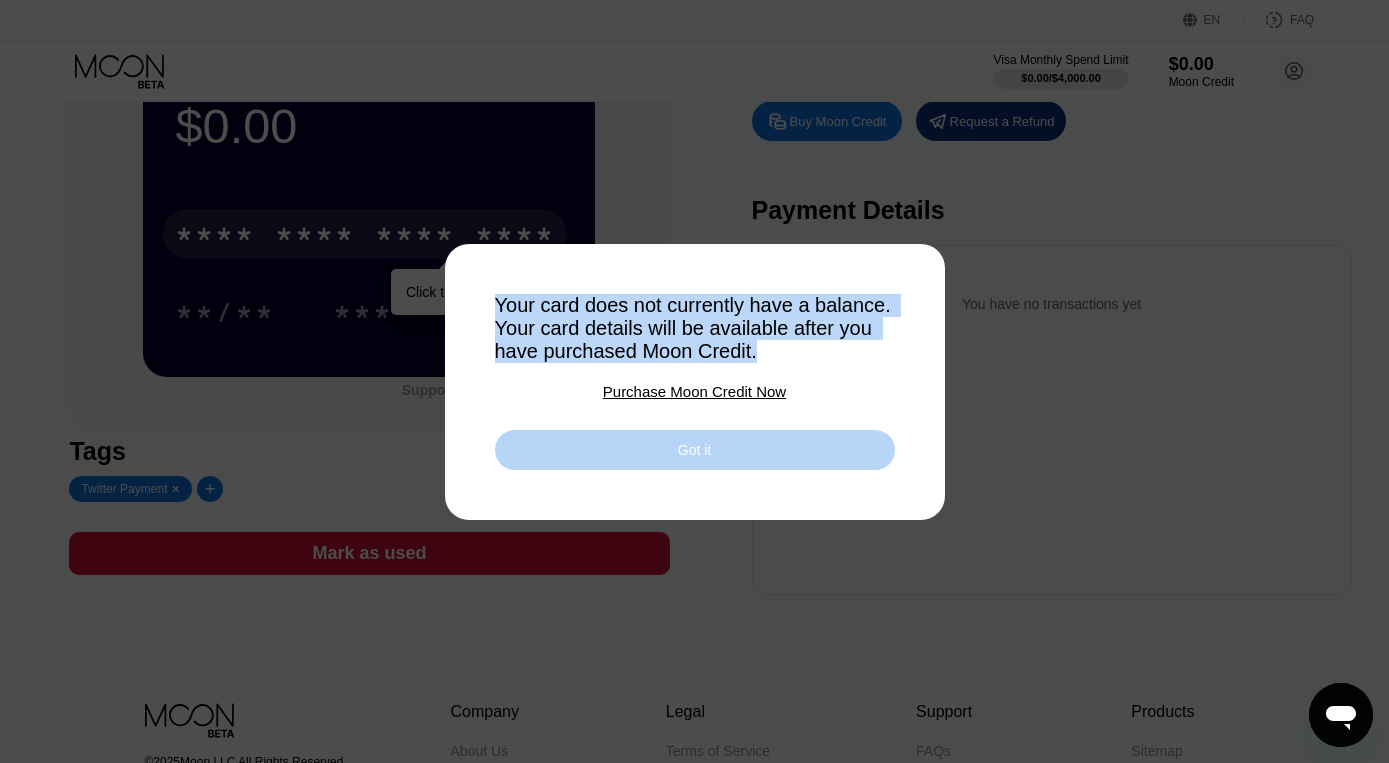 click on "Got it" at bounding box center (695, 450) 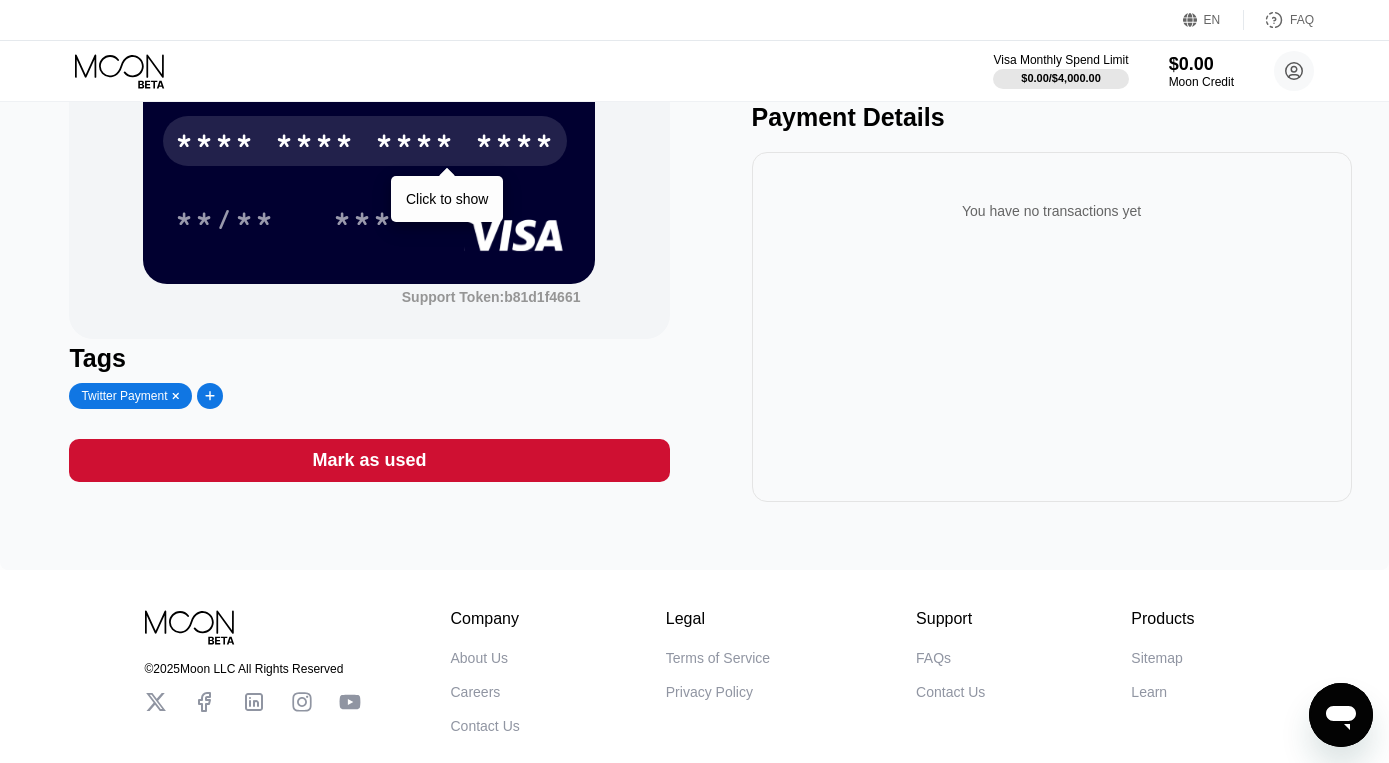scroll, scrollTop: 0, scrollLeft: 0, axis: both 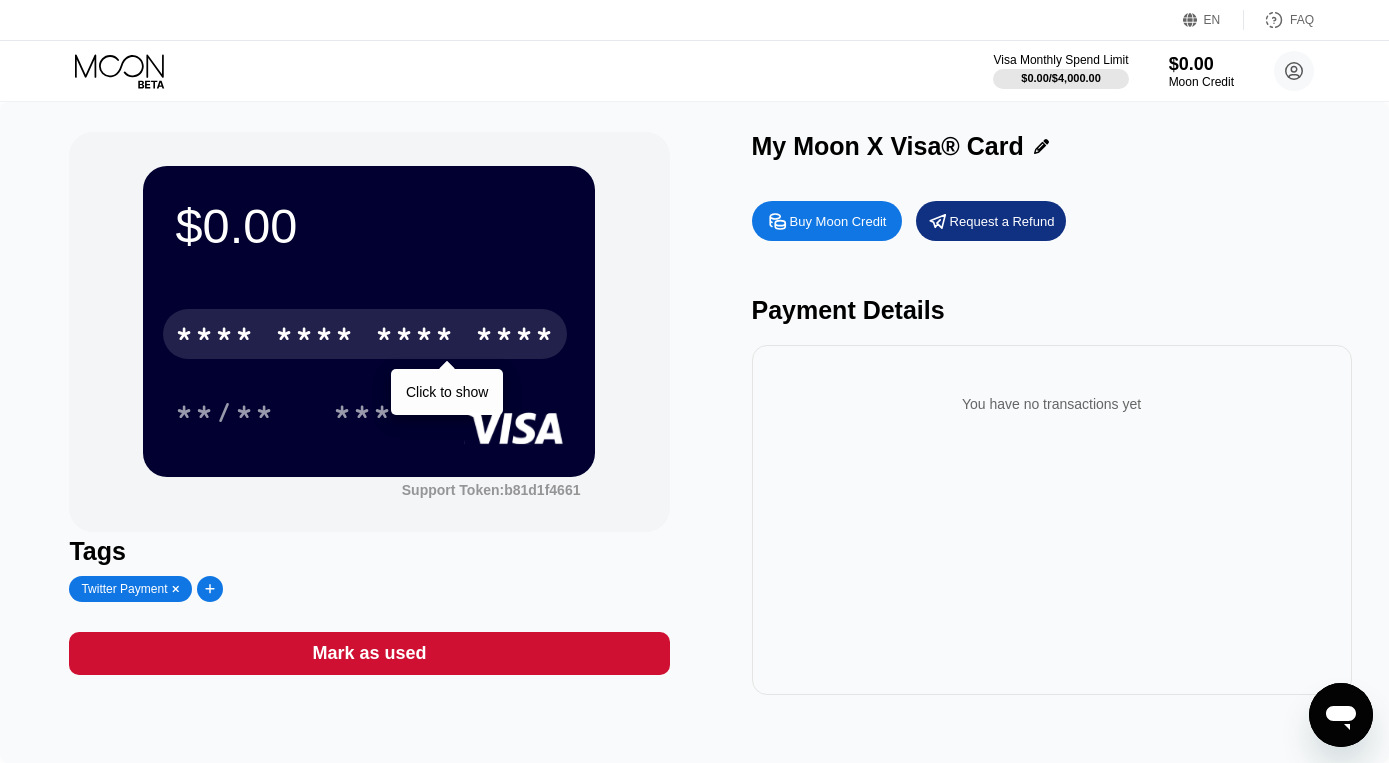 click on "Buy Moon Credit" at bounding box center [838, 221] 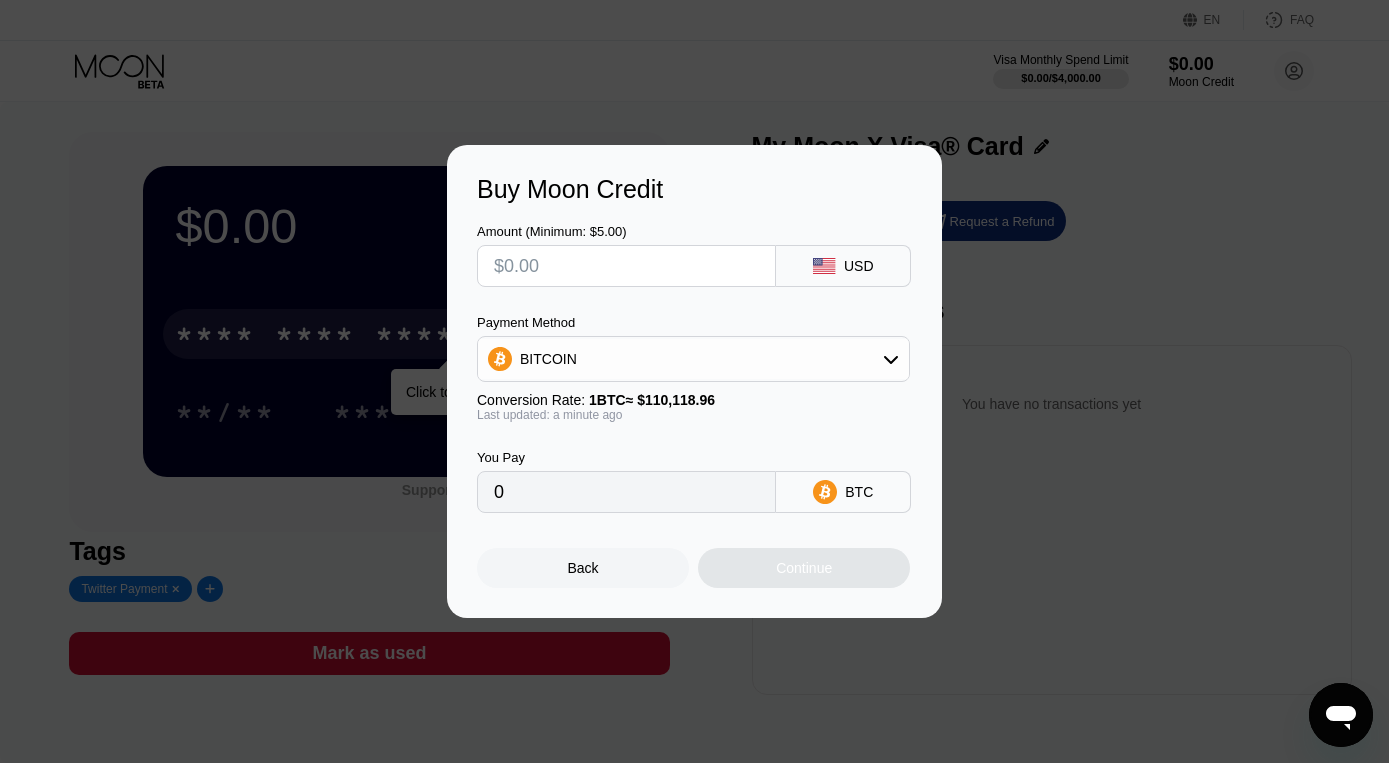 click on "BITCOIN" at bounding box center [693, 359] 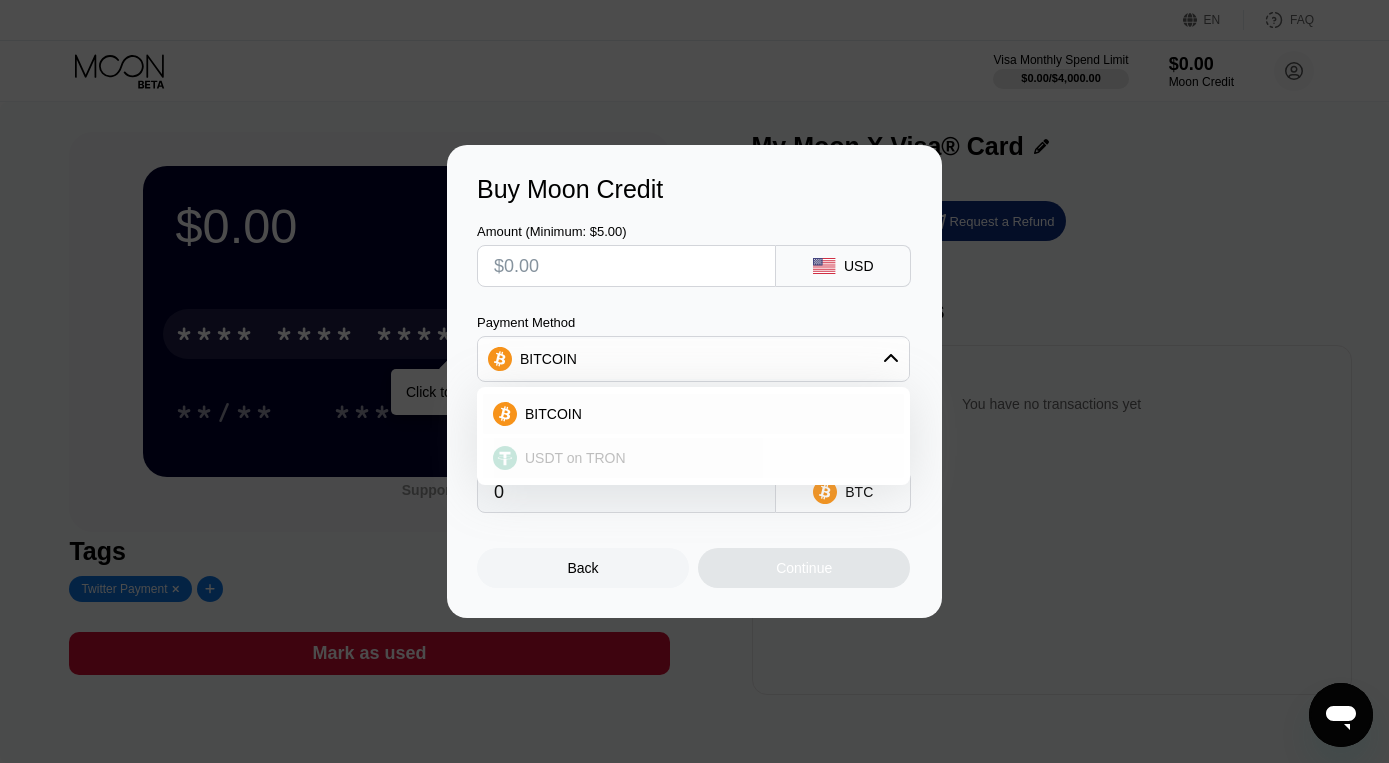 click on "USDT on TRON" at bounding box center (575, 458) 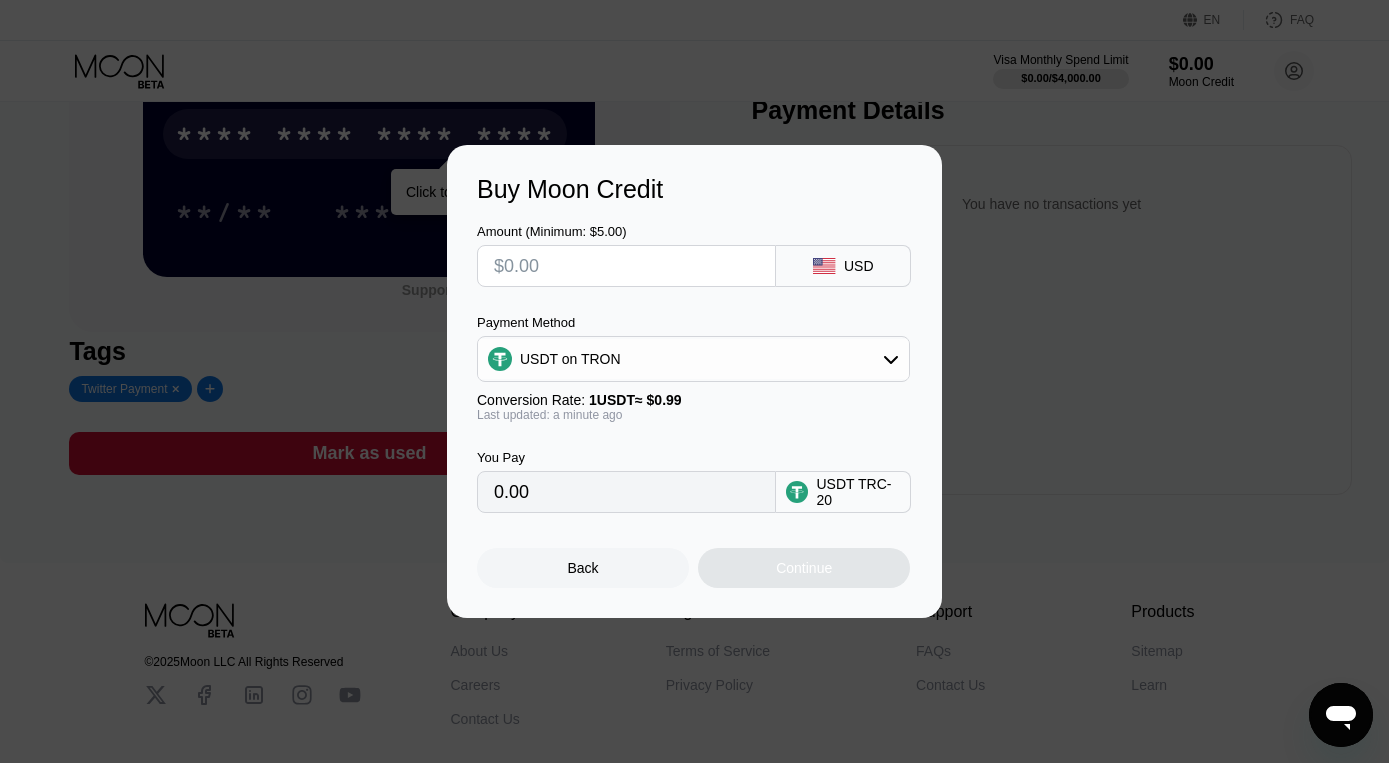 scroll, scrollTop: 100, scrollLeft: 0, axis: vertical 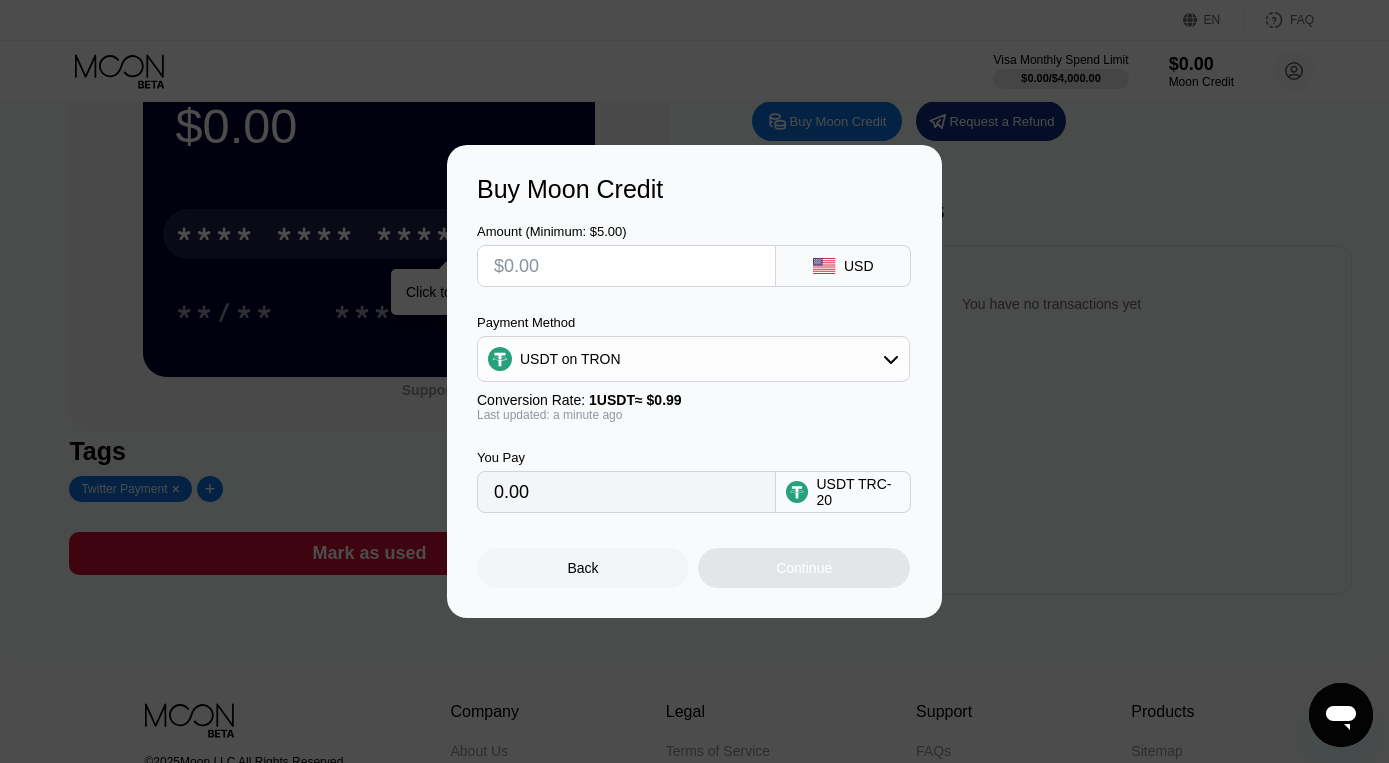 click 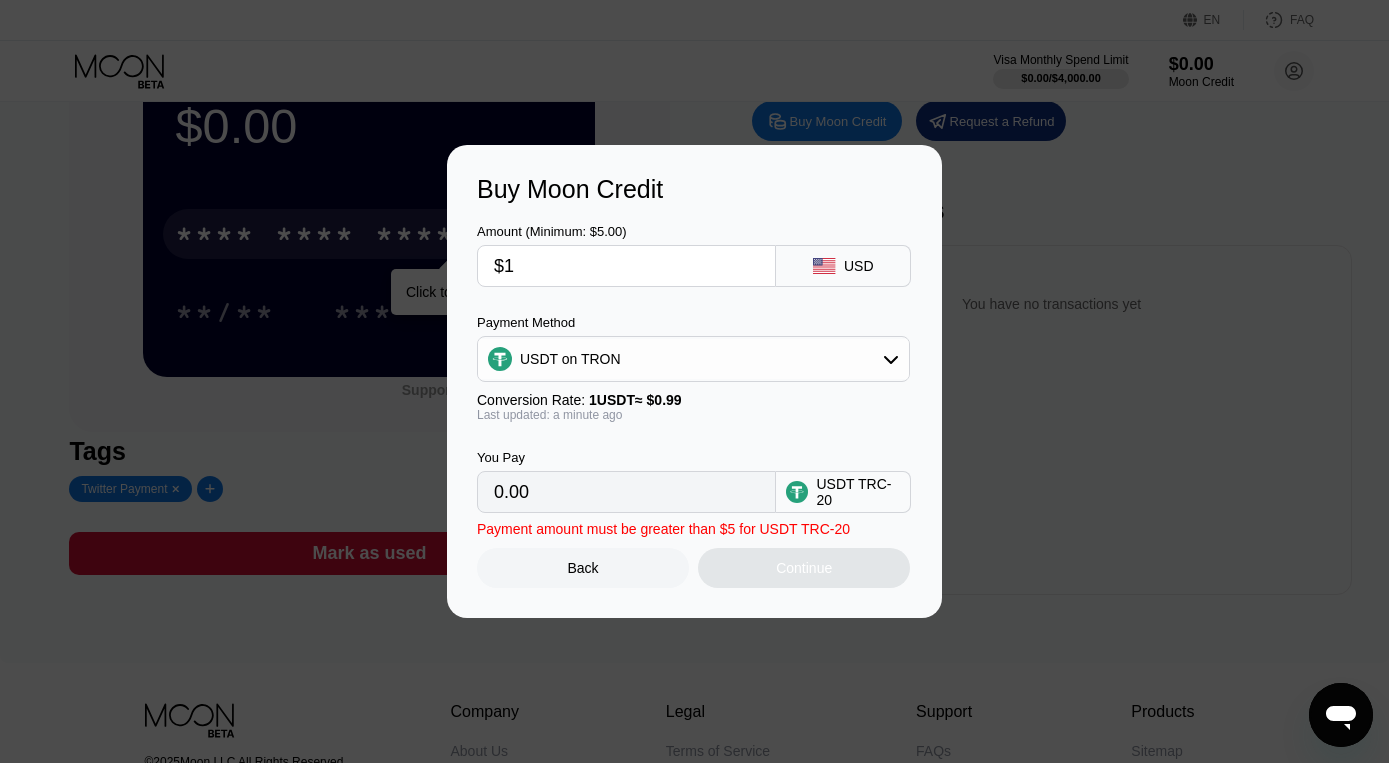 type on "1.01" 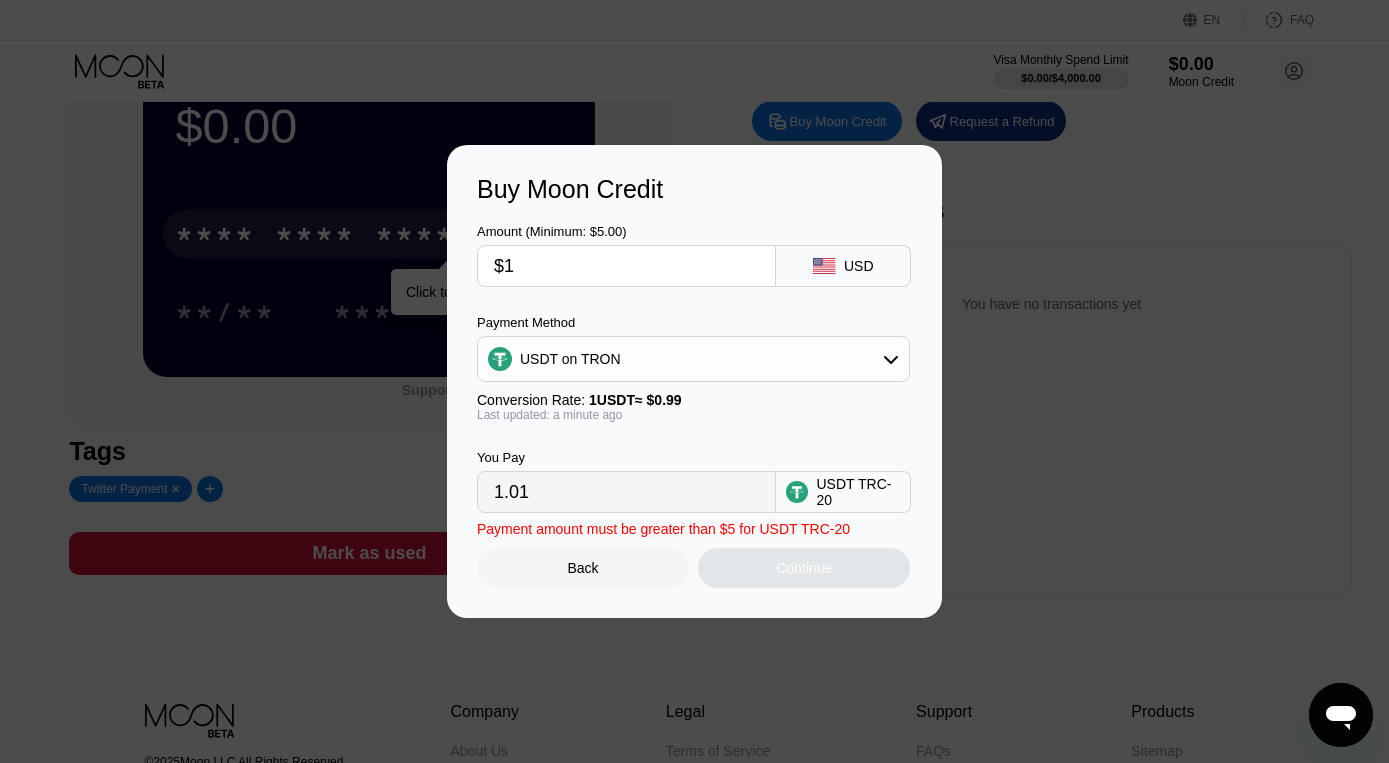 click on "Payment Method" at bounding box center [693, 322] 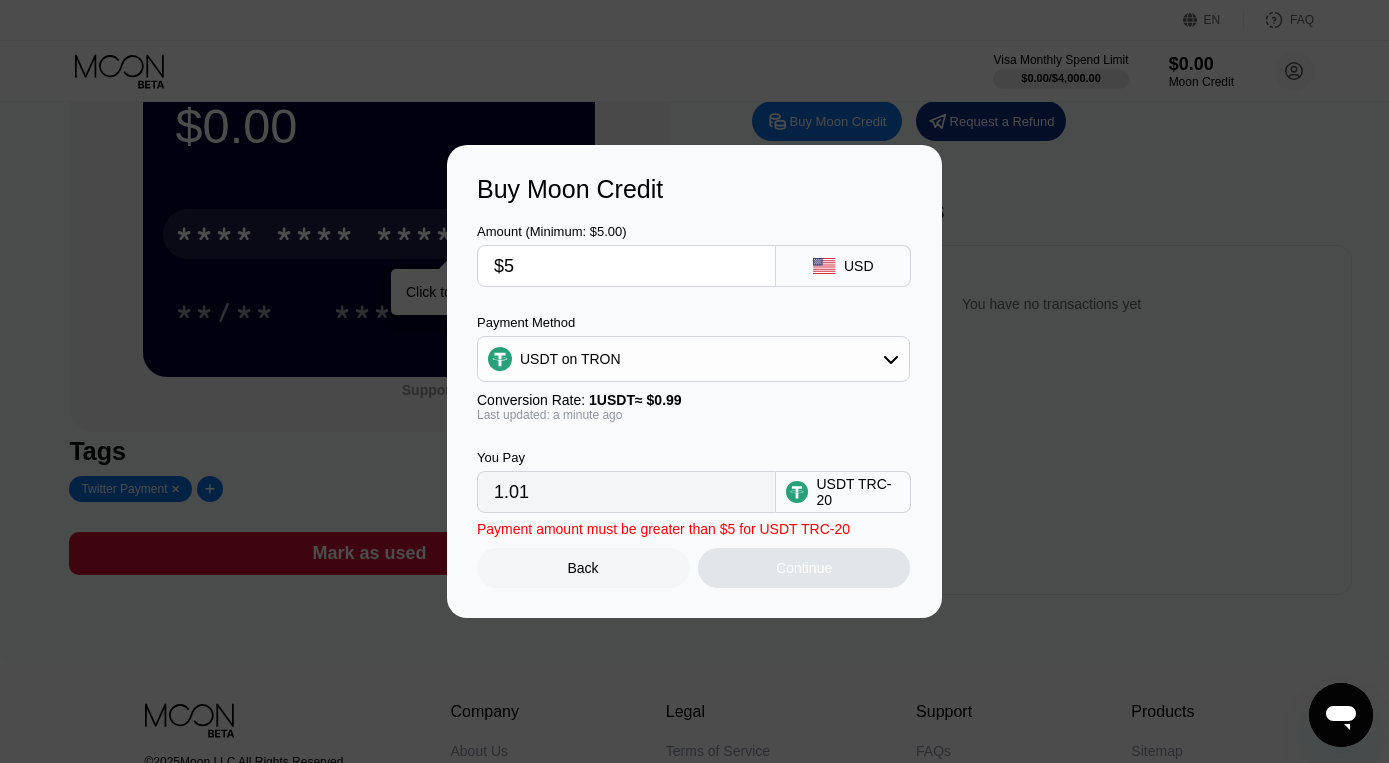 type on "5.05" 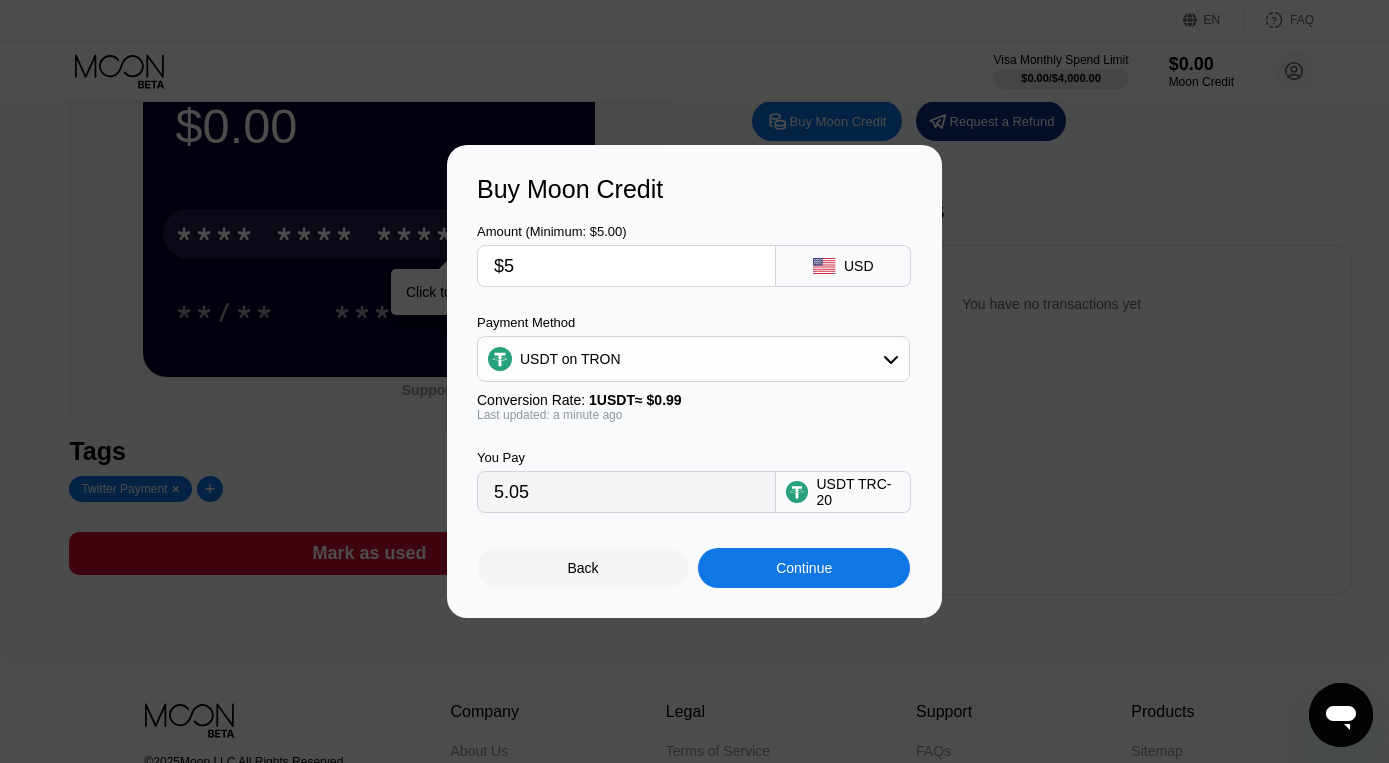 click on "Amount (Minimum: $5.00) $5 USD Payment Method USDT on TRON Conversion Rate:   1  USDT  ≈   $0.99 Last updated:   a minute ago You Pay 5.05 USDT TRC-20" at bounding box center [694, 358] 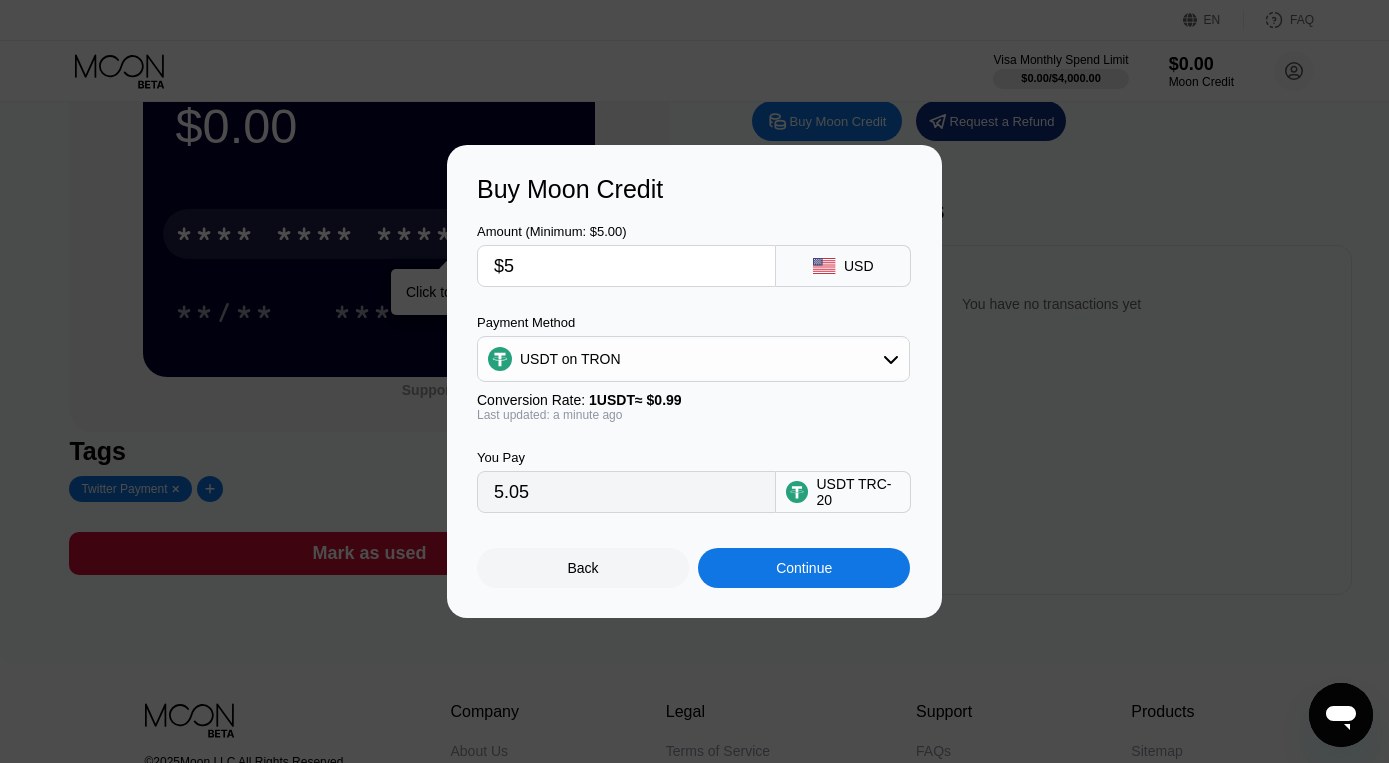 type on "$2" 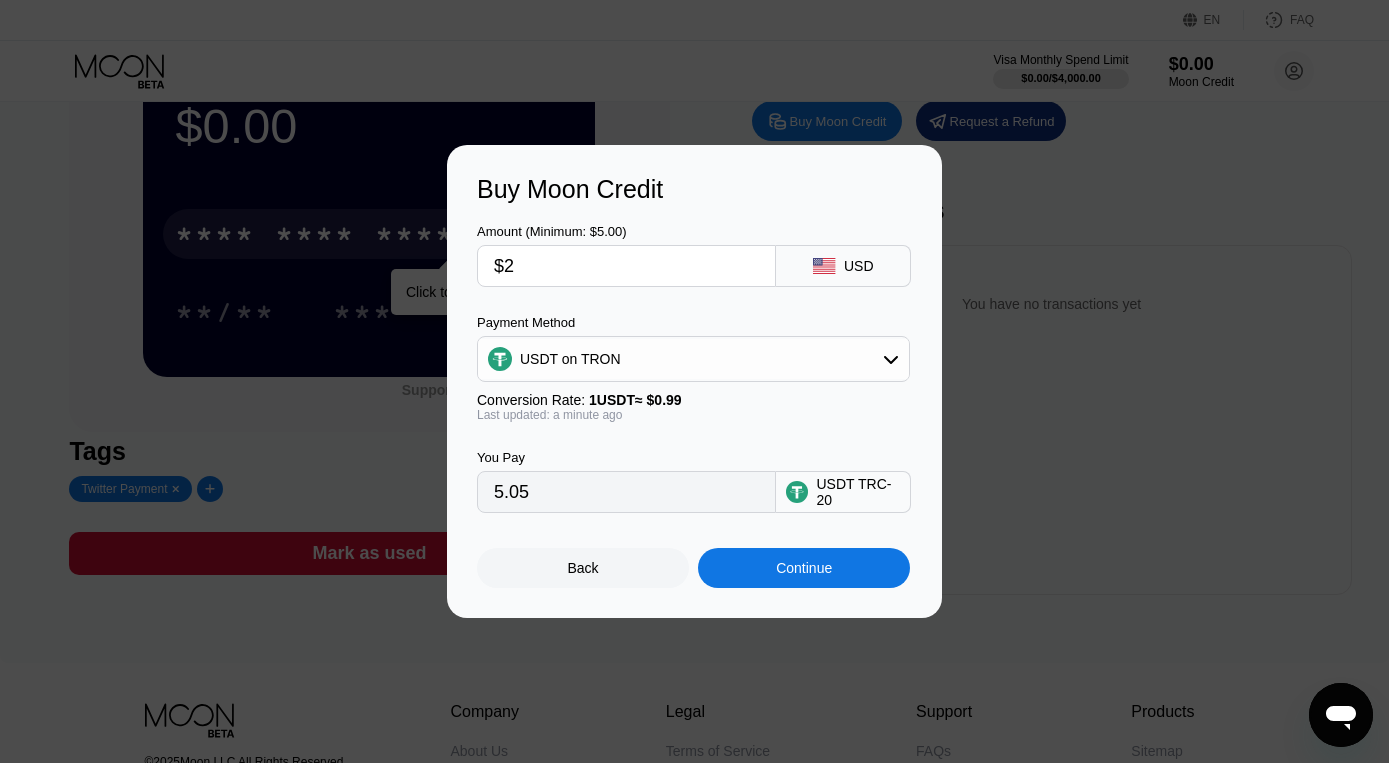 type on "2.02" 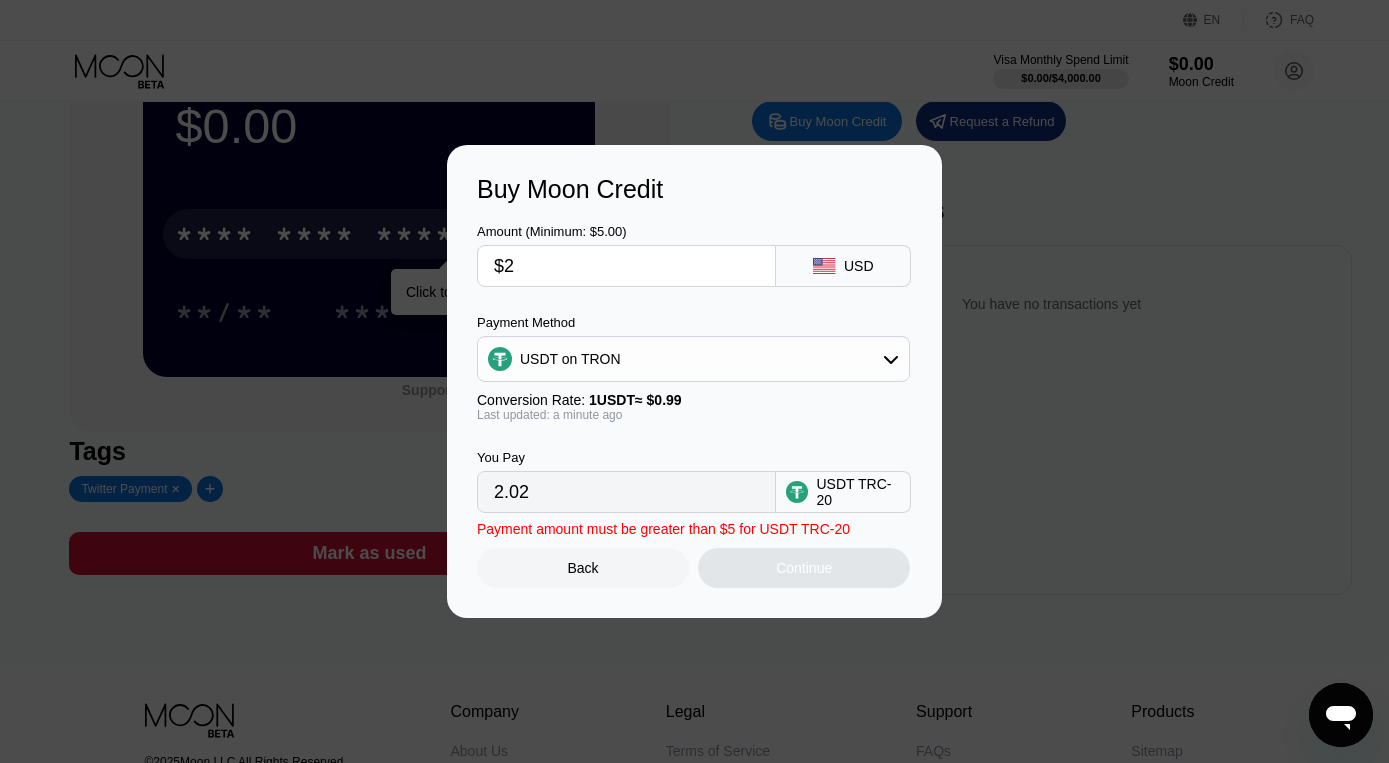 type 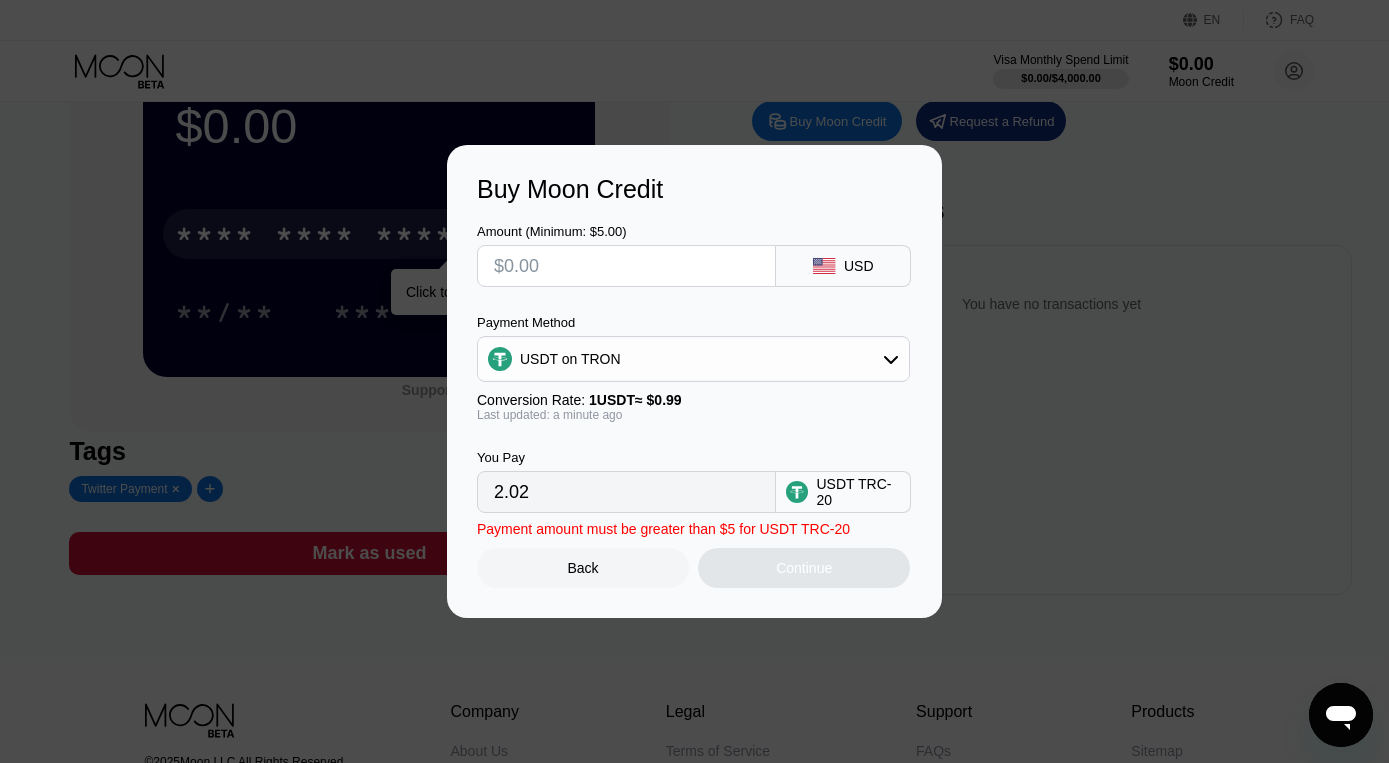 type on "0.00" 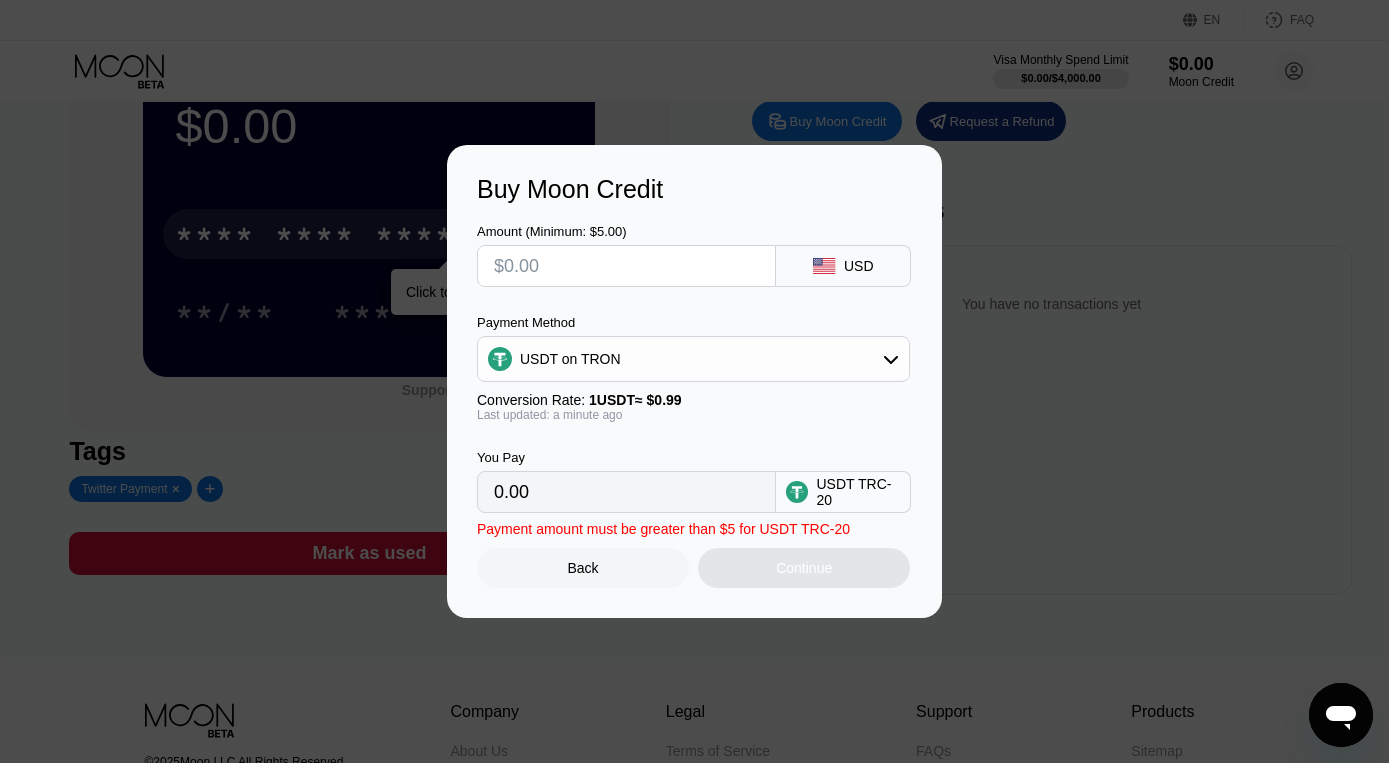 type on "$3" 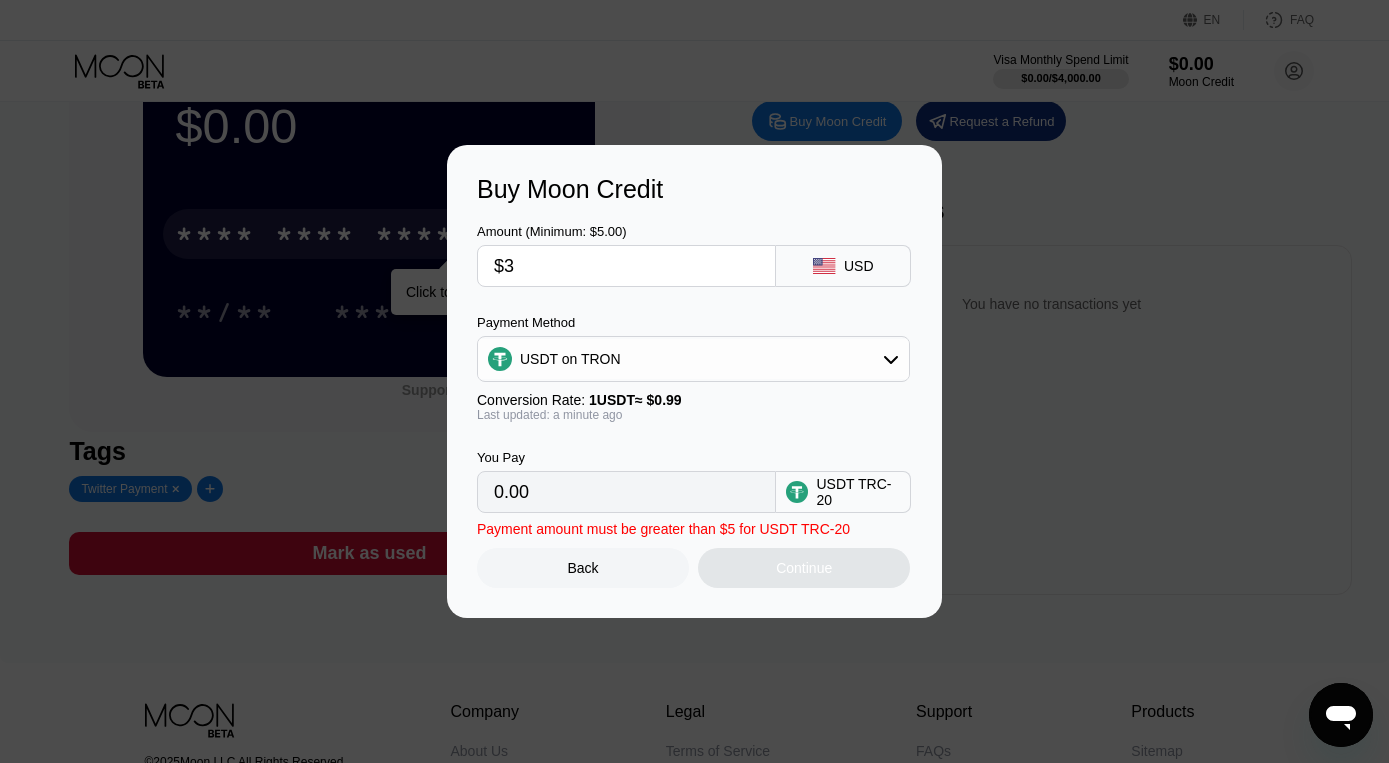 type on "3.03" 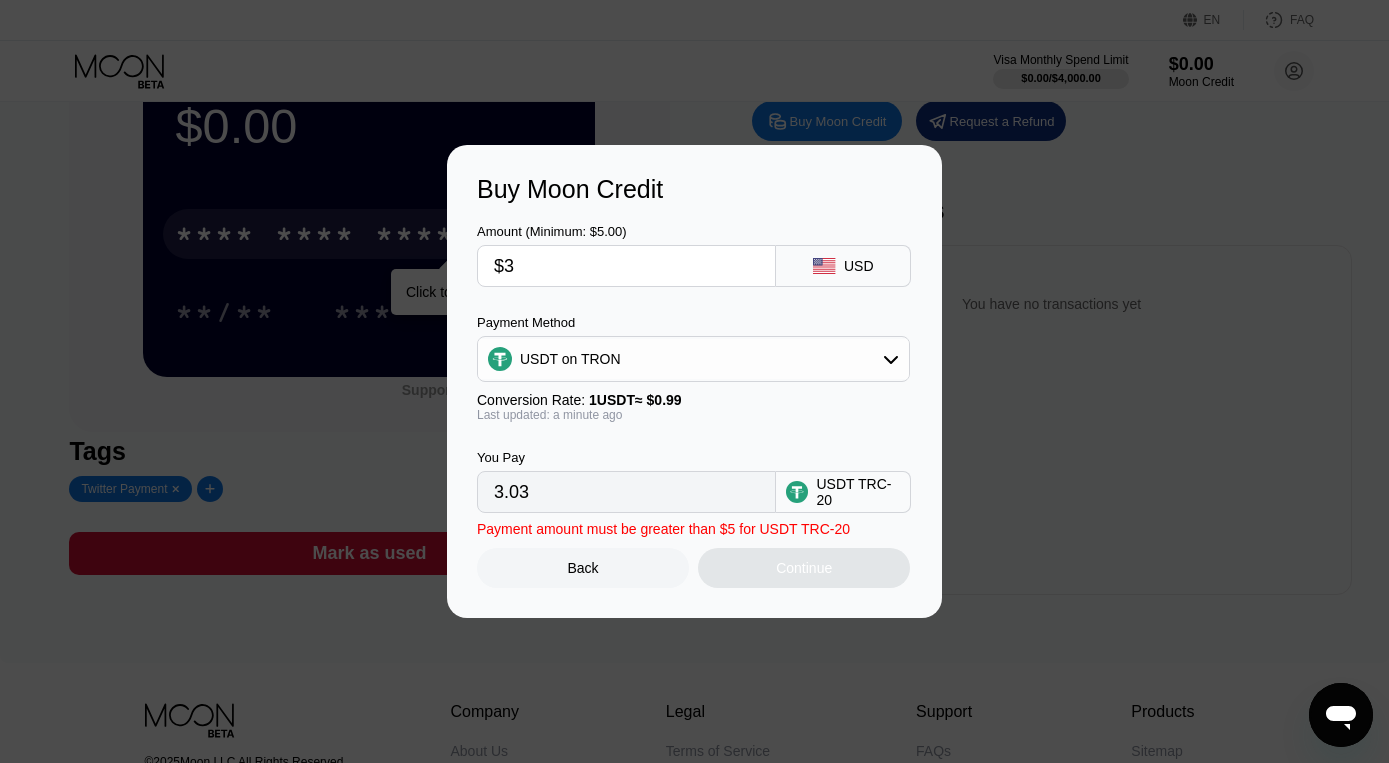 type on "$30" 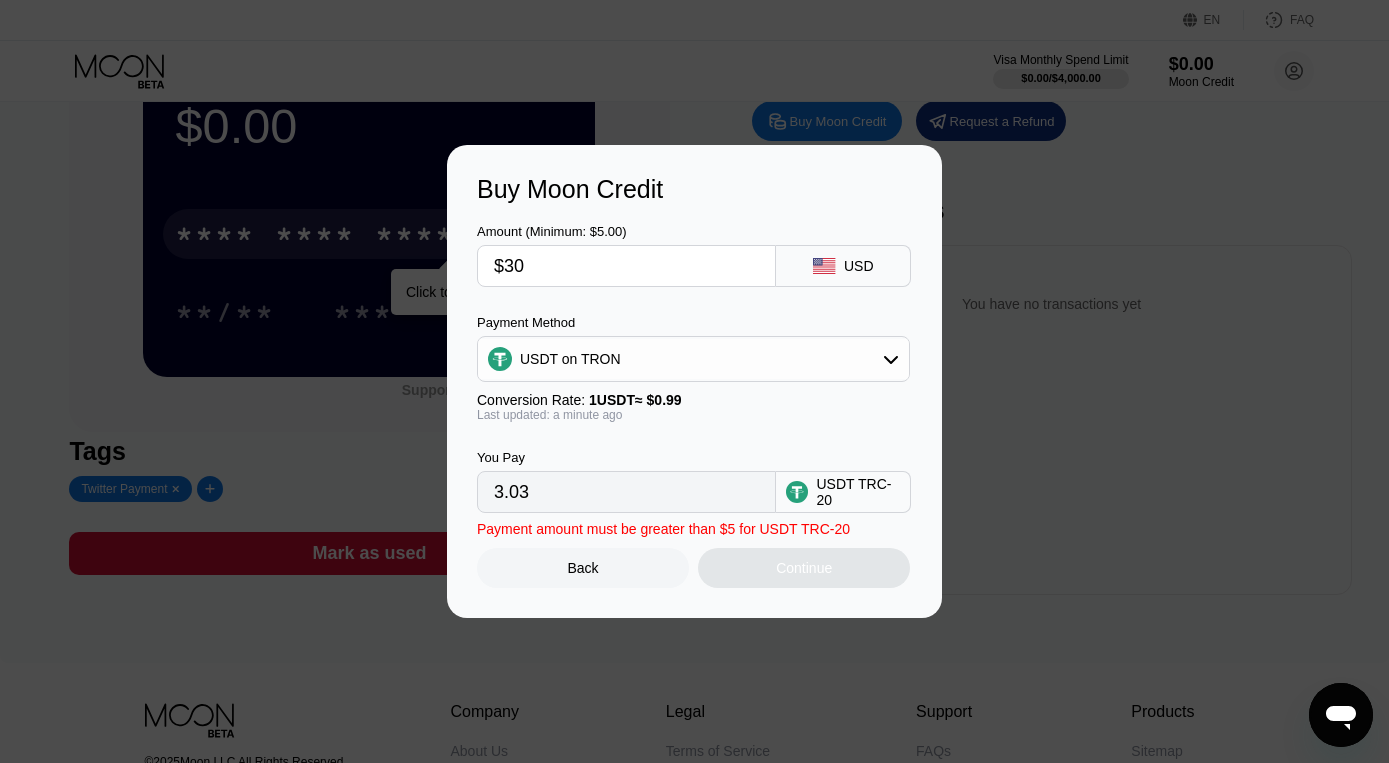 type on "30.30" 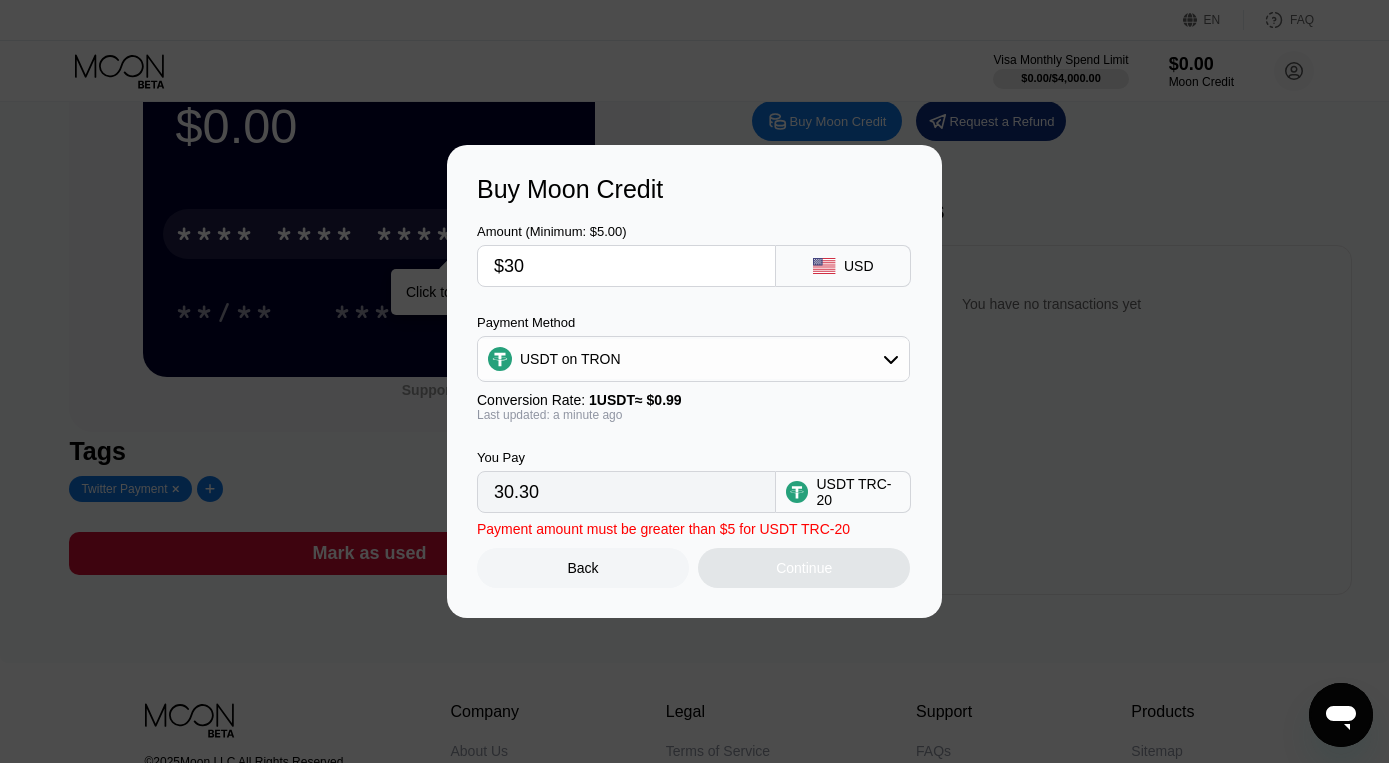type on "$300" 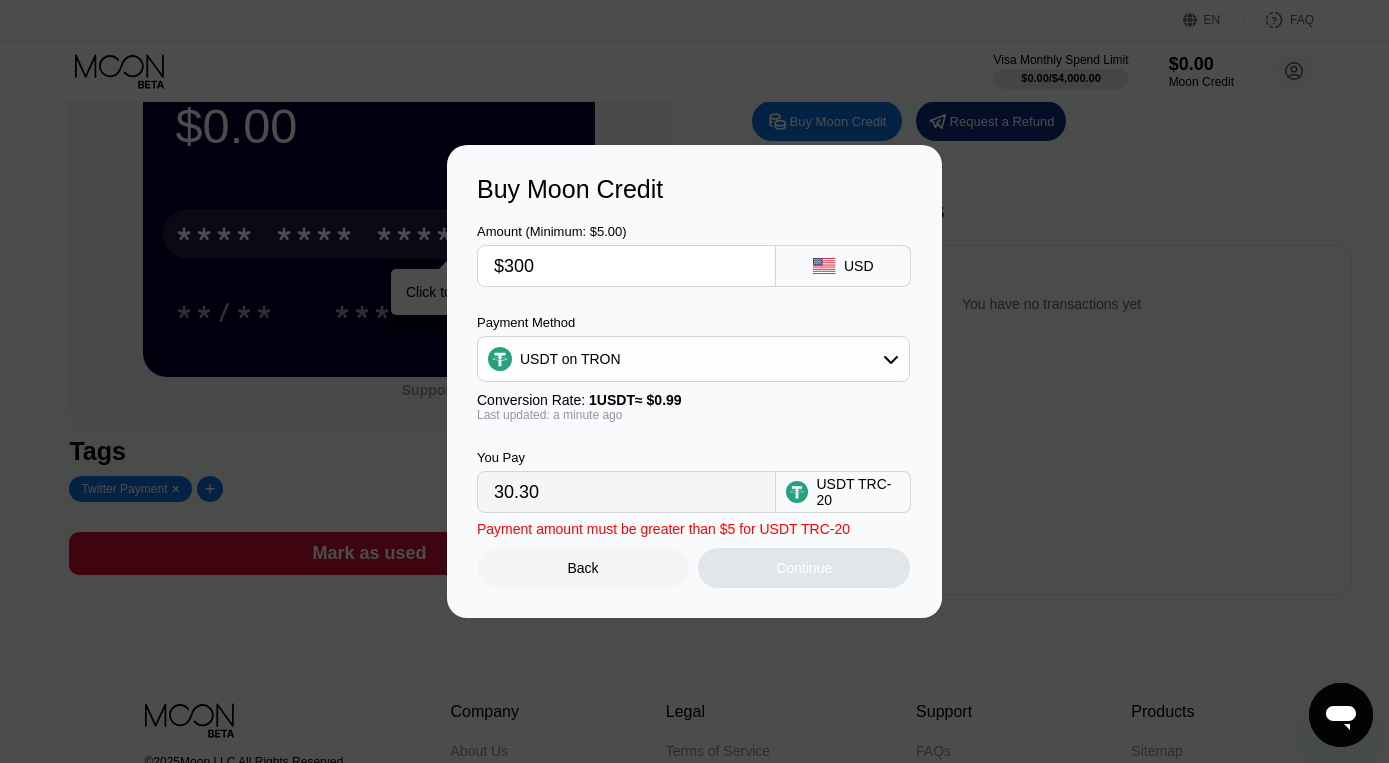 type on "303.03" 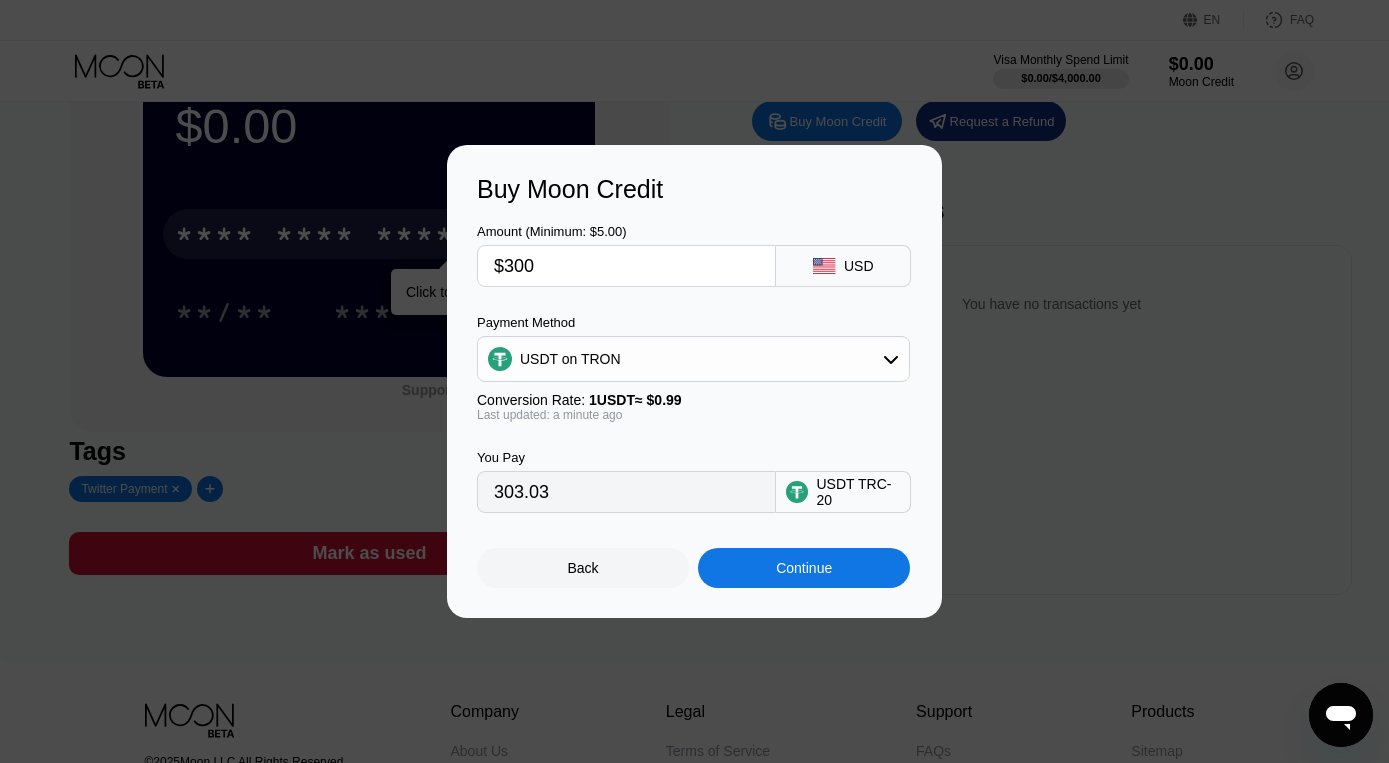 type on "$300" 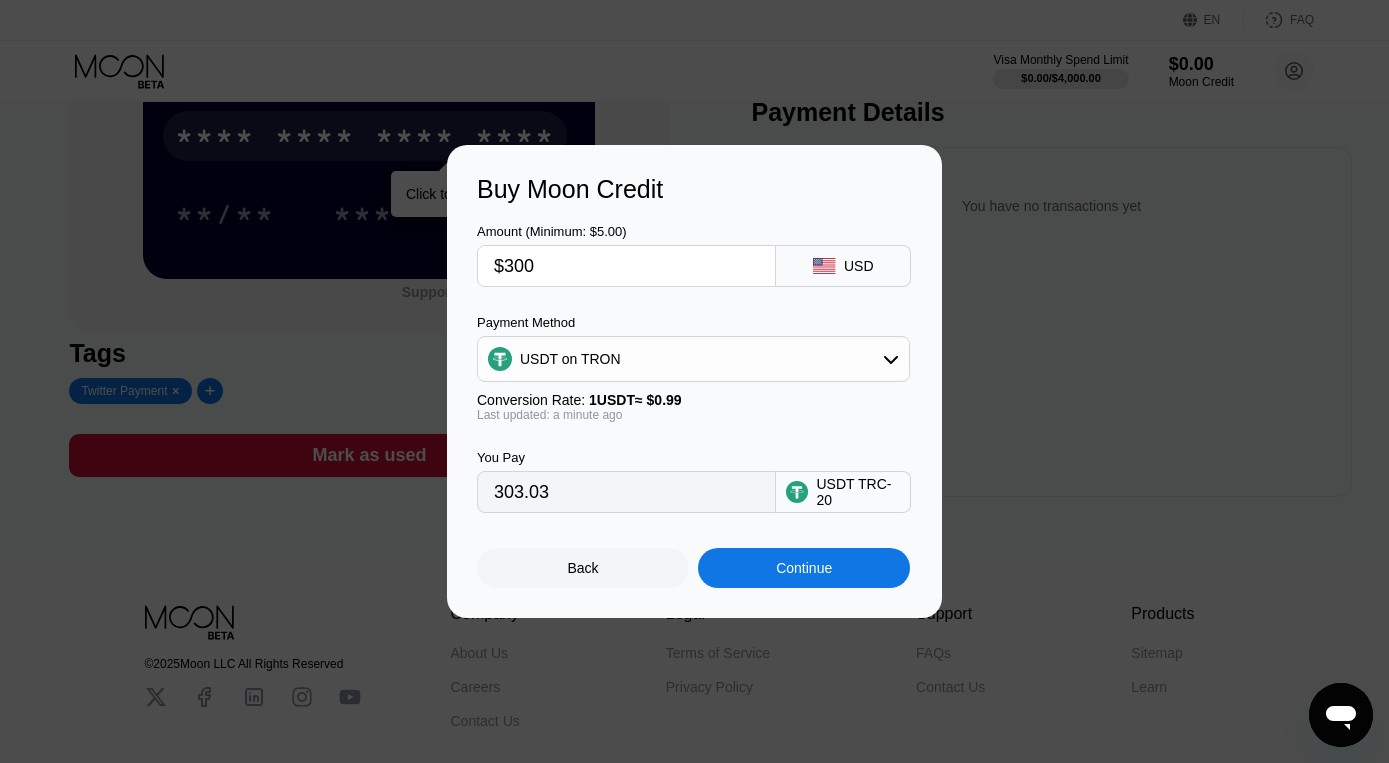 scroll, scrollTop: 0, scrollLeft: 0, axis: both 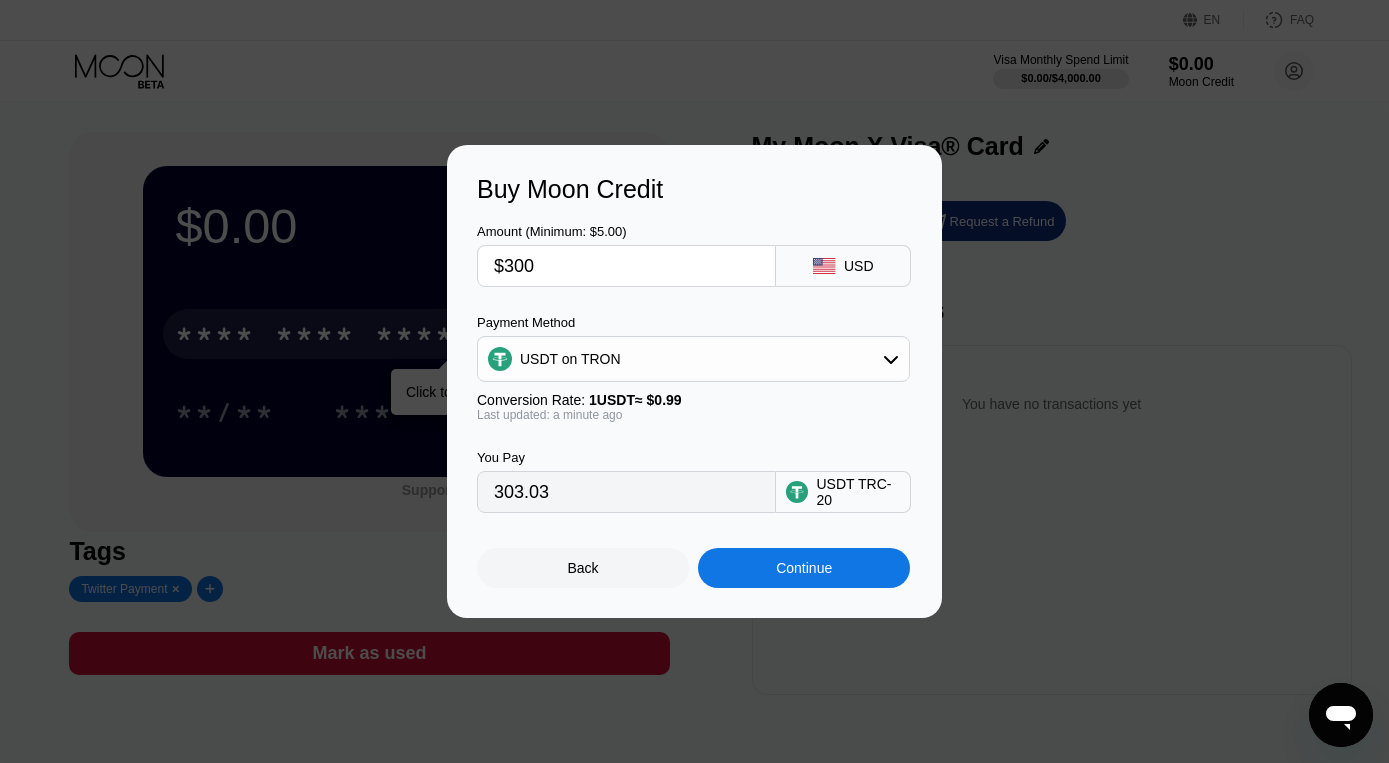 click on "Back" at bounding box center (583, 568) 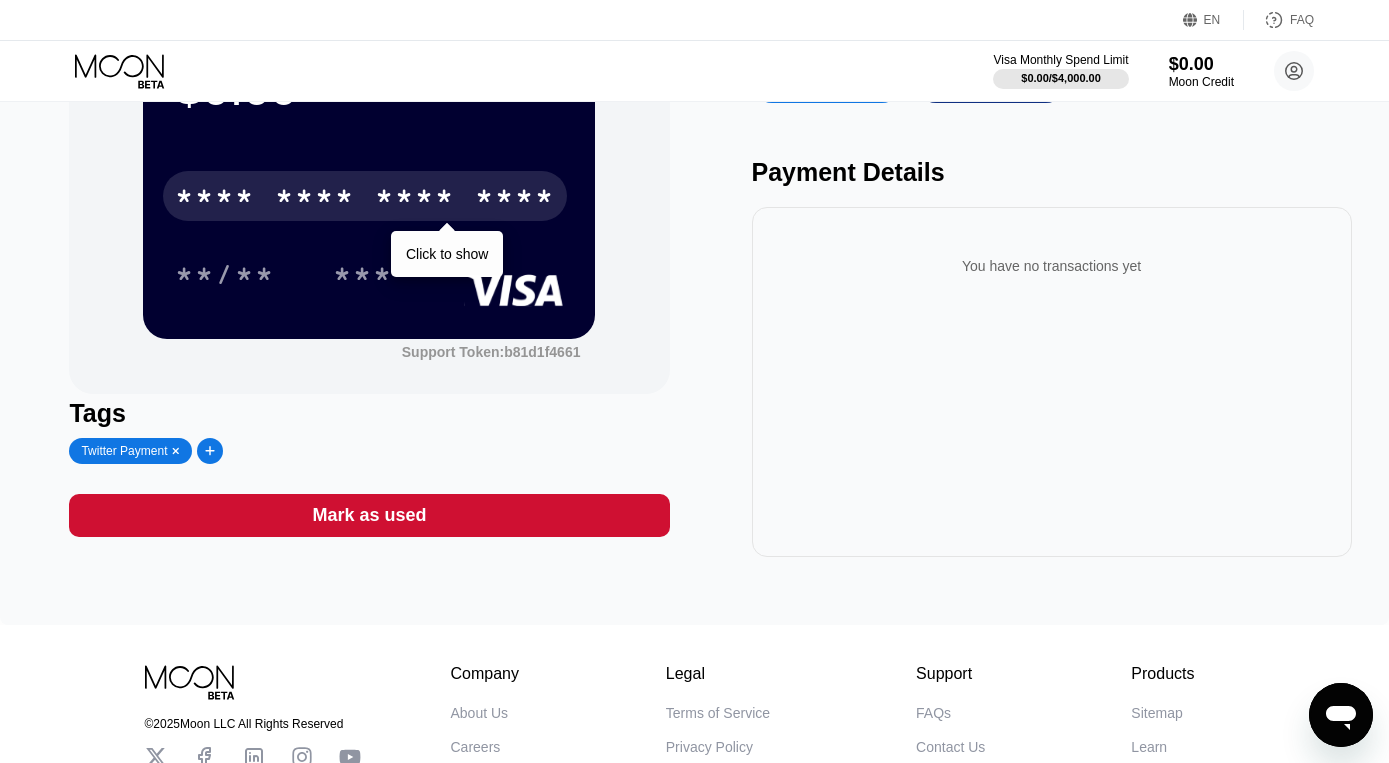 scroll, scrollTop: 0, scrollLeft: 0, axis: both 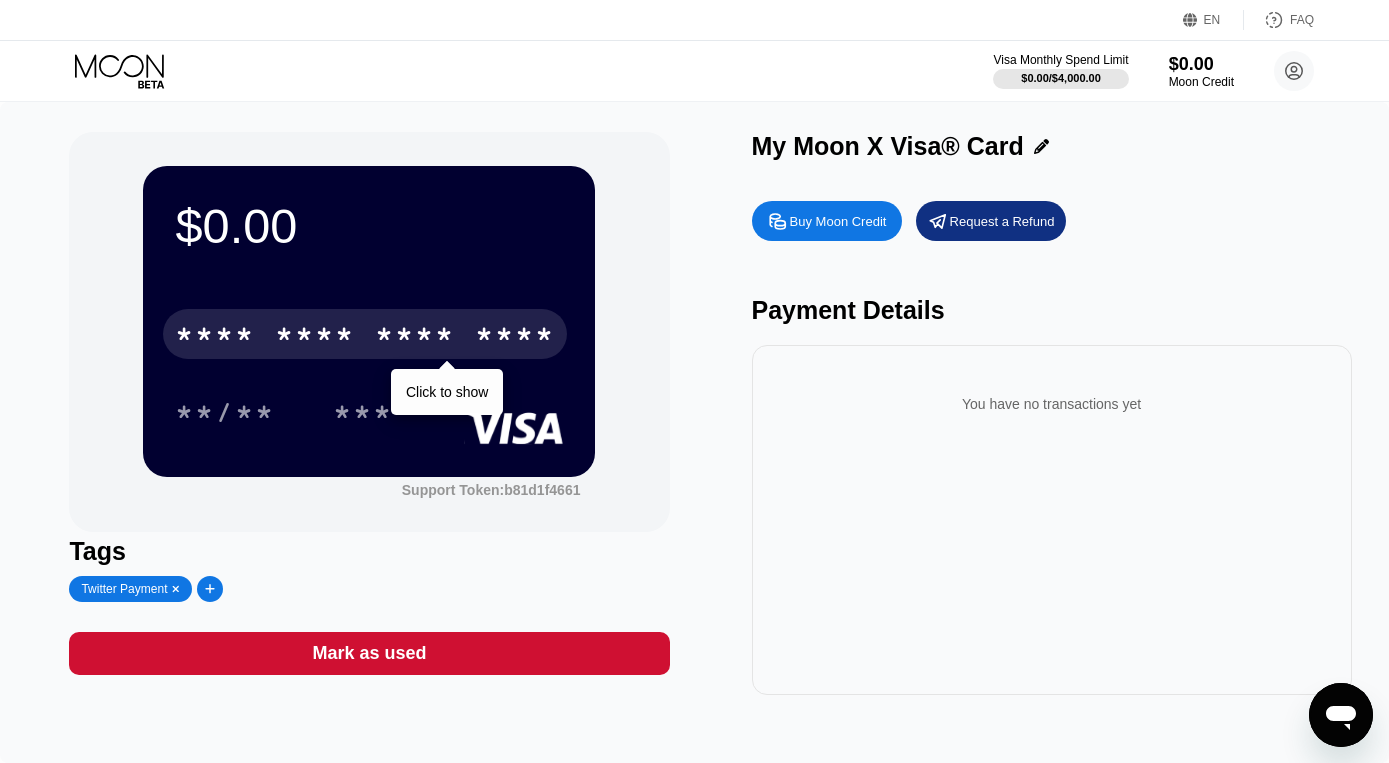 click on "You have no transactions yet" at bounding box center (1052, 404) 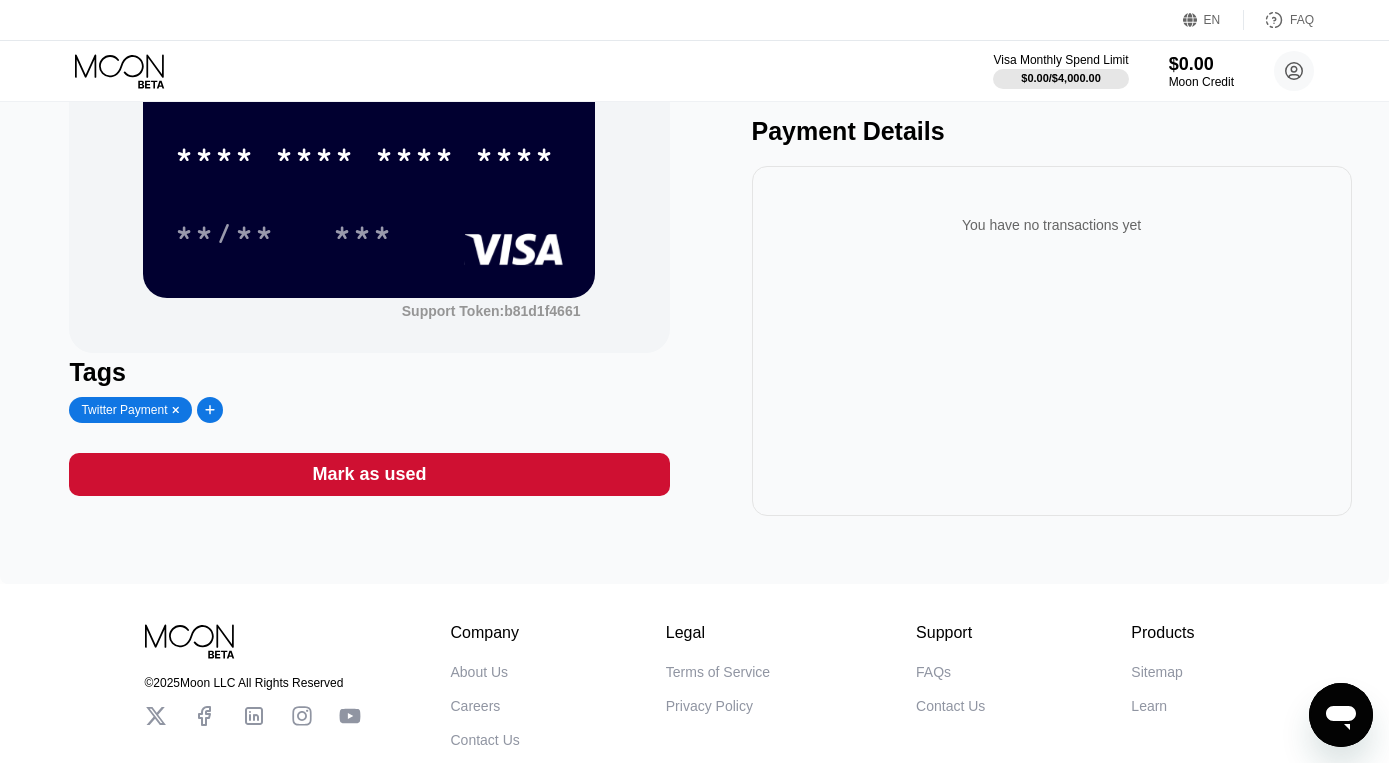 scroll, scrollTop: 0, scrollLeft: 0, axis: both 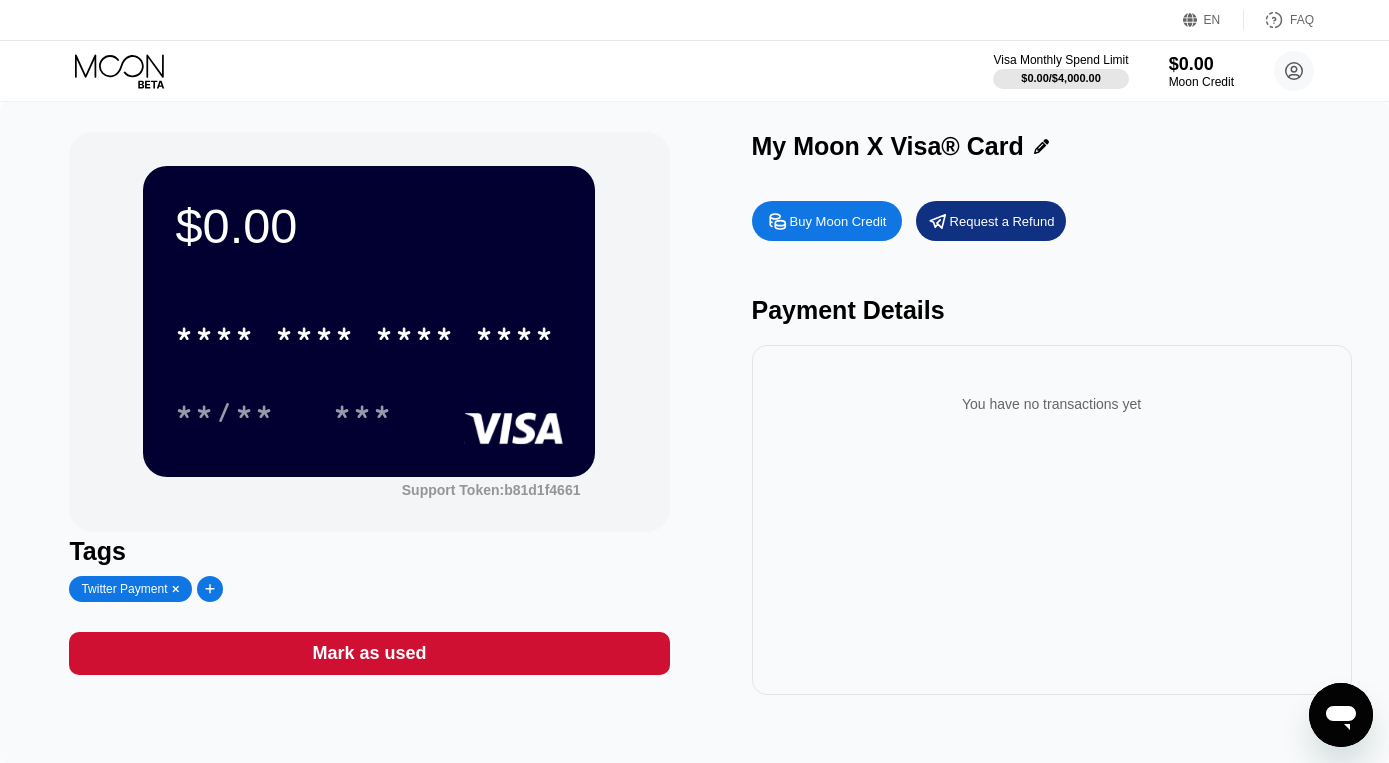 click on "Buy Moon Credit" at bounding box center (838, 221) 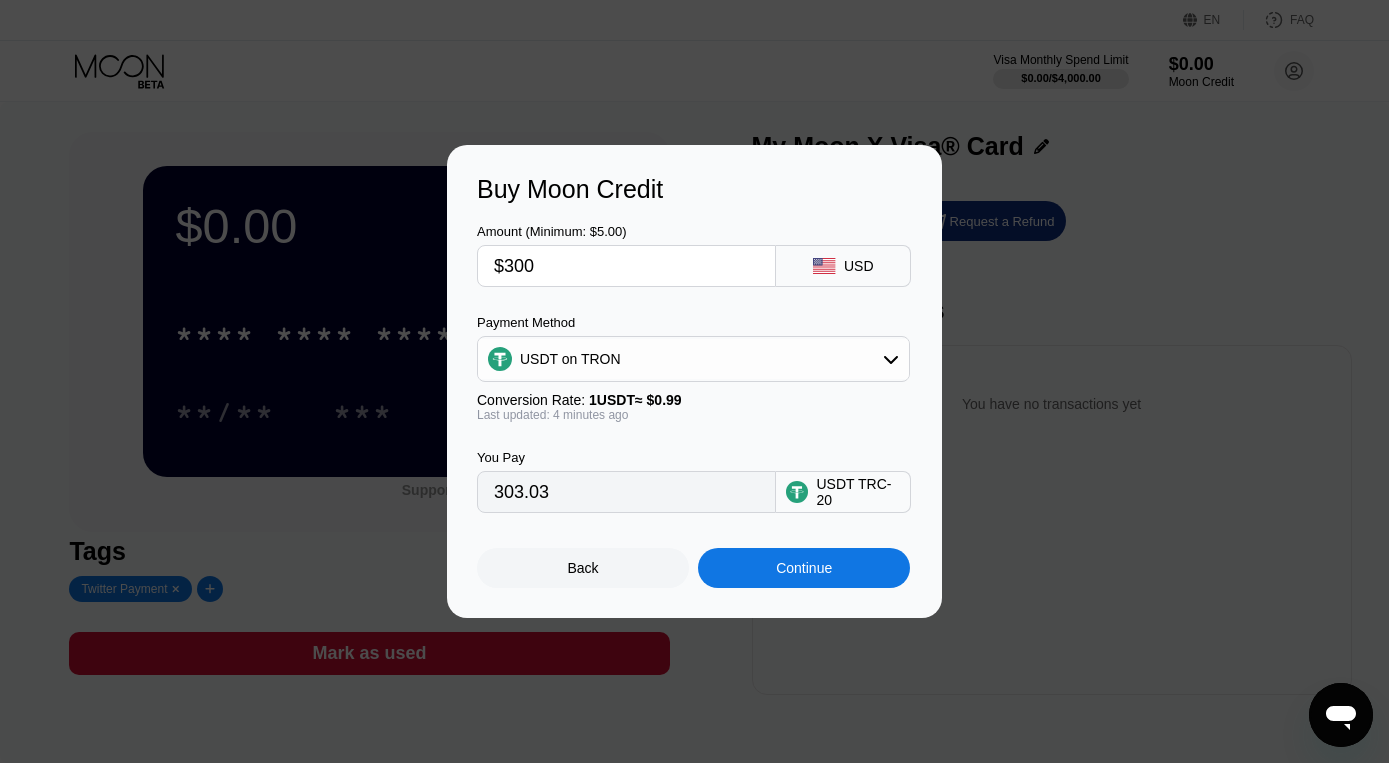 click 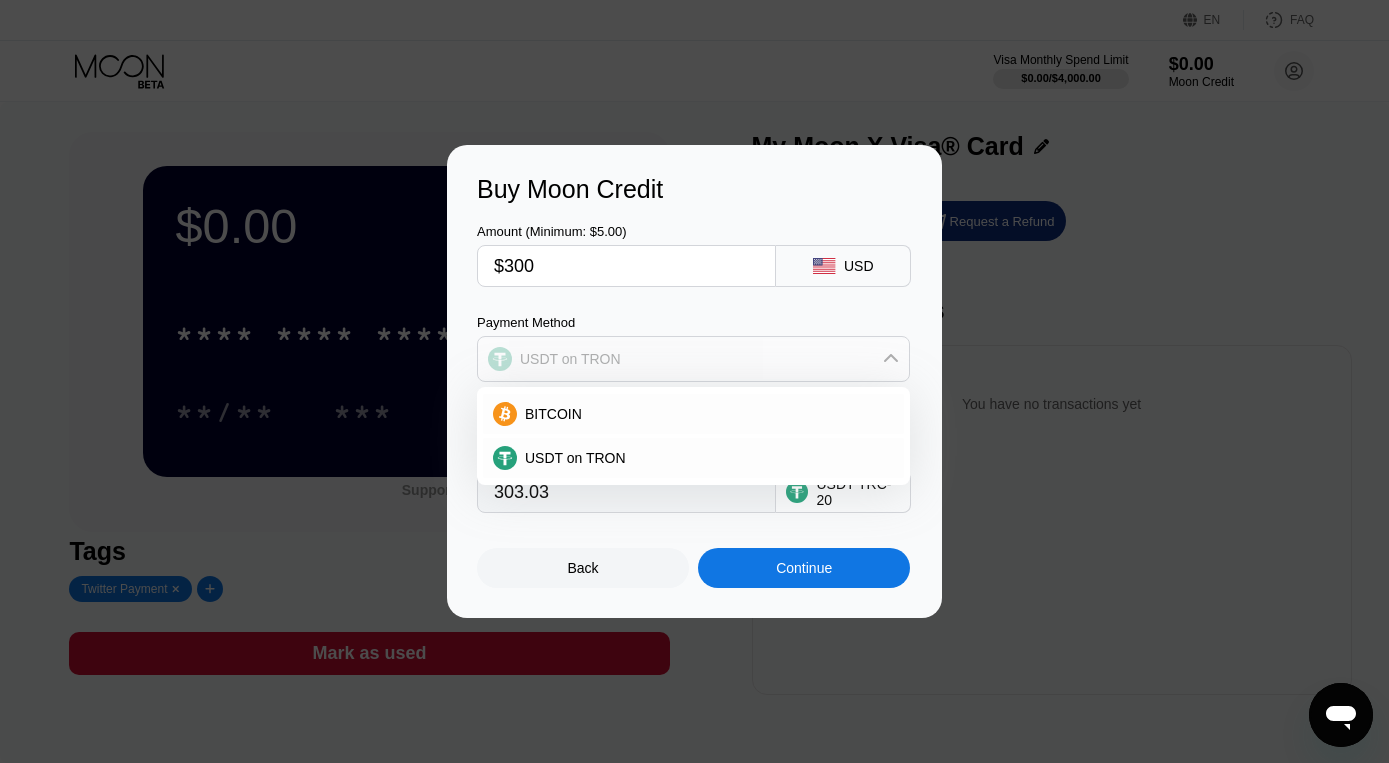 click on "USDT on TRON" at bounding box center [693, 359] 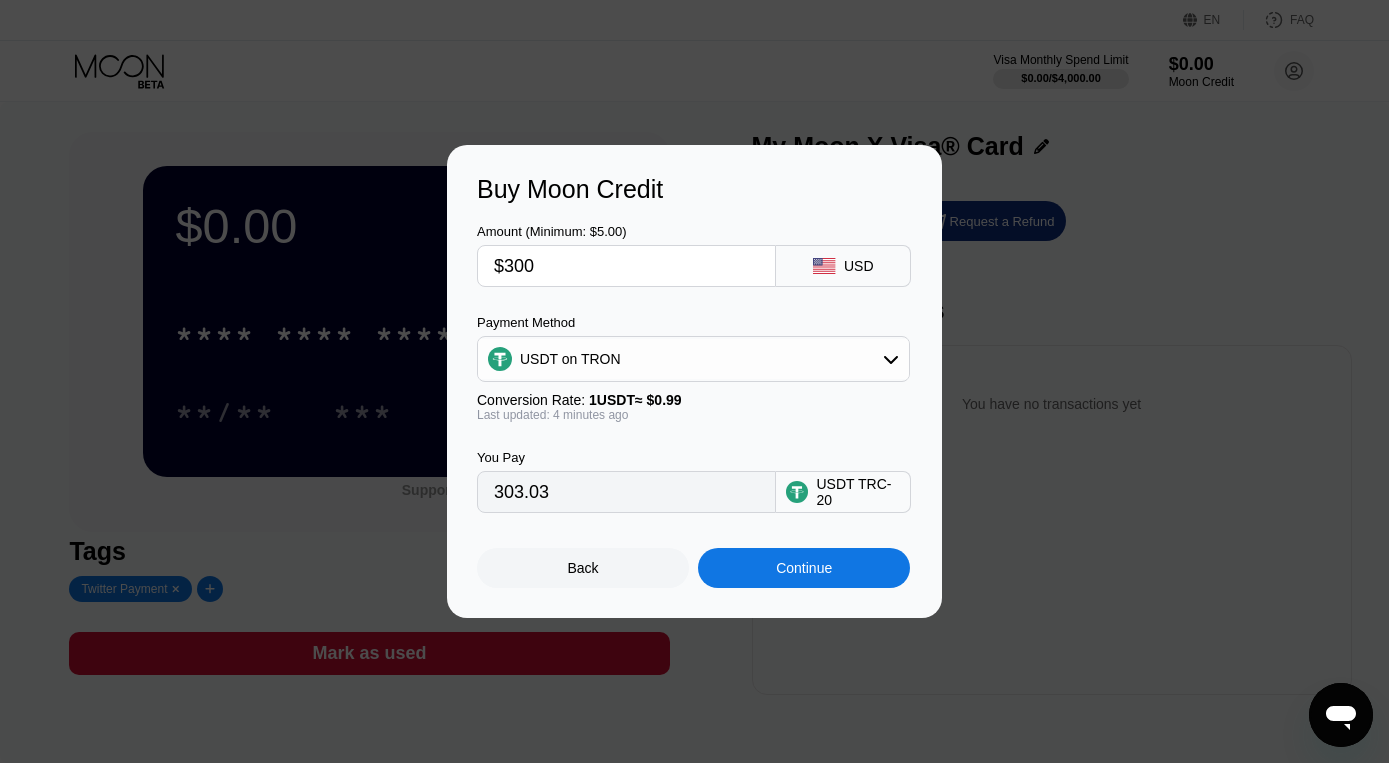 click on "Conversion Rate:   1  USDT  ≈   $0.99" at bounding box center (693, 400) 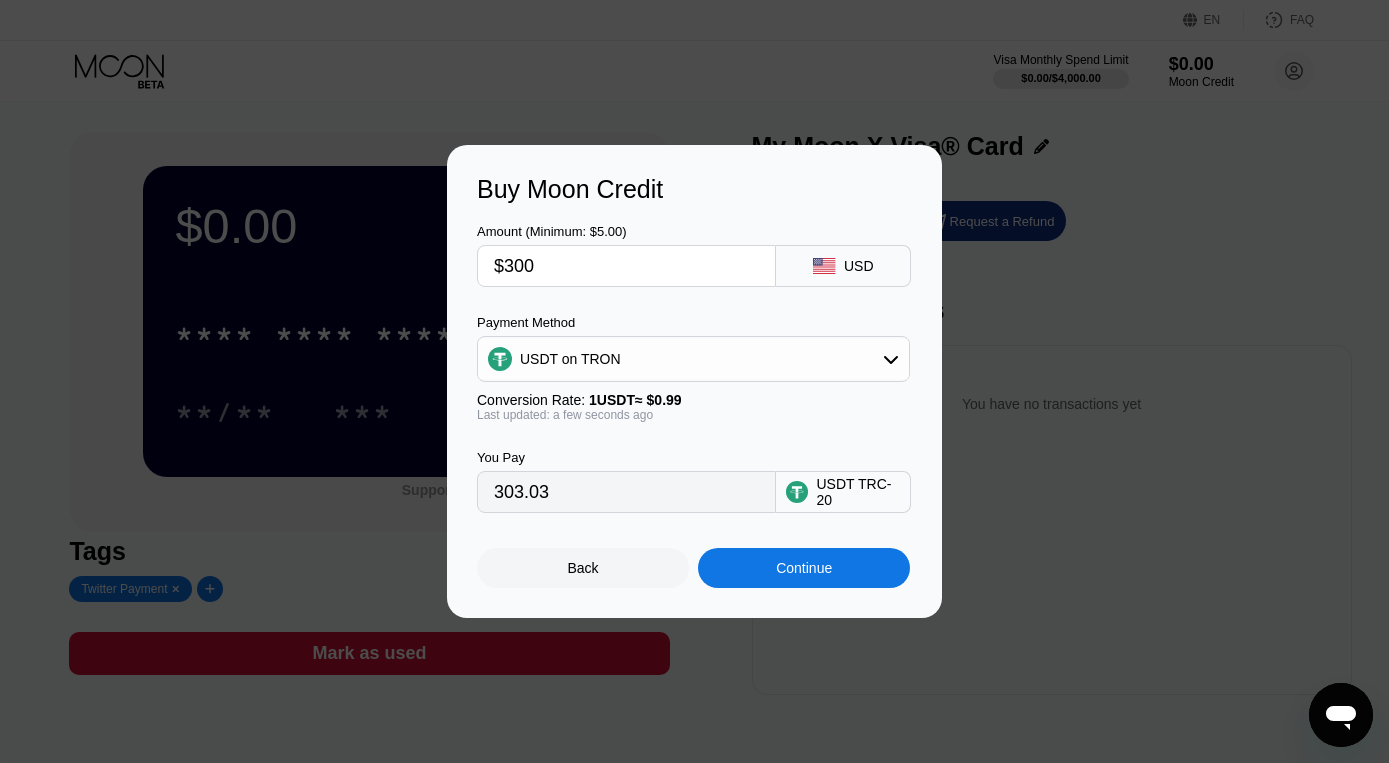 drag, startPoint x: 577, startPoint y: 274, endPoint x: 456, endPoint y: 285, distance: 121.49897 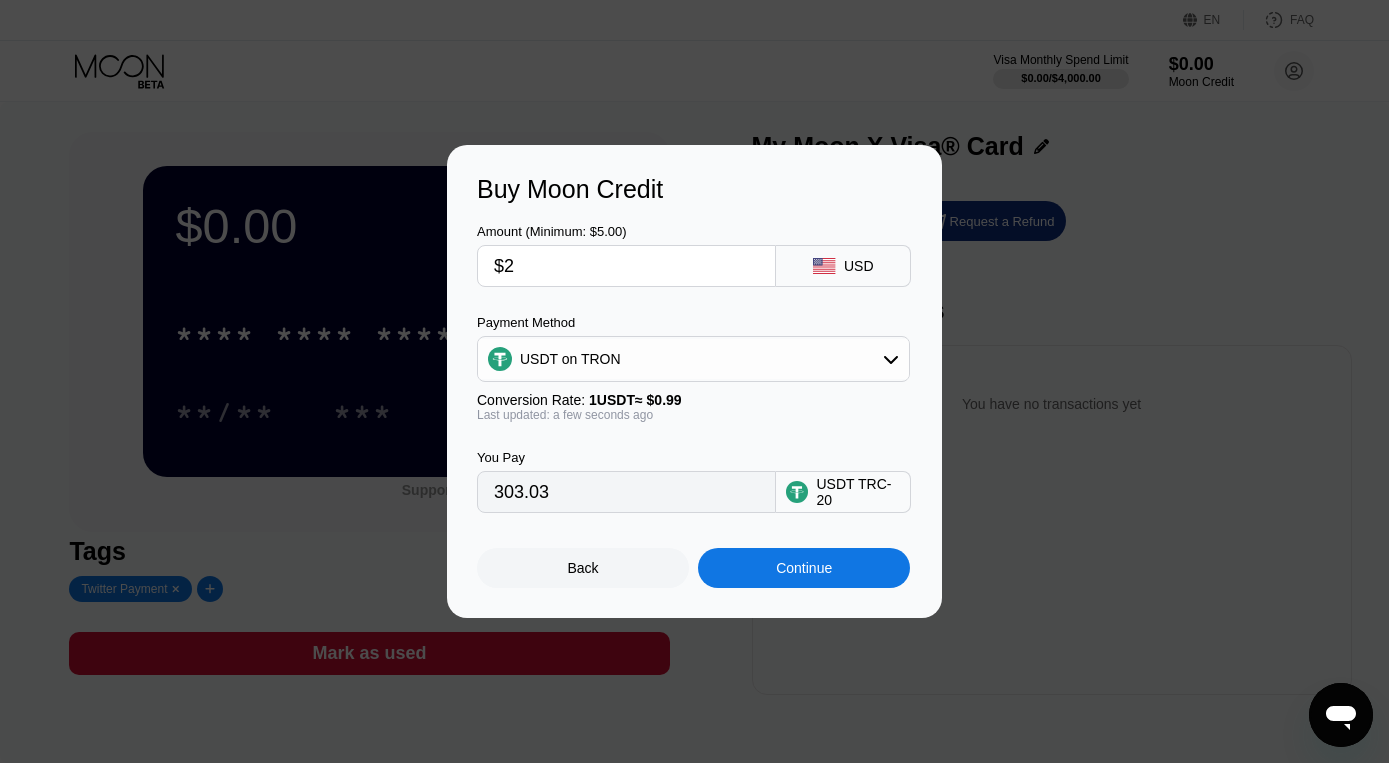 type on "2.02" 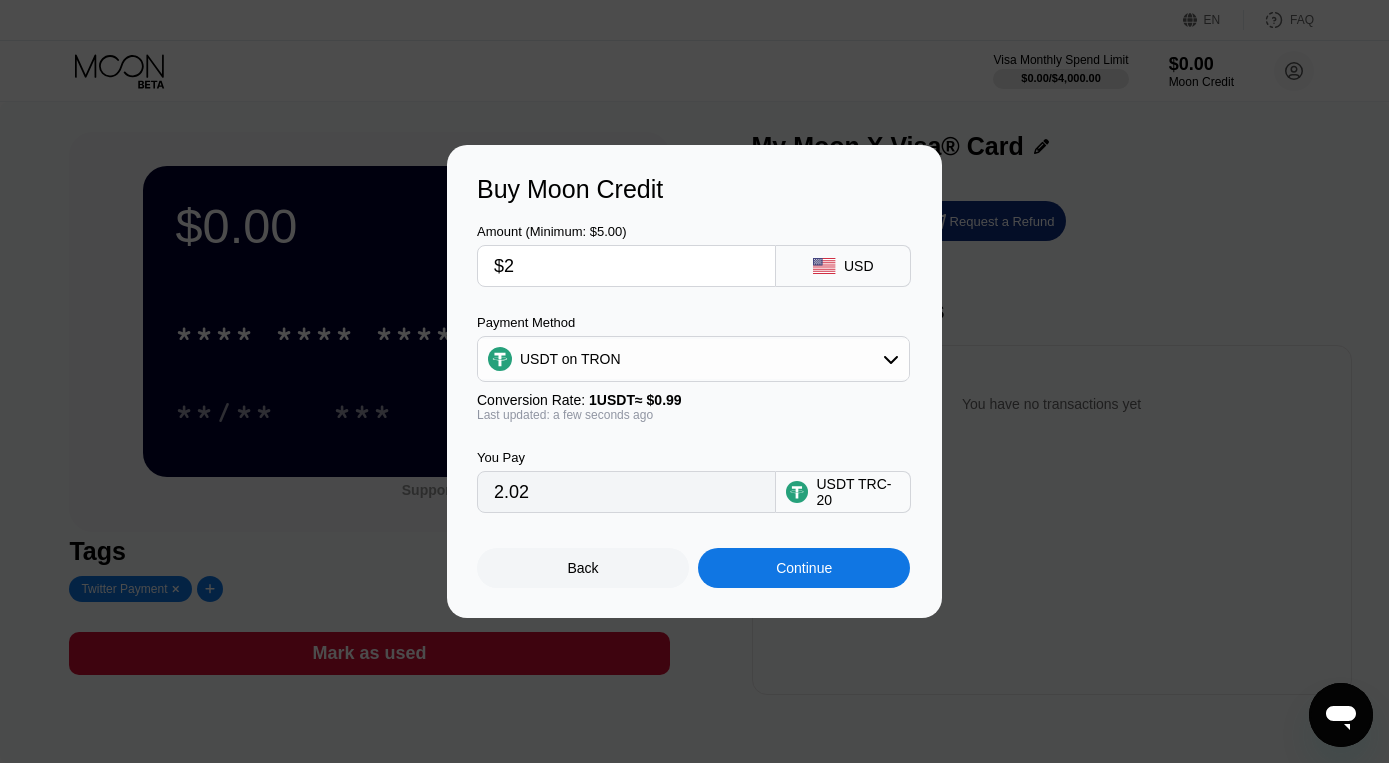 type on "$25" 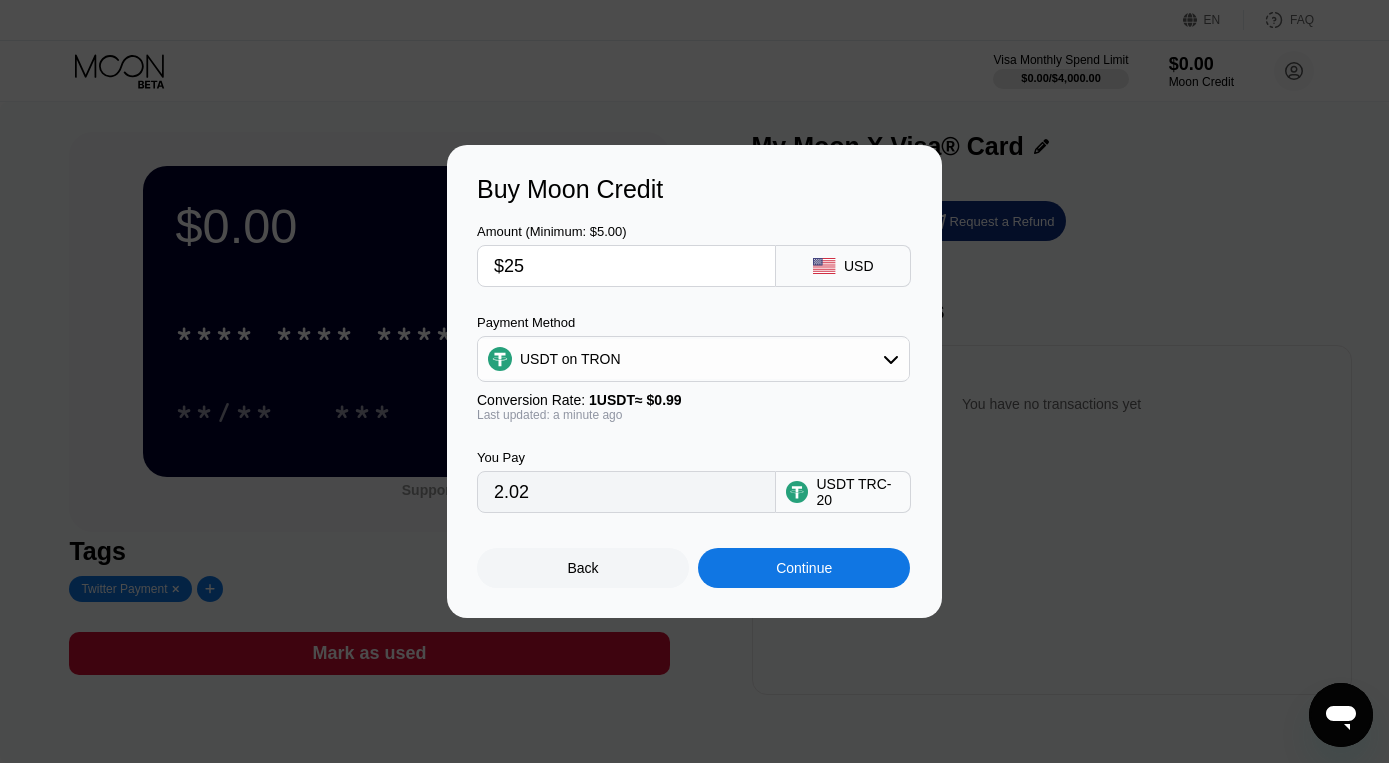 type on "25.25" 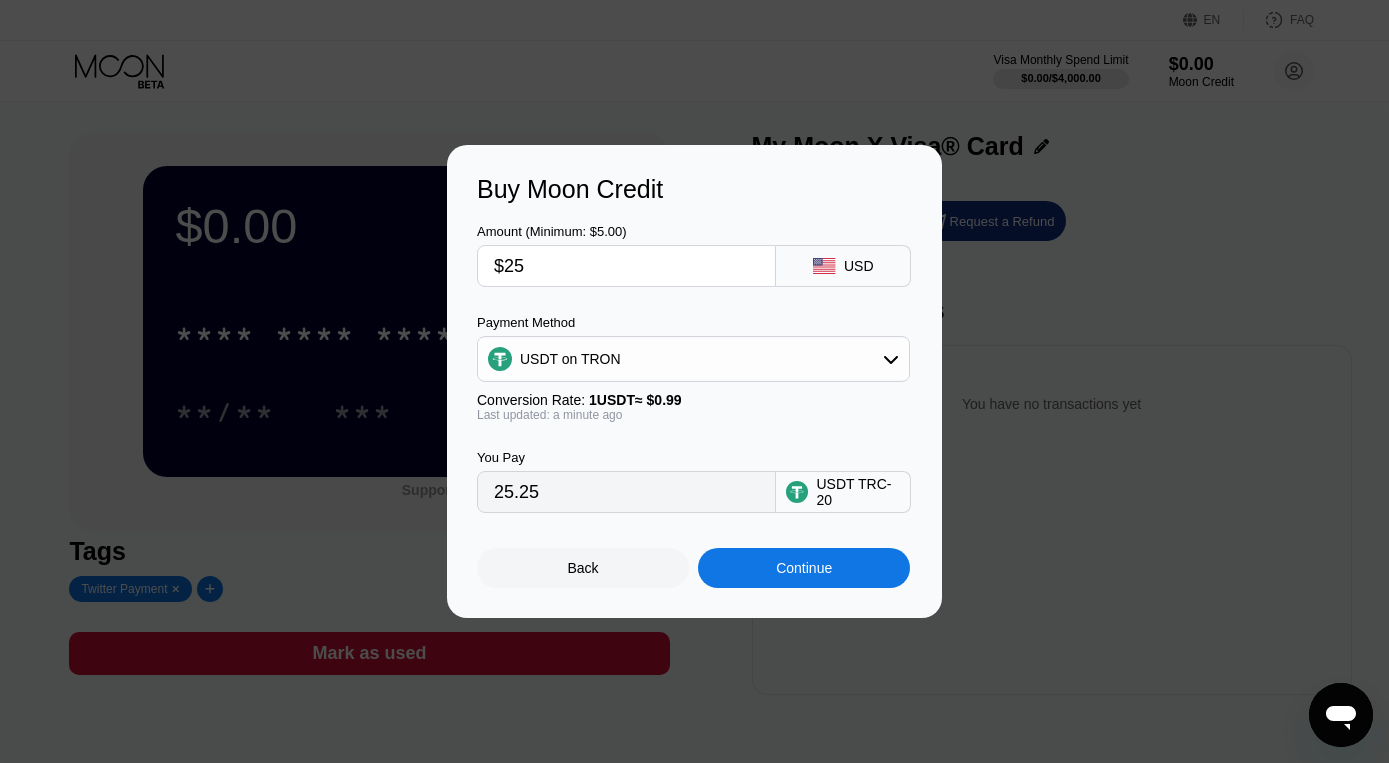 type on "$250" 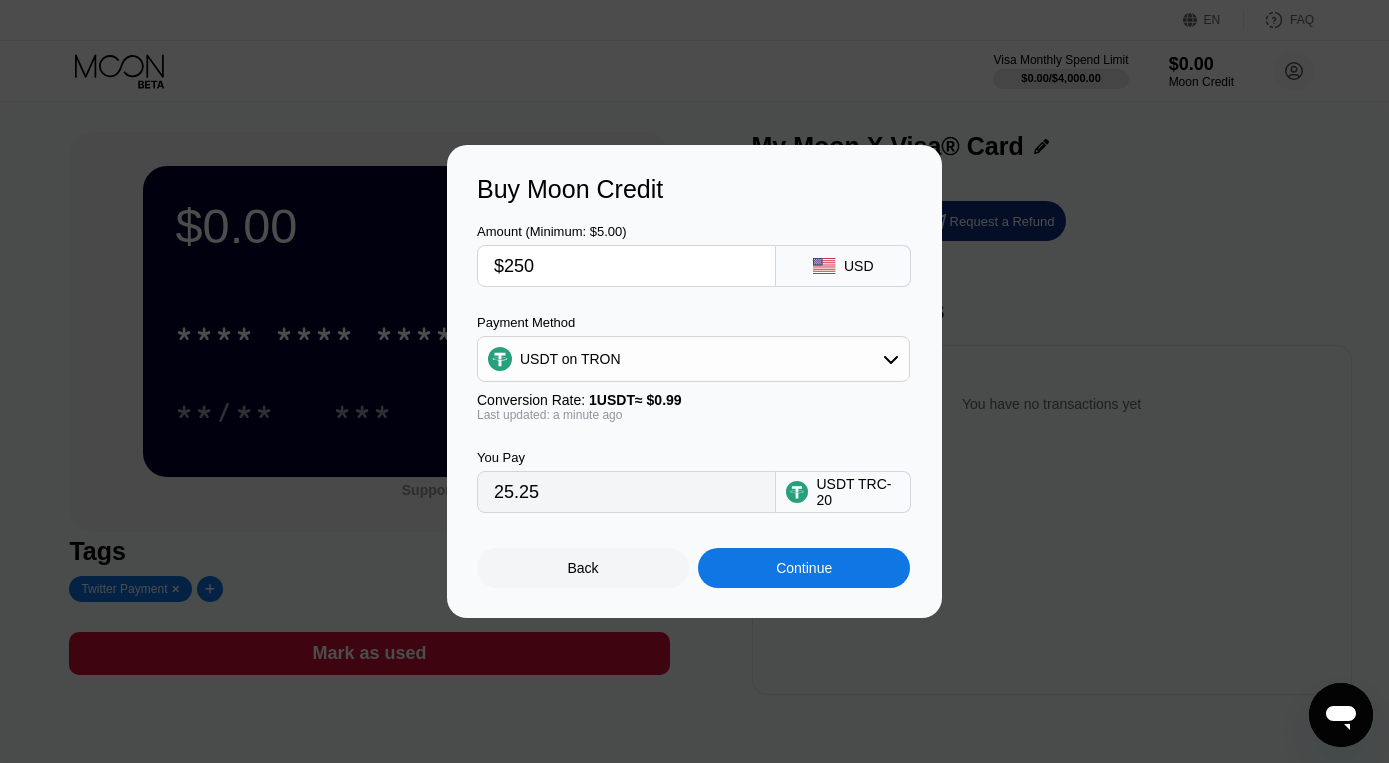 type on "252.53" 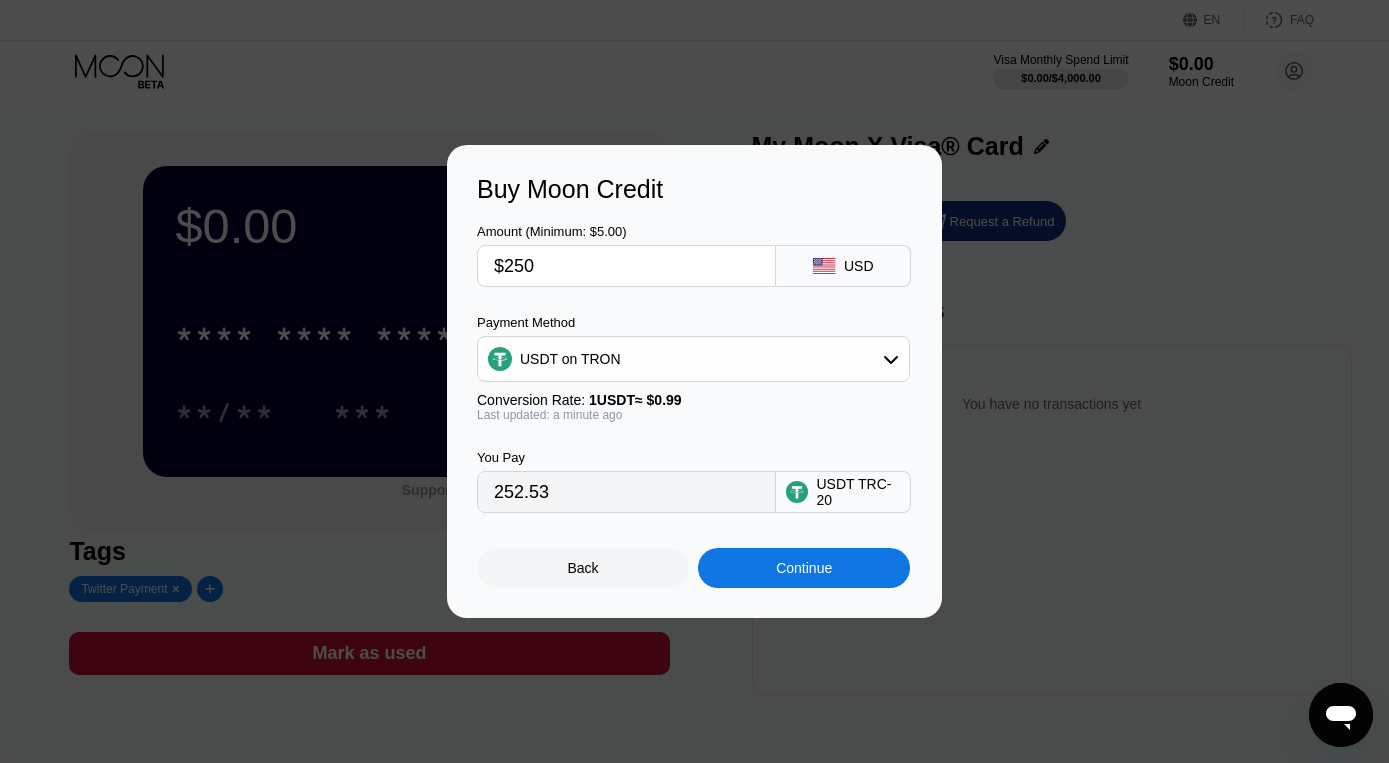 type on "$250" 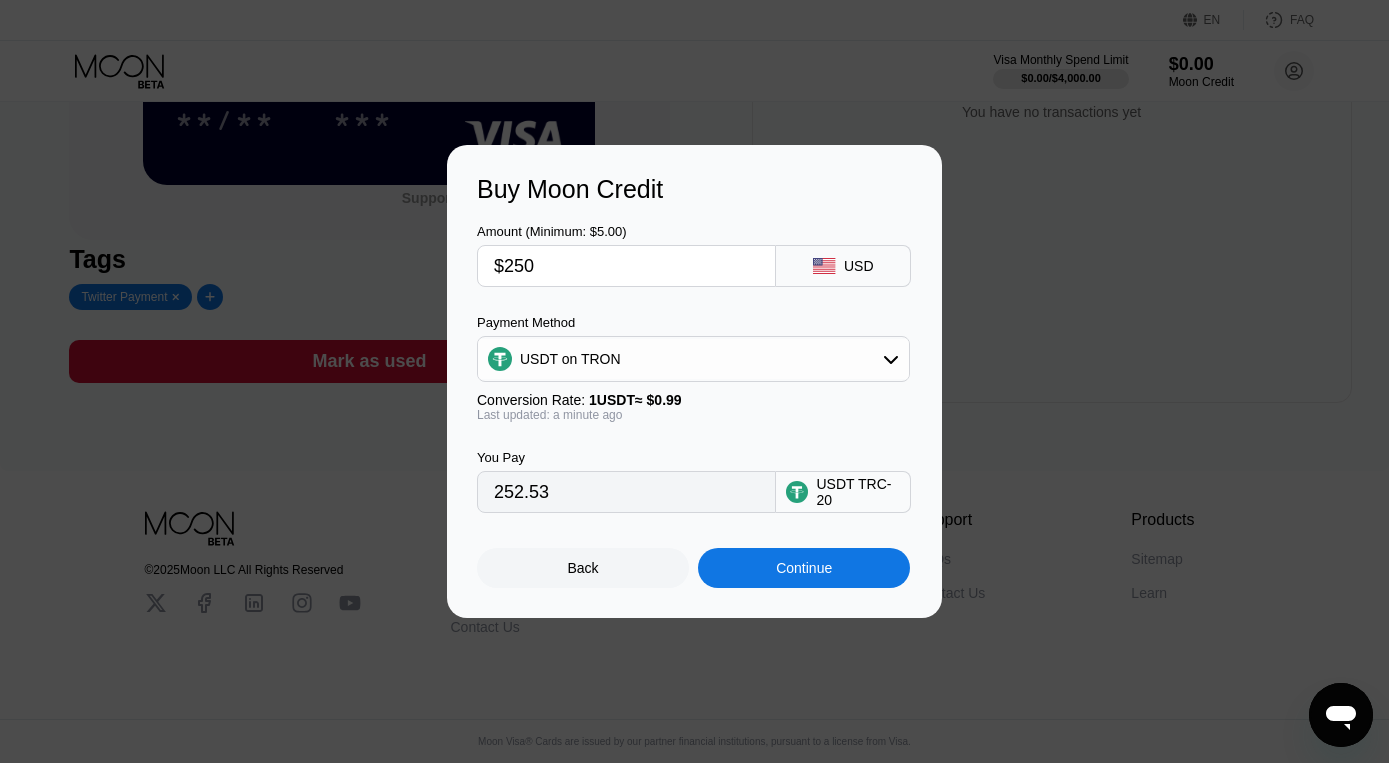 scroll, scrollTop: 0, scrollLeft: 0, axis: both 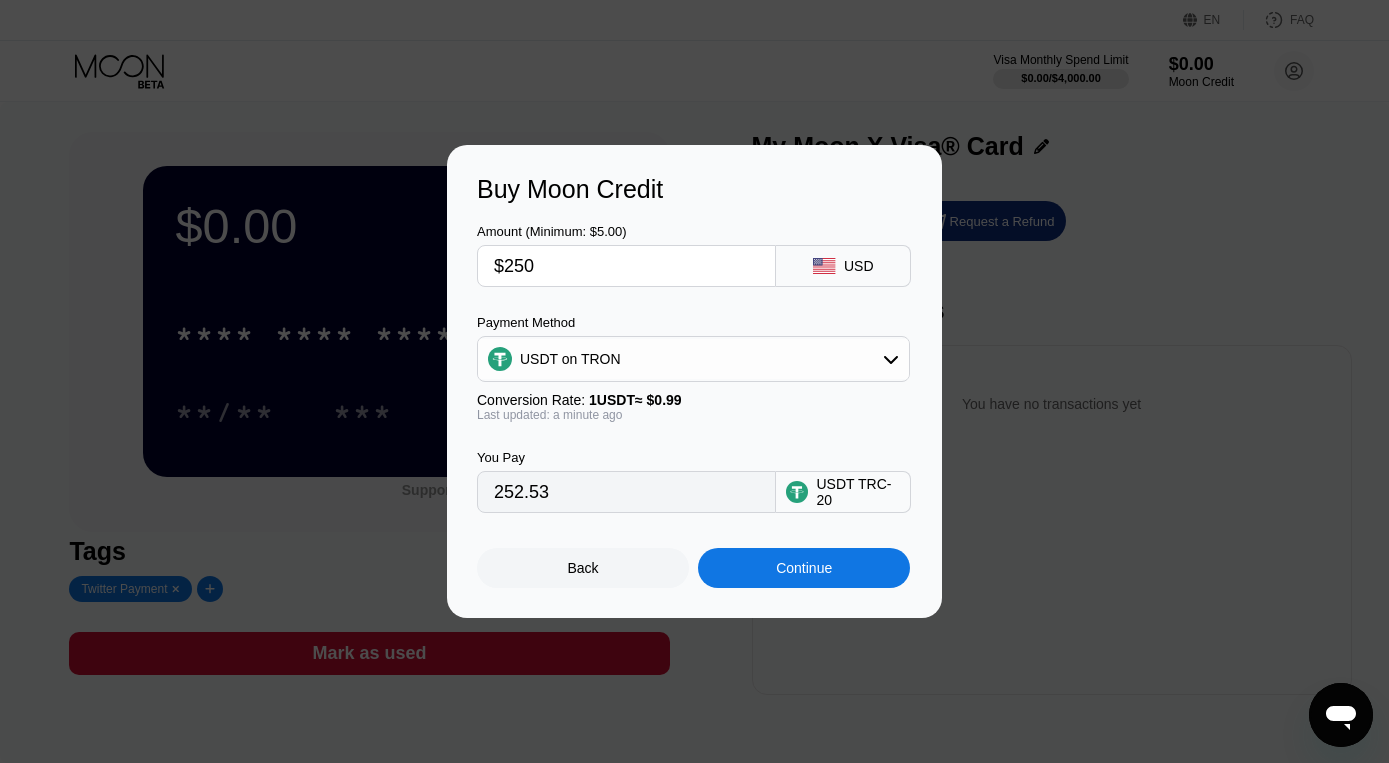 click on "Buy Moon Credit Amount (Minimum: $5.00) $250 USD Payment Method USDT on TRON Conversion Rate:   1  USDT  ≈   $0.99 Last updated:   a minute ago You Pay 252.53 USDT TRC-20 Back Continue" at bounding box center [694, 381] 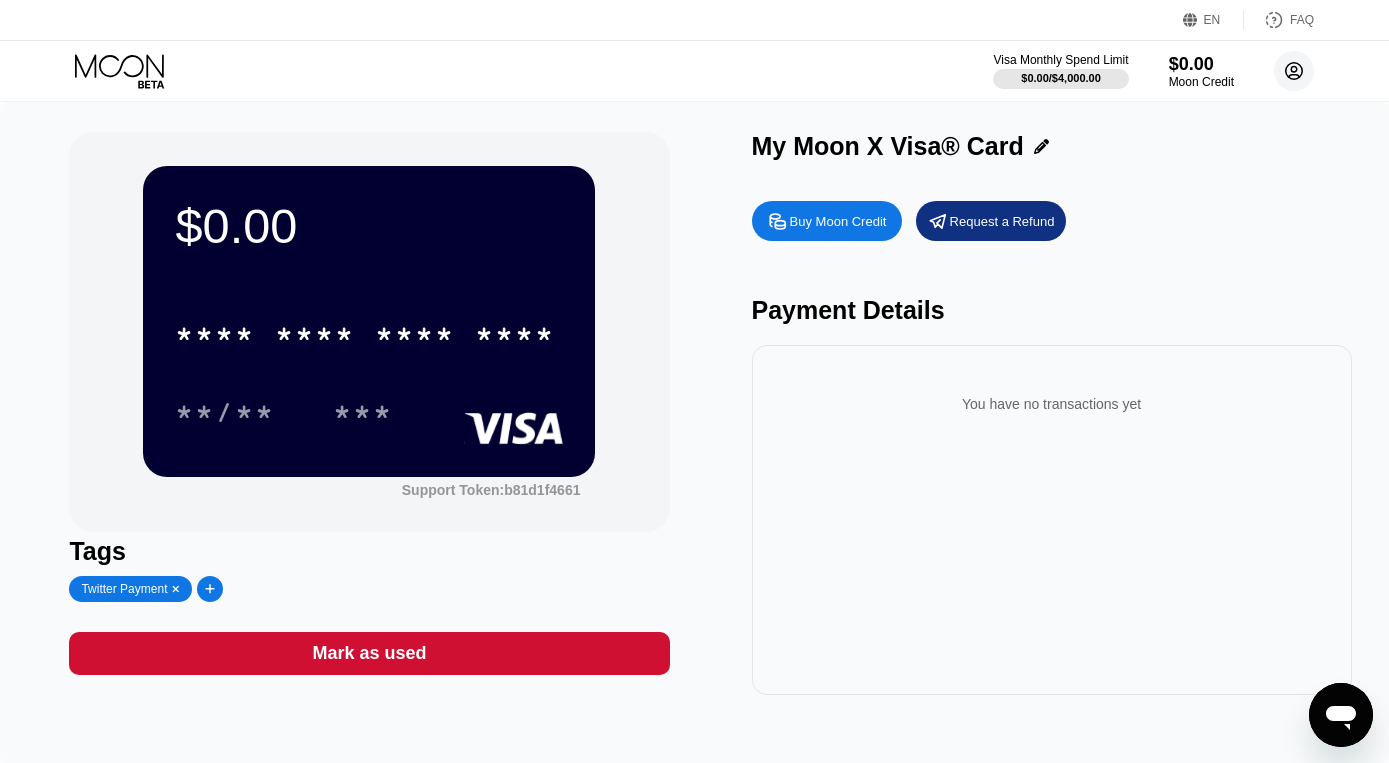 click 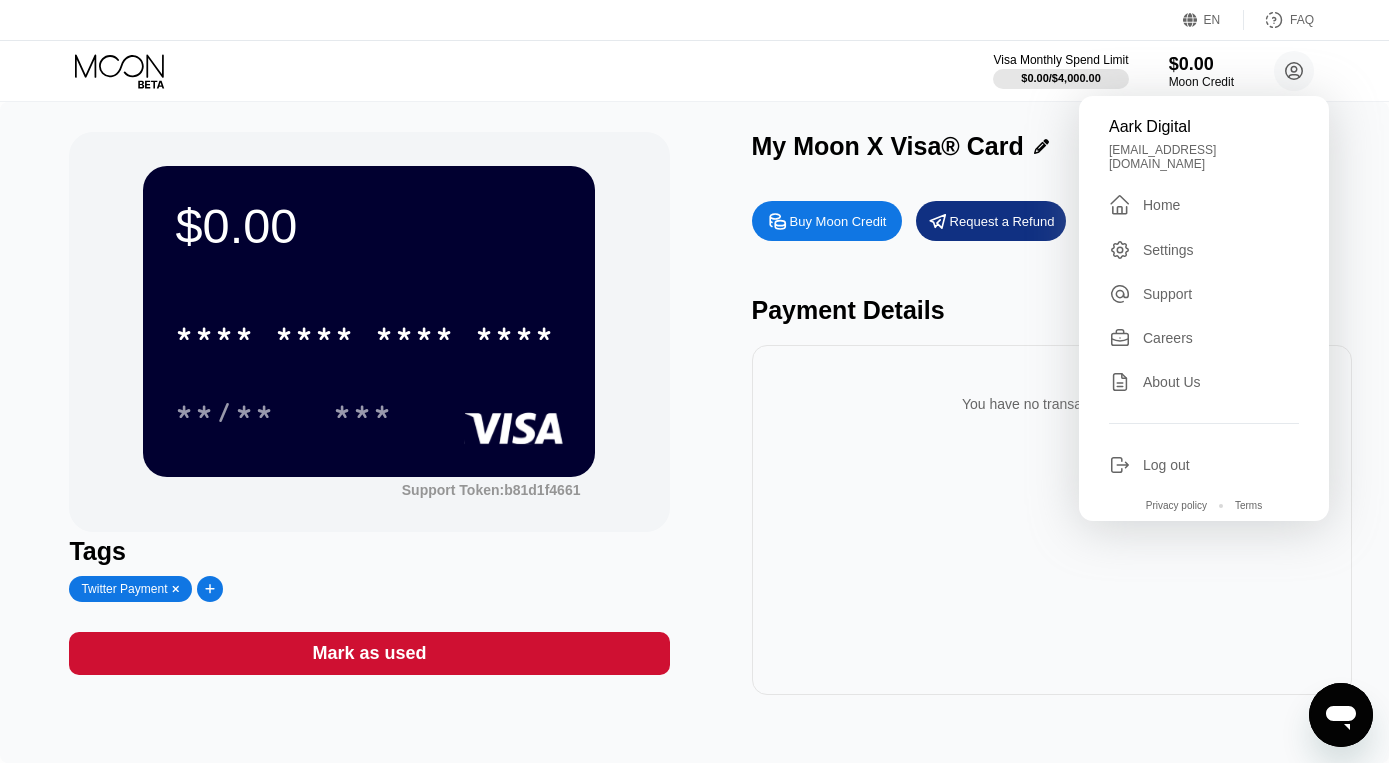 click on "Buy Moon Credit Request a Refund Payment Details You have no transactions yet" at bounding box center [1052, 443] 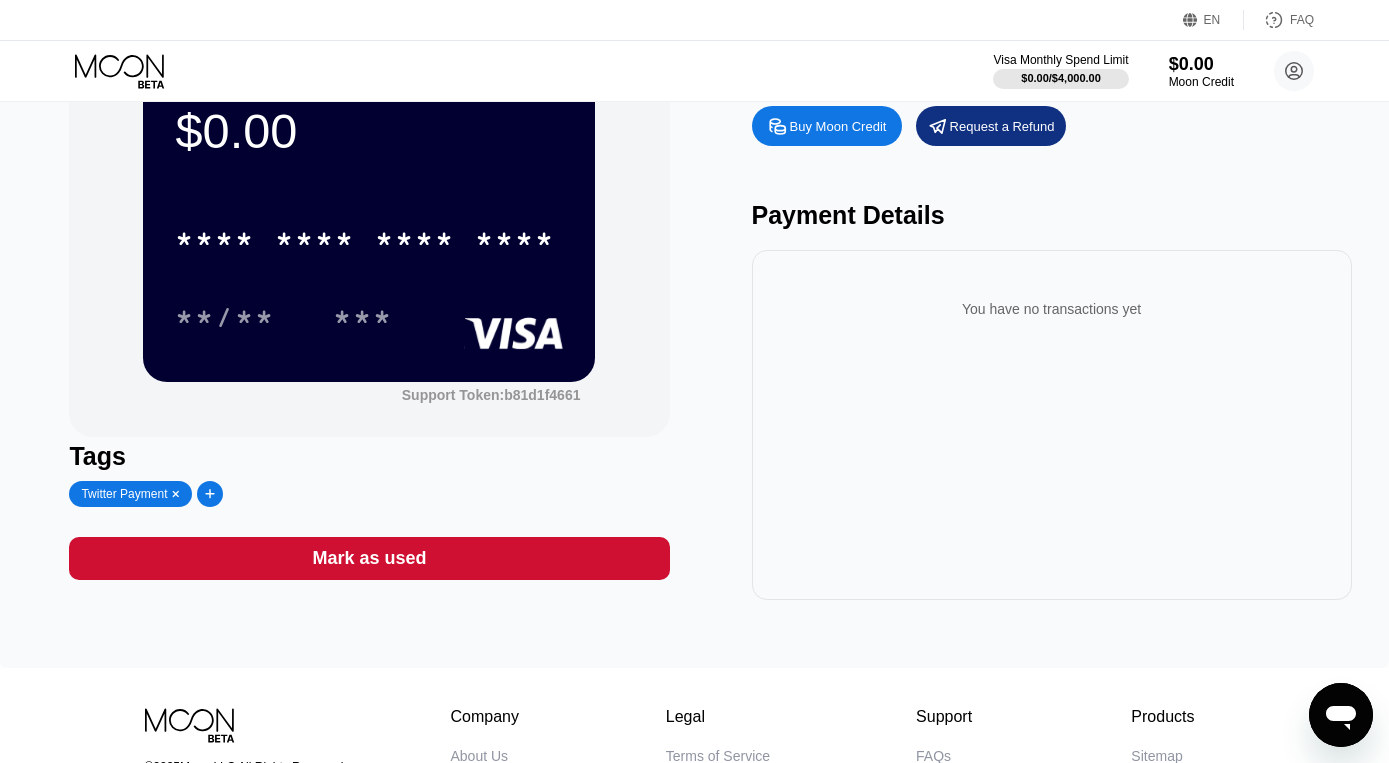 scroll, scrollTop: 0, scrollLeft: 0, axis: both 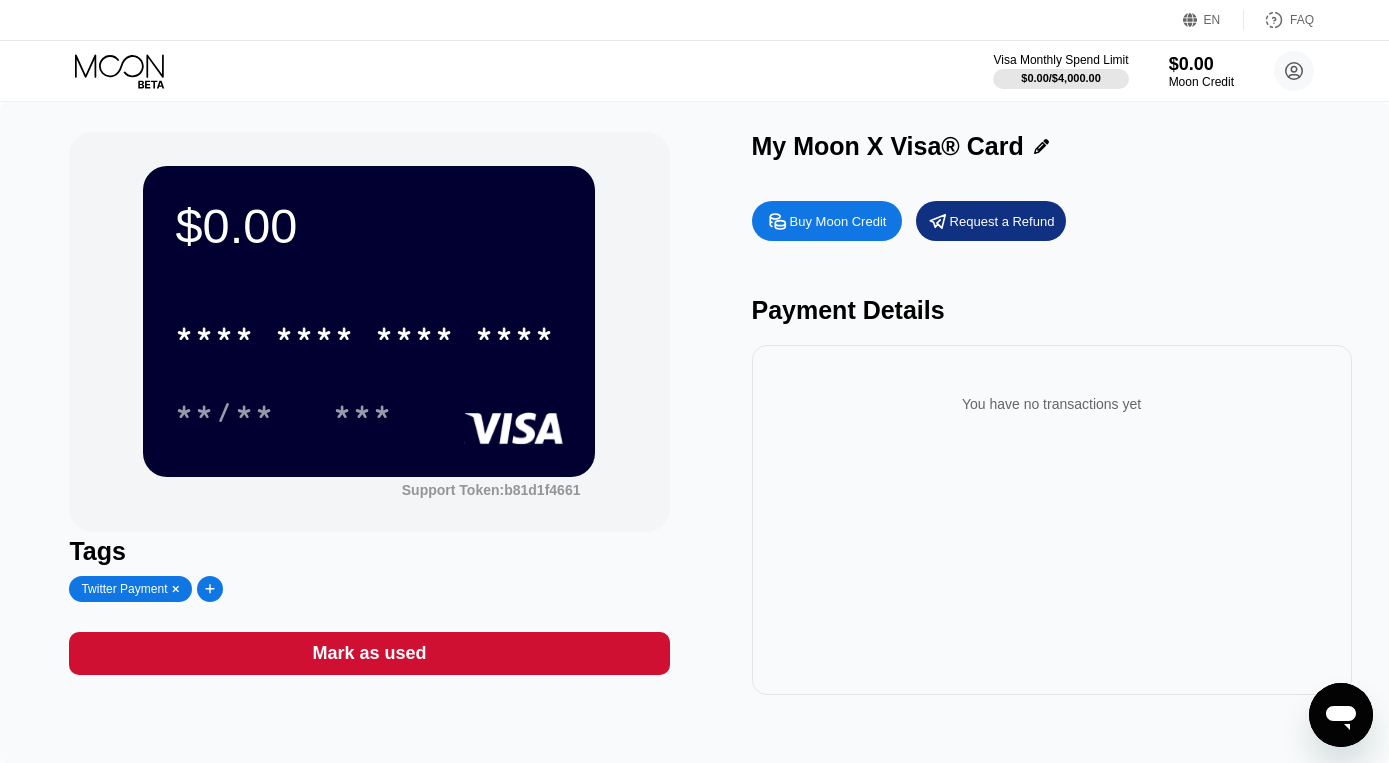 click on "Buy Moon Credit" at bounding box center (838, 221) 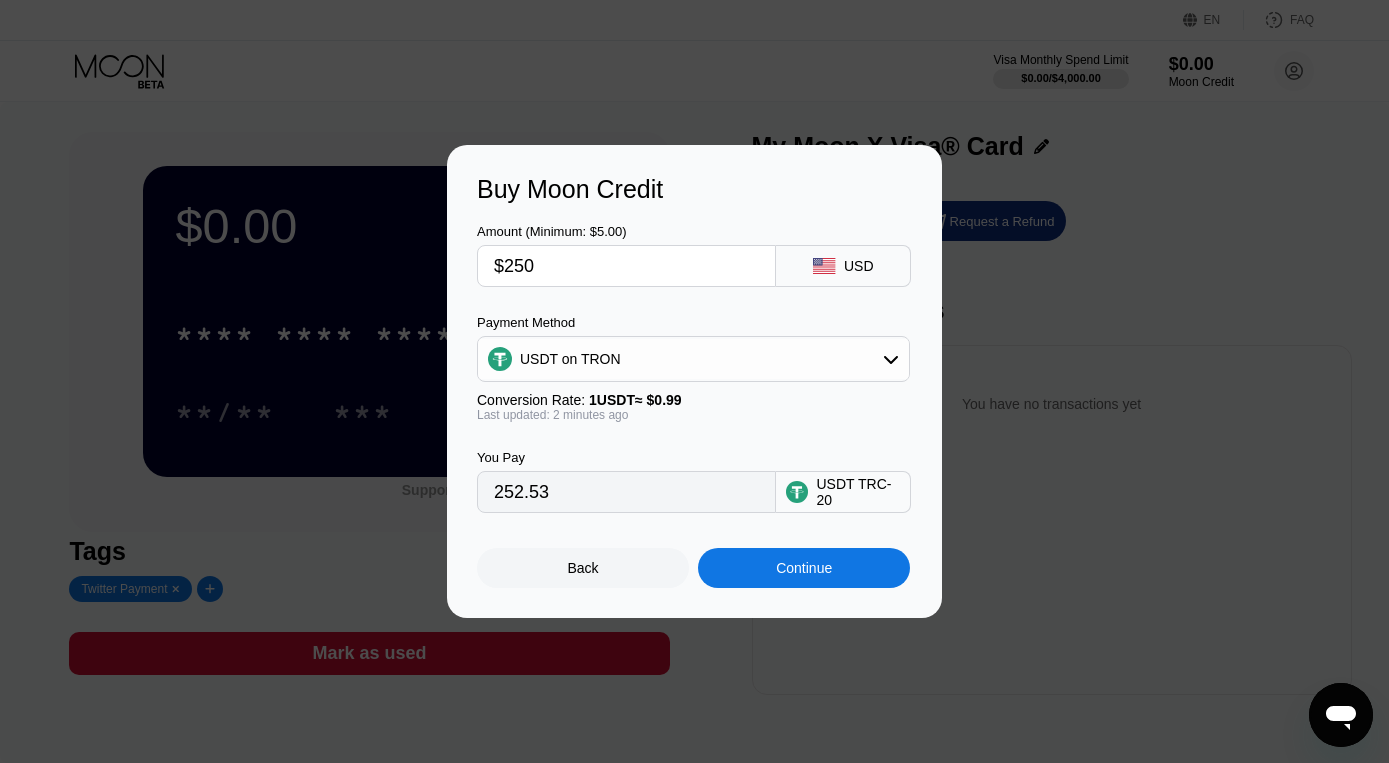 click on "Continue" at bounding box center (804, 568) 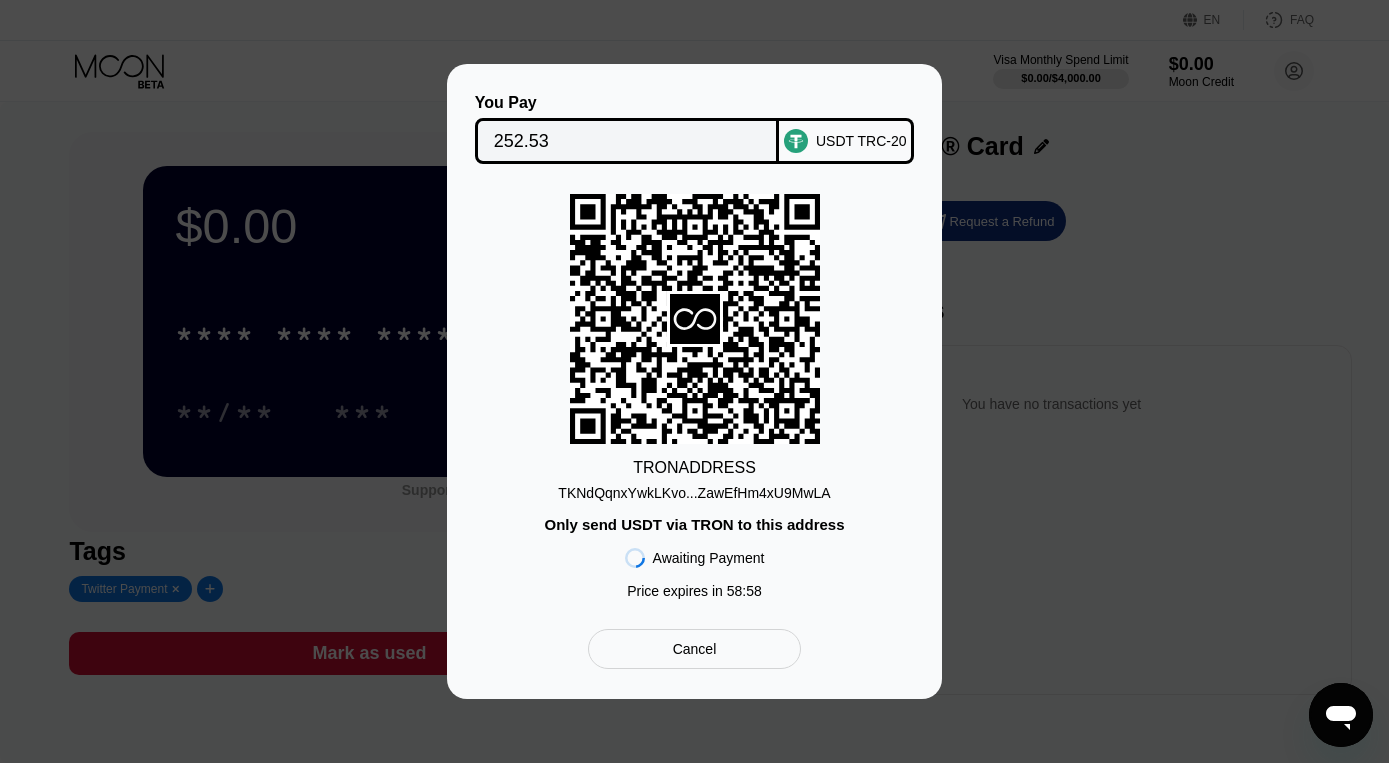 click on "USDT TRC-20" at bounding box center (861, 141) 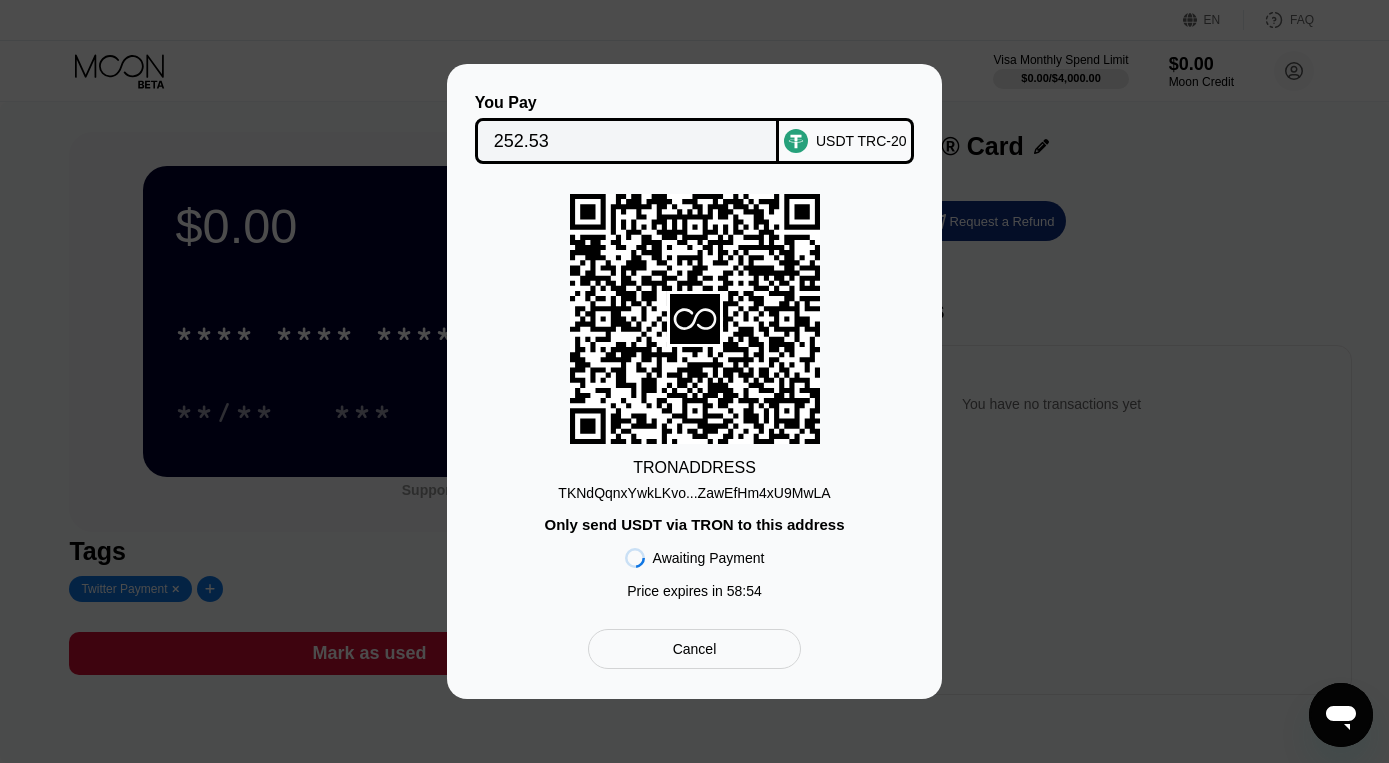 drag, startPoint x: 731, startPoint y: 467, endPoint x: 814, endPoint y: 468, distance: 83.00603 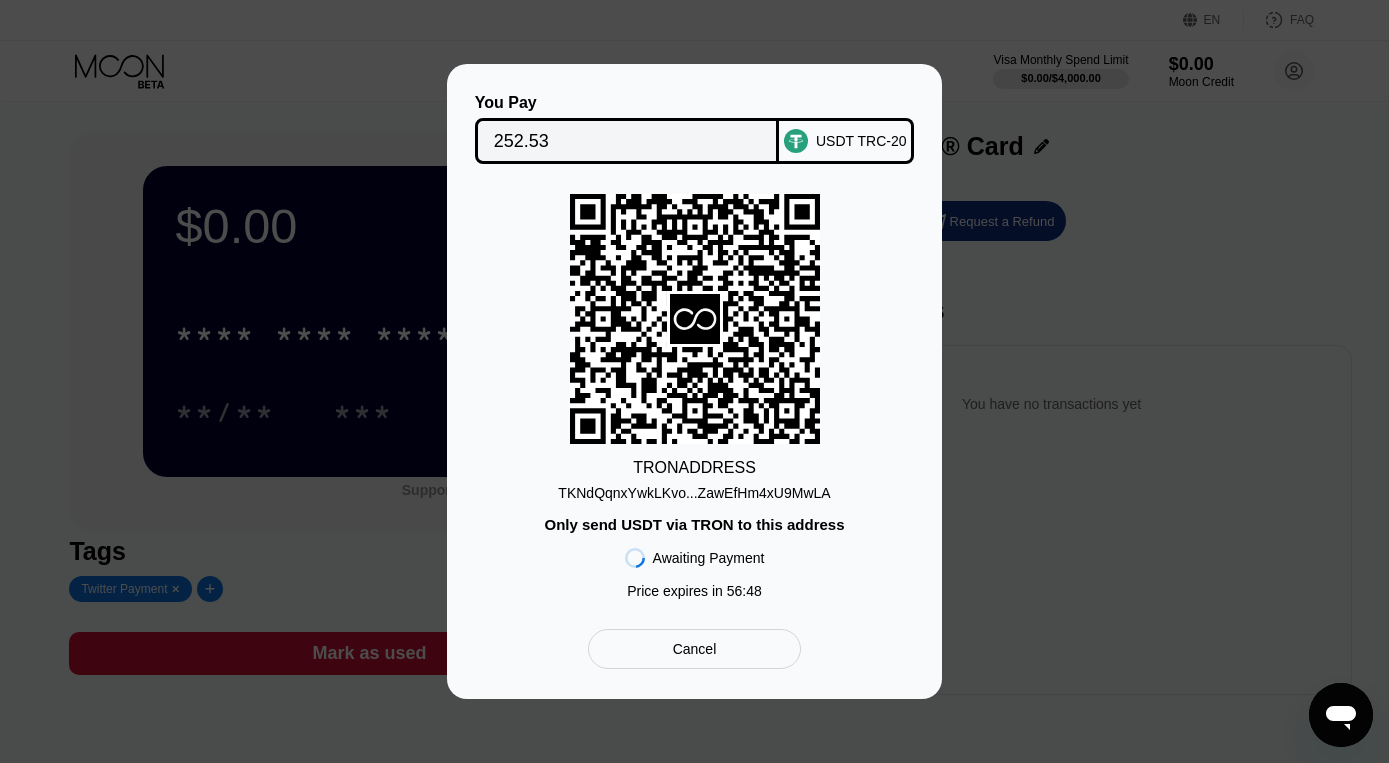 click on "TKNdQqnxYwkLKvo...ZawEfHm4xU9MwLA" at bounding box center (694, 493) 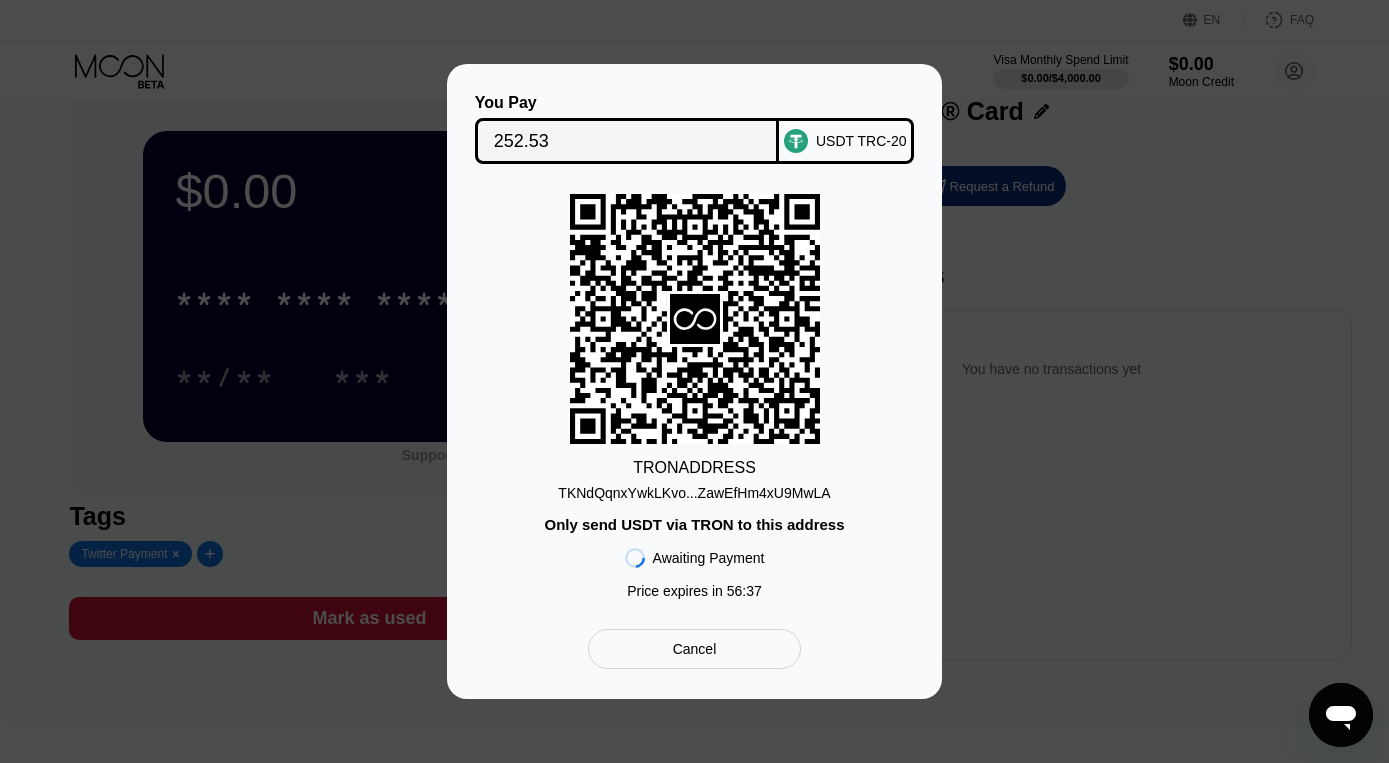scroll, scrollTop: 0, scrollLeft: 0, axis: both 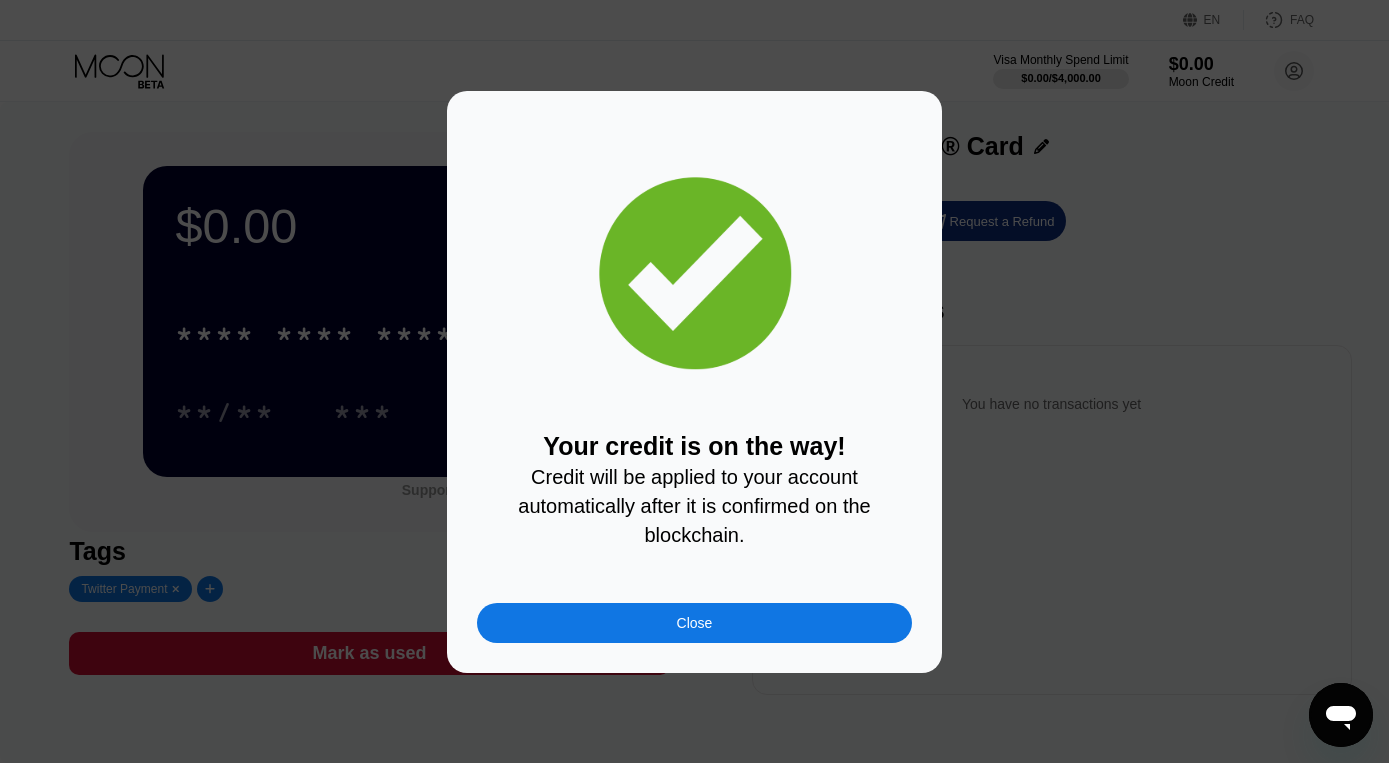 click on "Close" at bounding box center (694, 623) 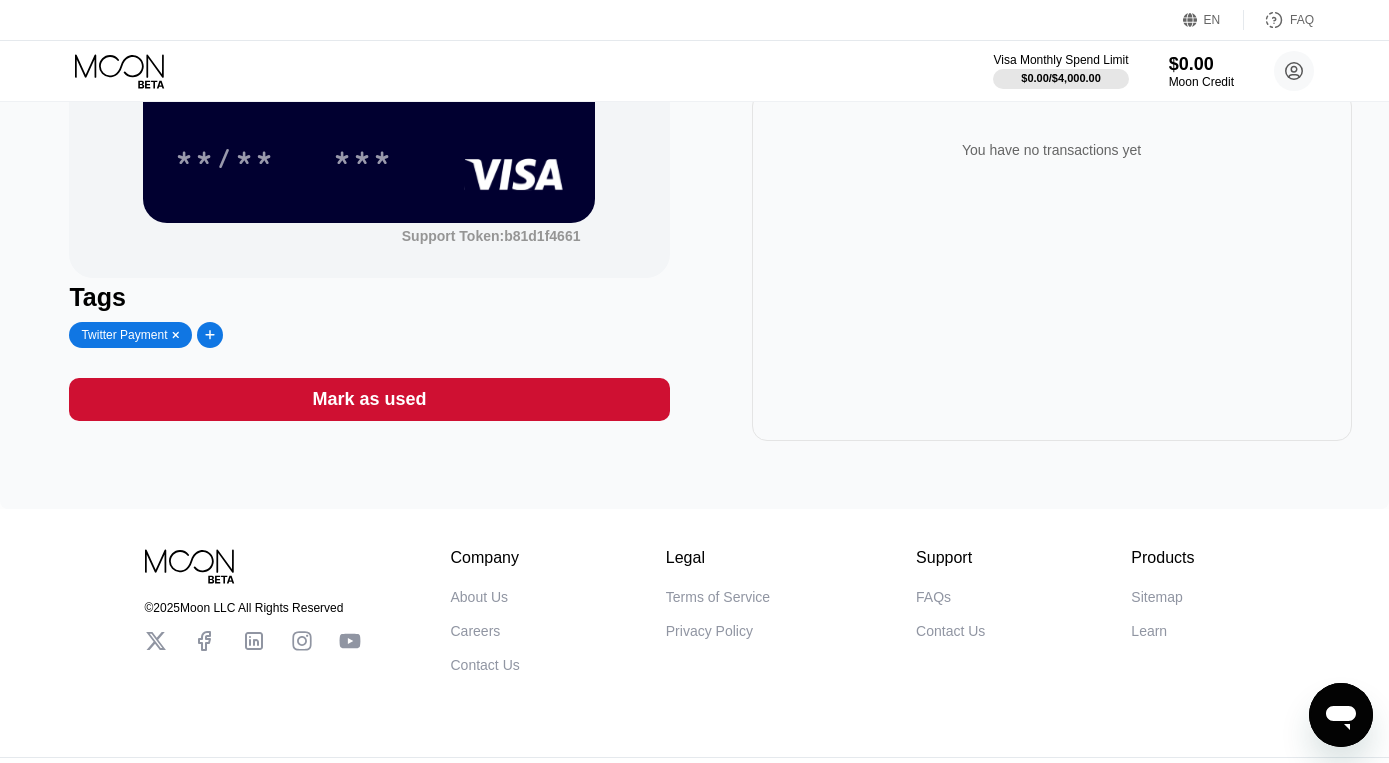 scroll, scrollTop: 0, scrollLeft: 0, axis: both 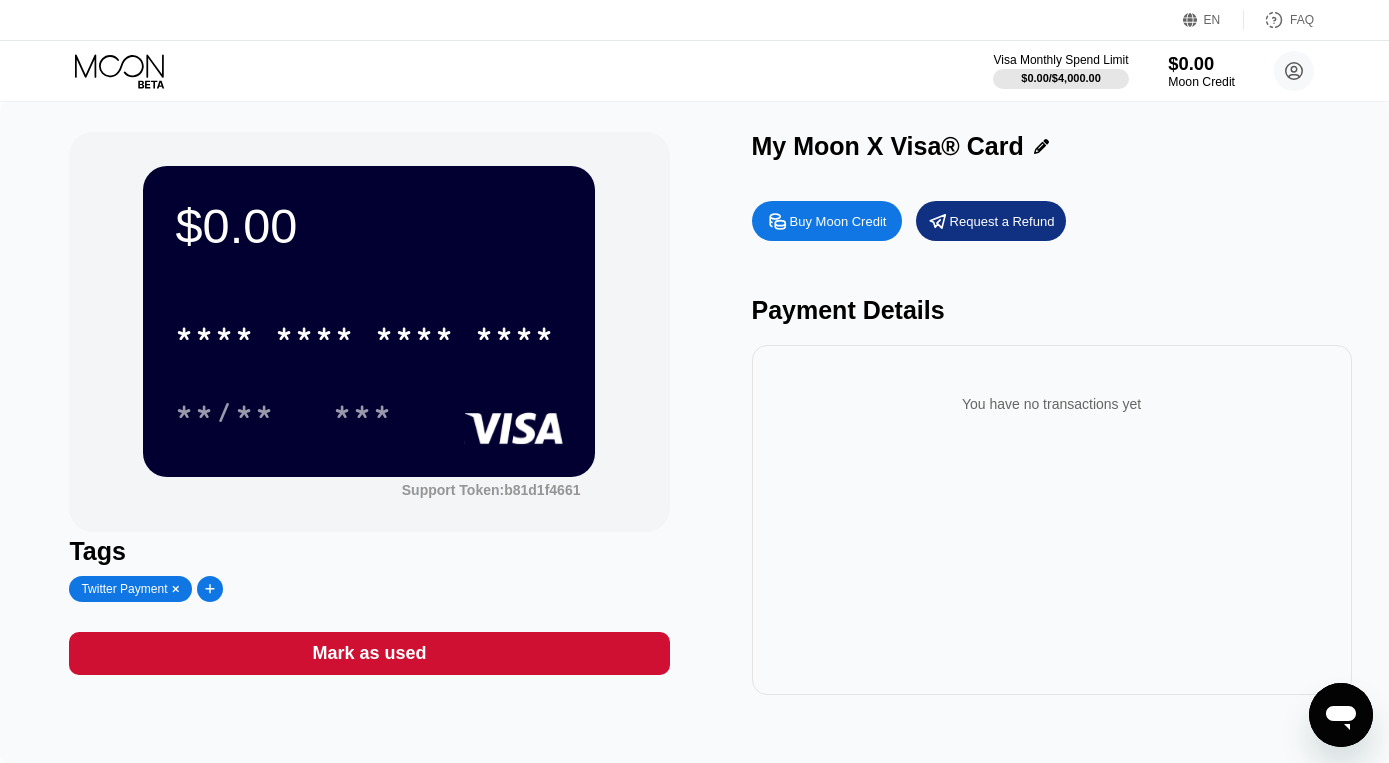 click on "$0.00" at bounding box center (1201, 63) 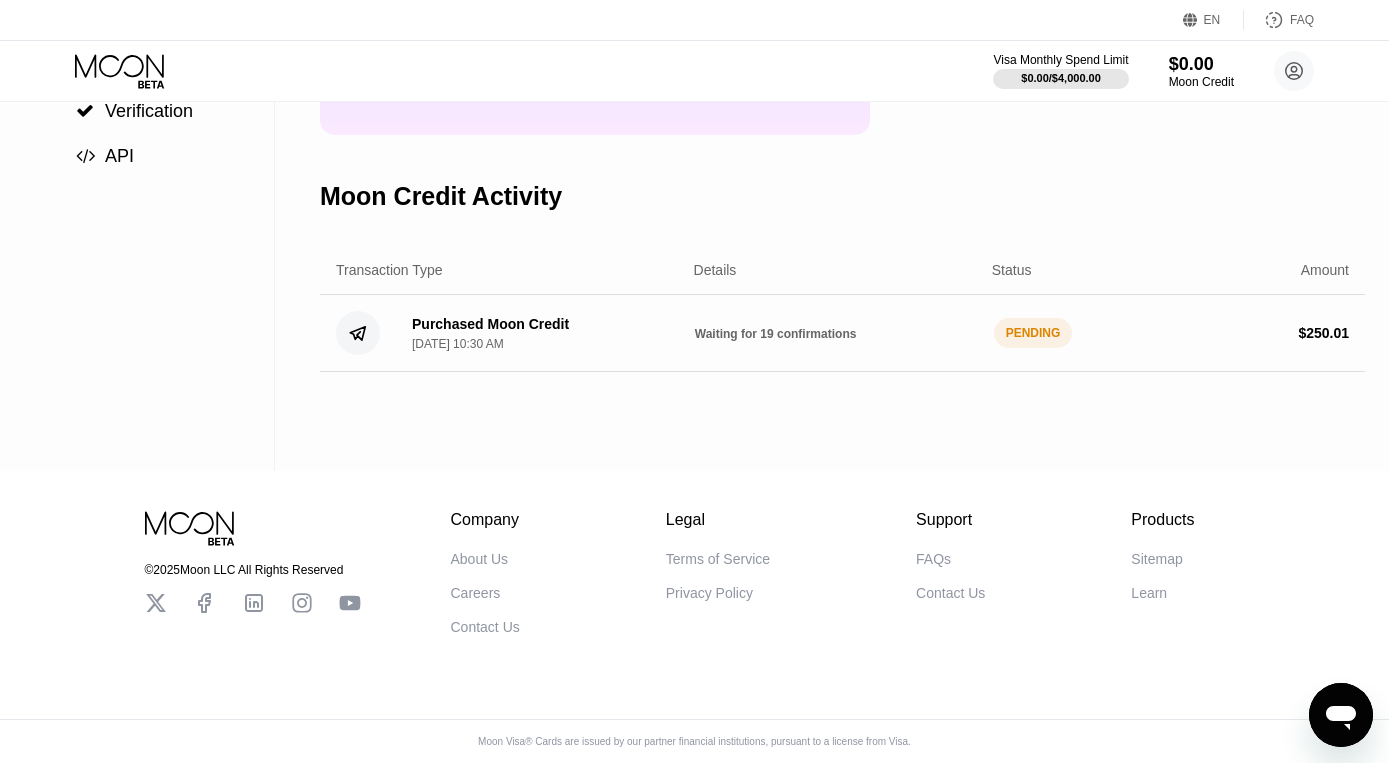 scroll, scrollTop: 300, scrollLeft: 0, axis: vertical 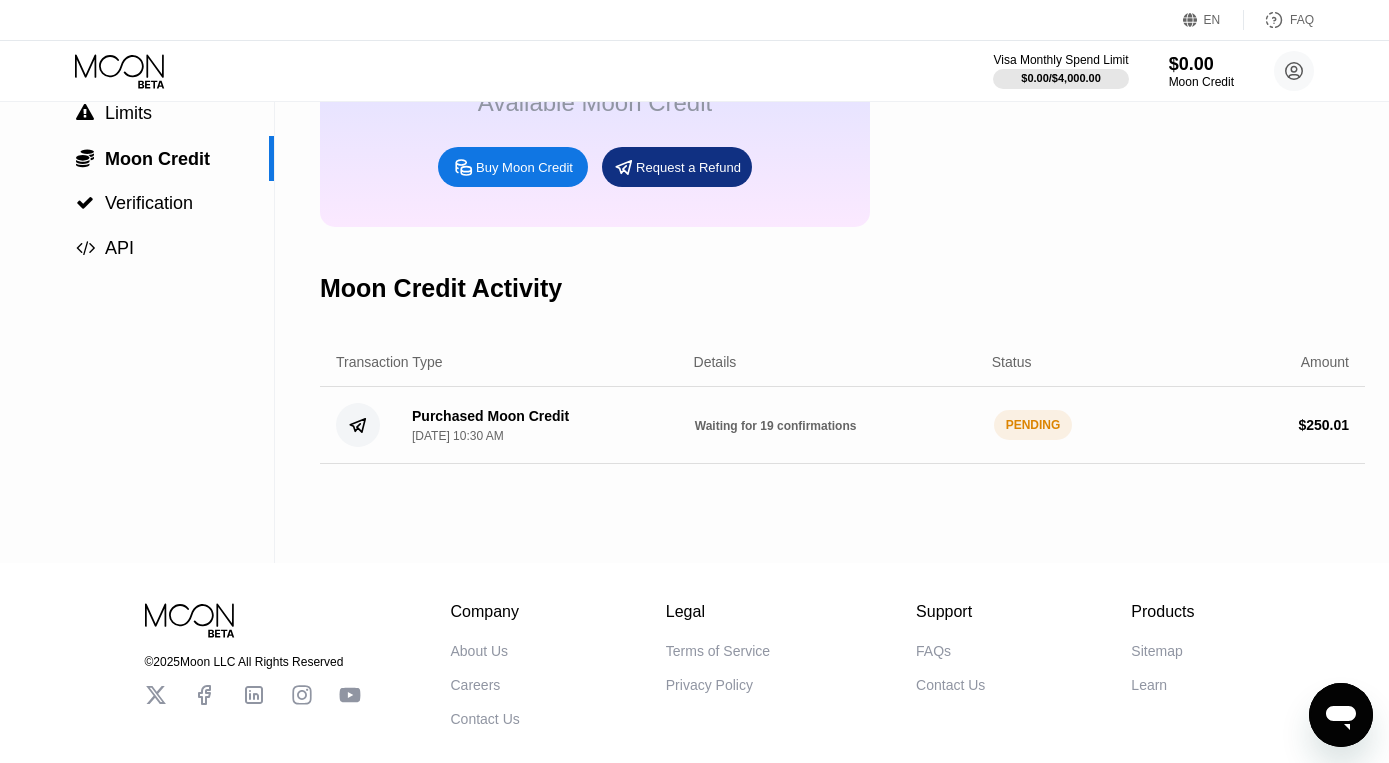 drag, startPoint x: 689, startPoint y: 450, endPoint x: 883, endPoint y: 454, distance: 194.04123 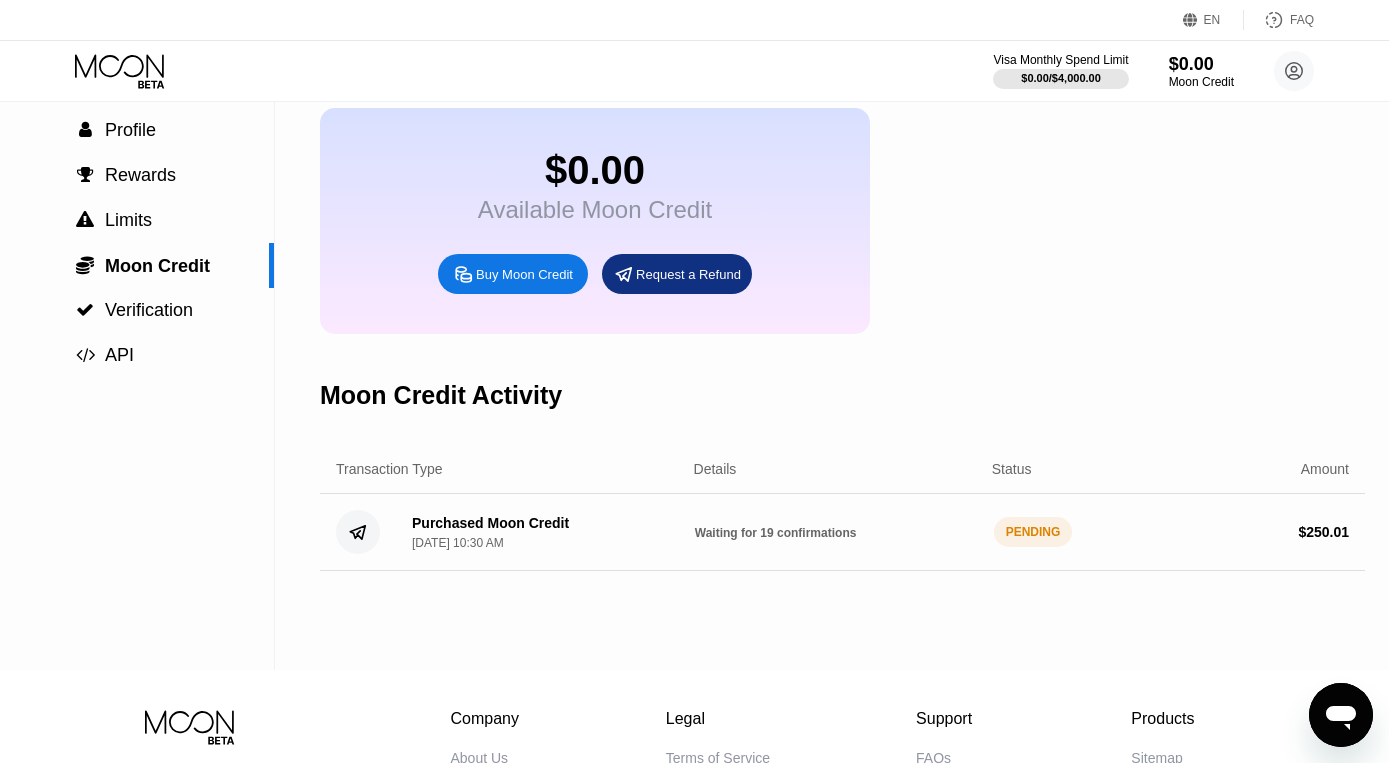 scroll, scrollTop: 0, scrollLeft: 0, axis: both 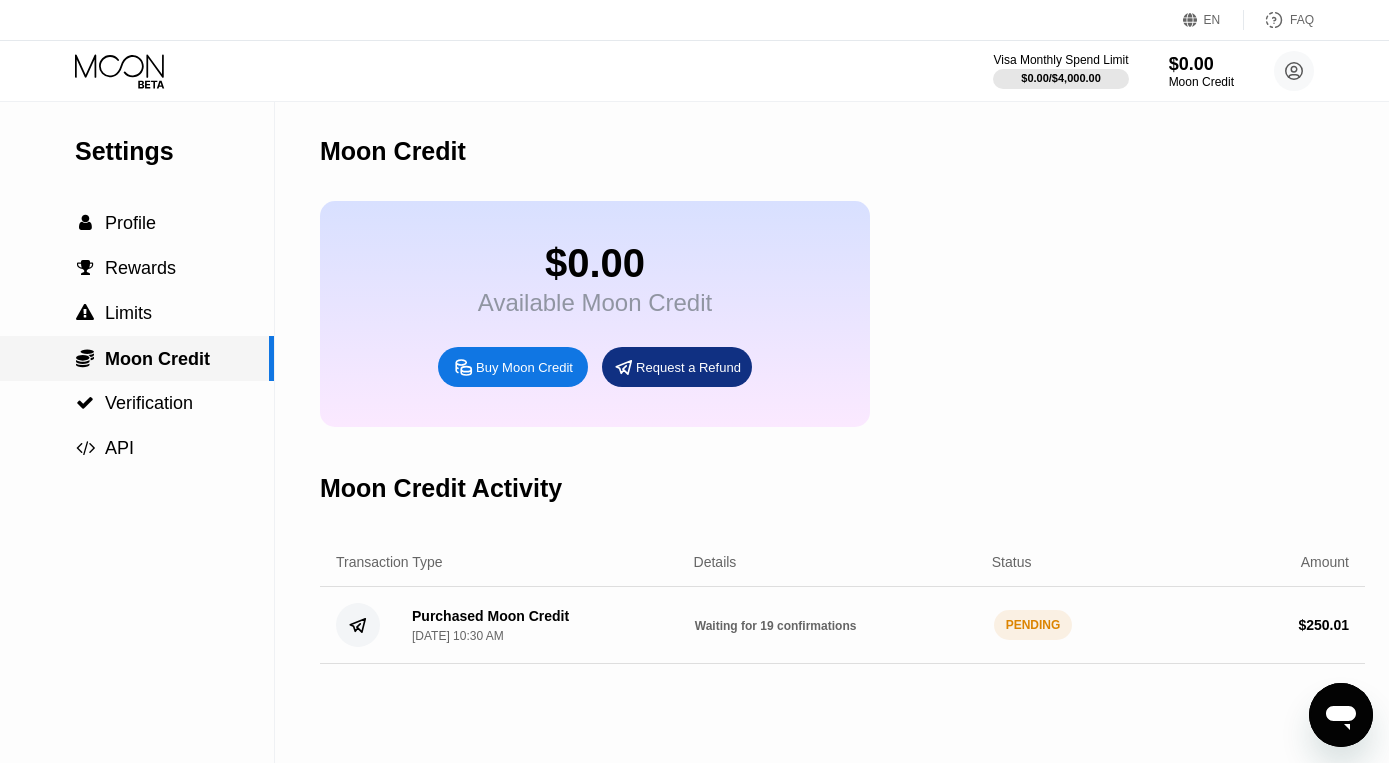 click on "Moon Credit" at bounding box center (157, 359) 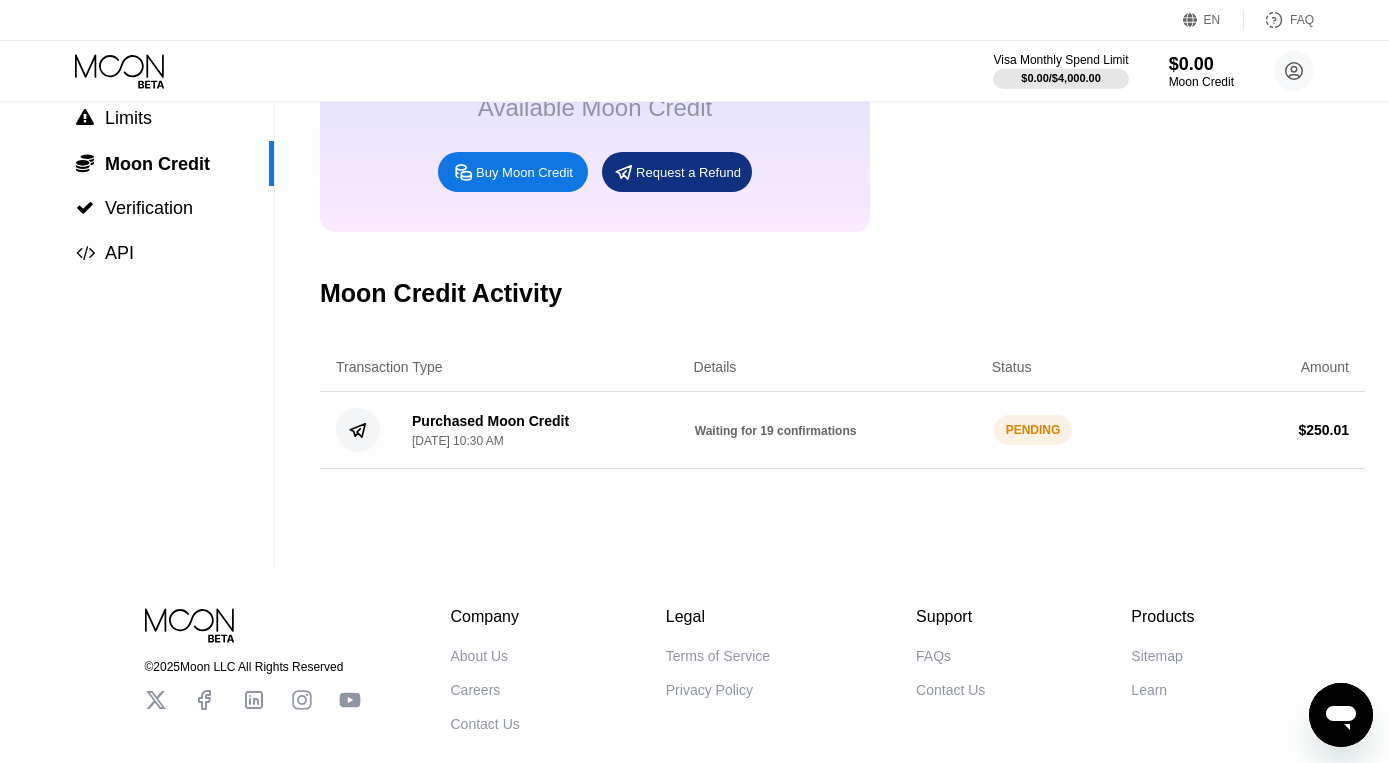 scroll, scrollTop: 200, scrollLeft: 0, axis: vertical 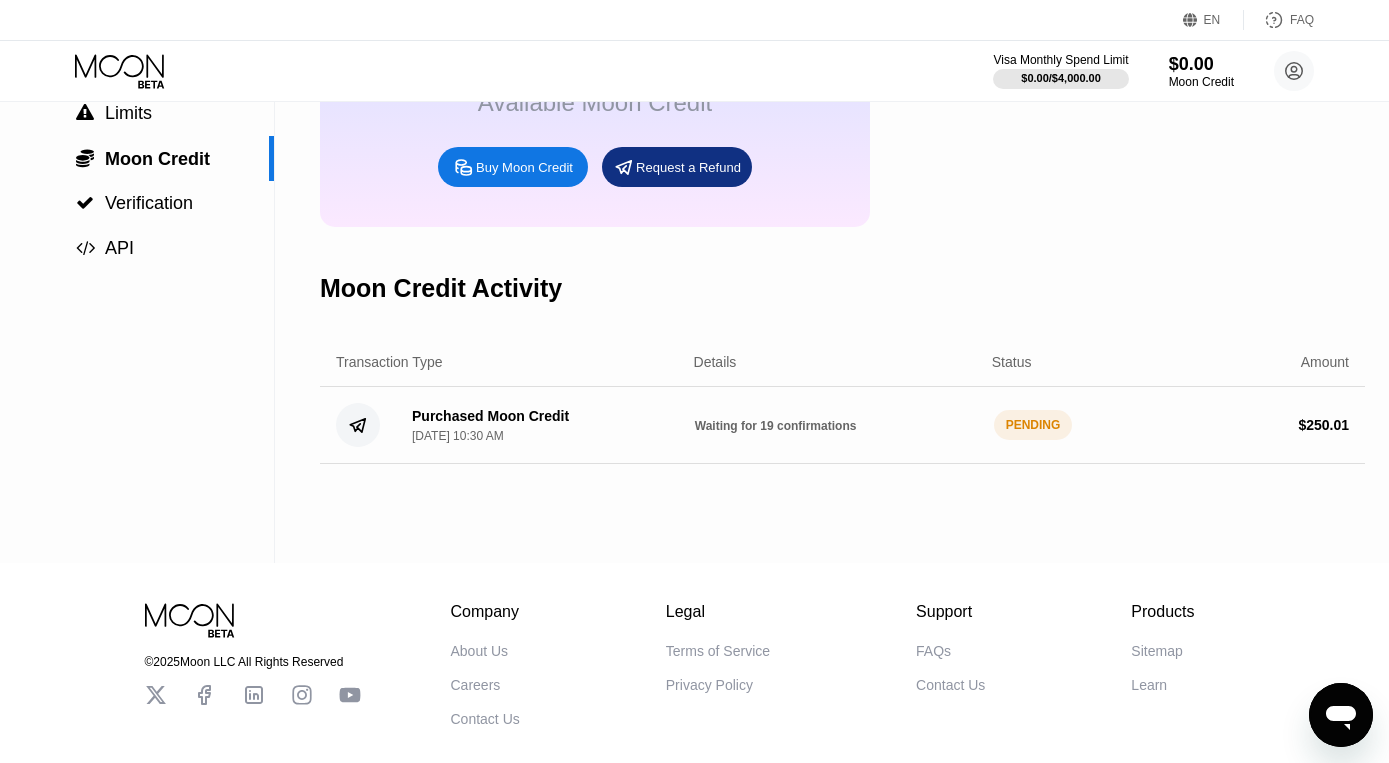 drag, startPoint x: 777, startPoint y: 449, endPoint x: 591, endPoint y: 442, distance: 186.13167 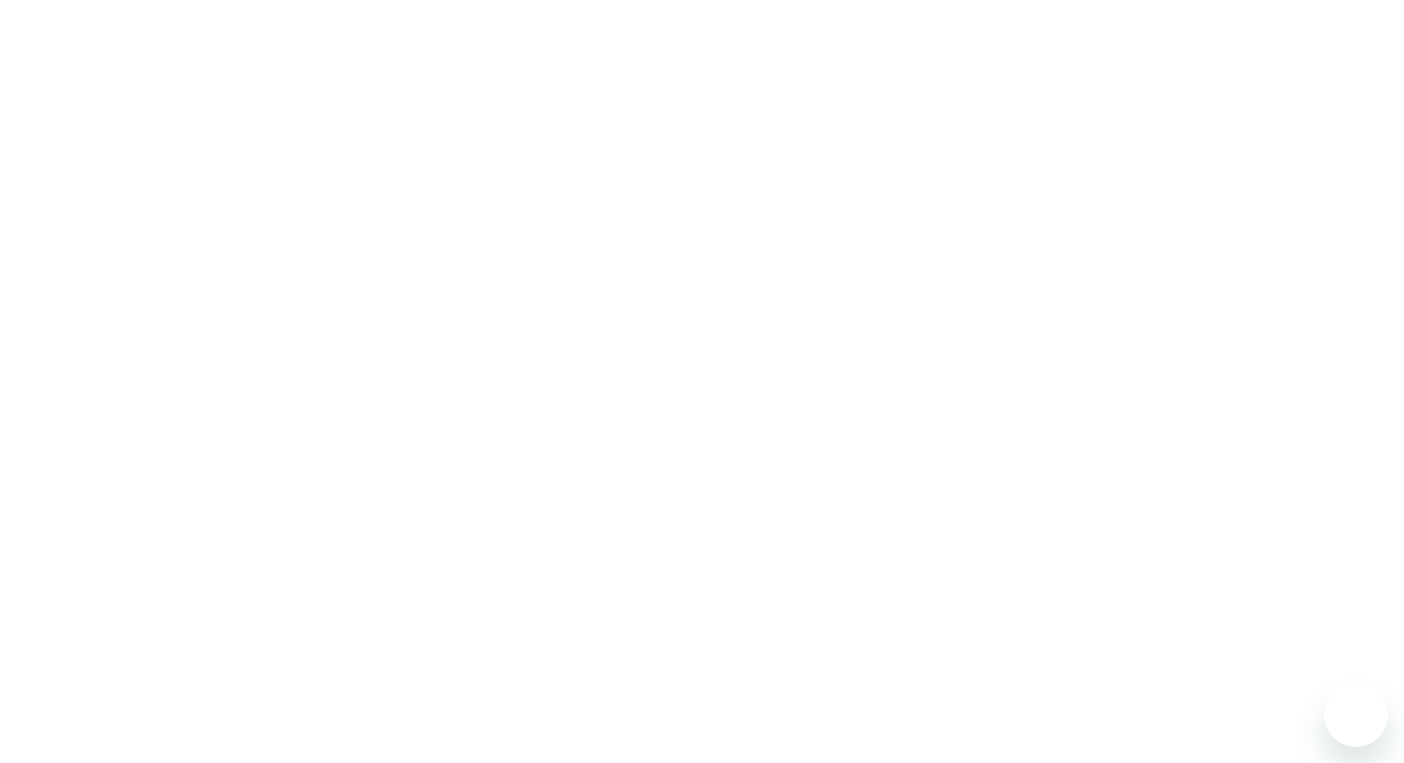 scroll, scrollTop: 0, scrollLeft: 0, axis: both 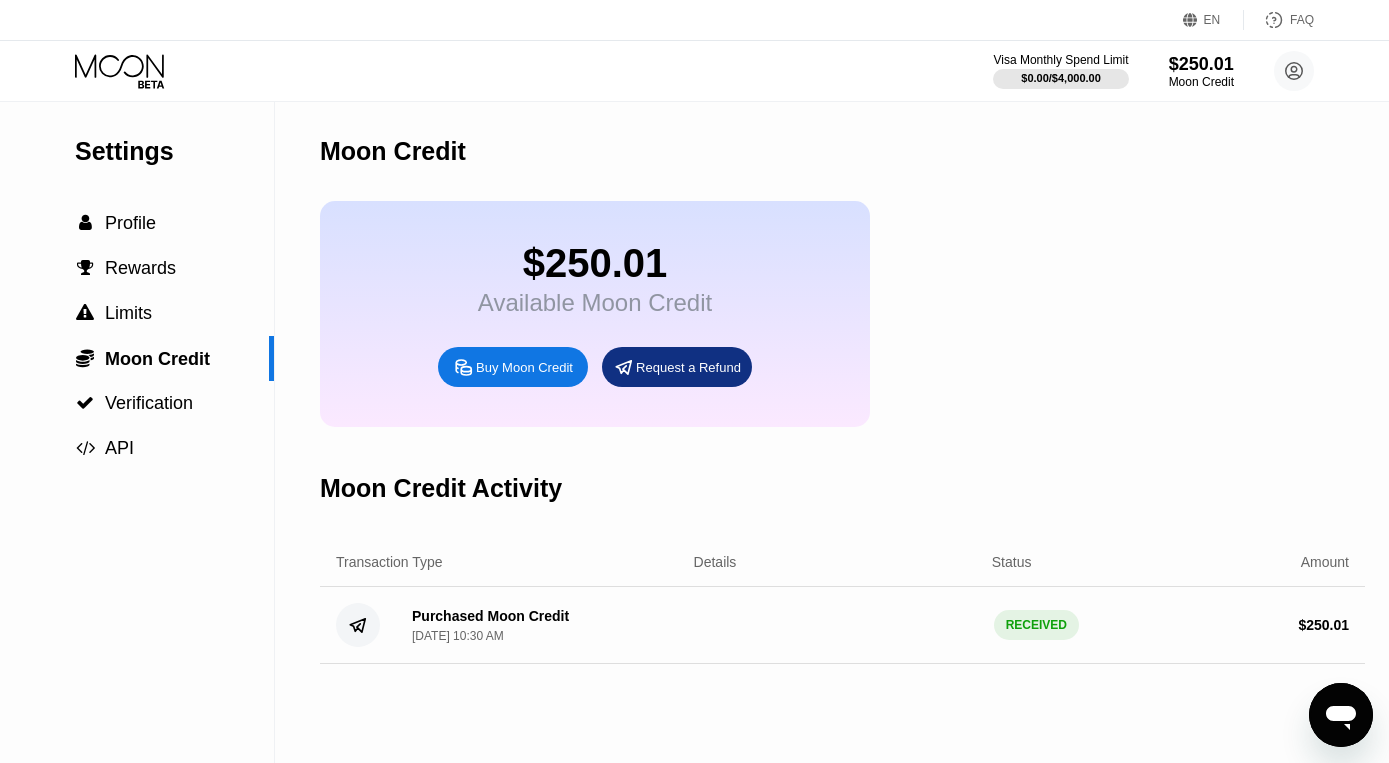 click on "$250.01 Available Moon Credit Buy Moon Credit Request a Refund" at bounding box center (842, 314) 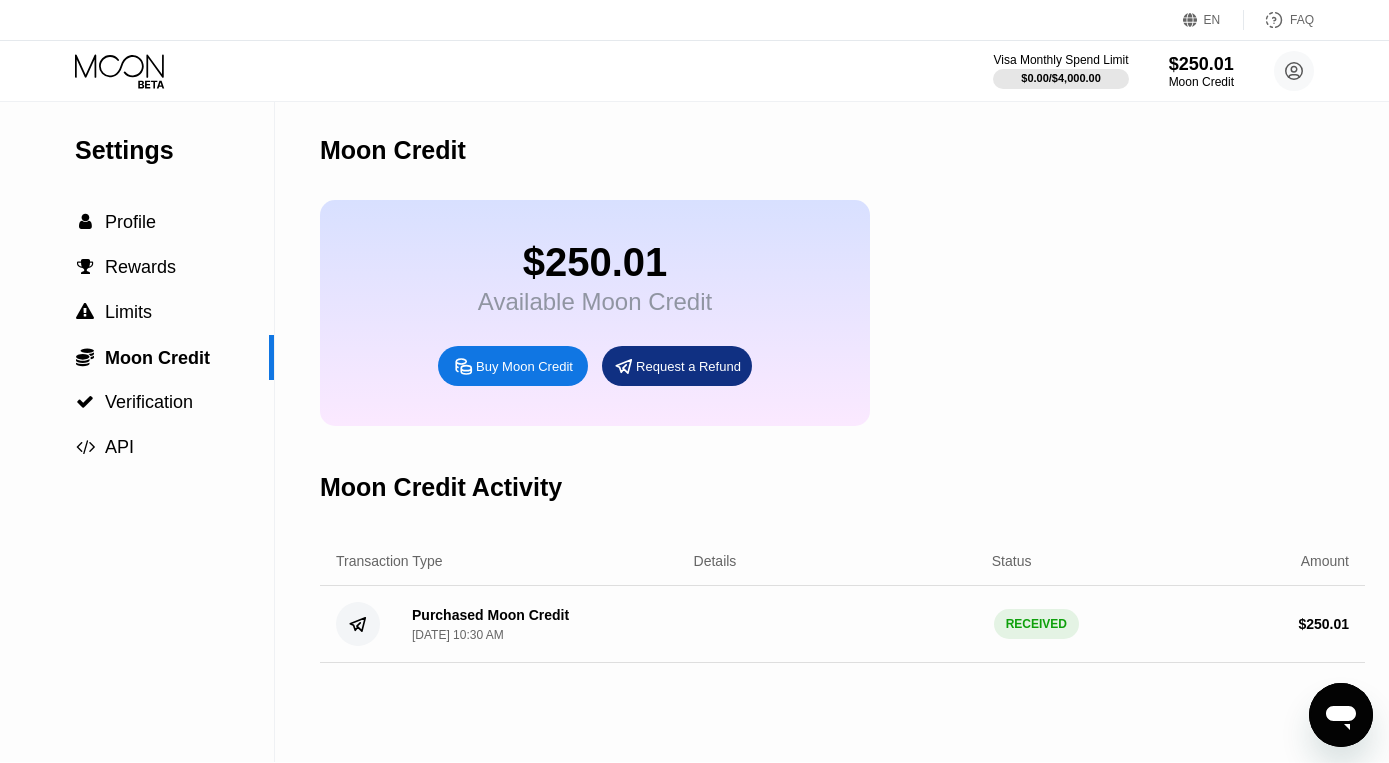 scroll, scrollTop: 0, scrollLeft: 0, axis: both 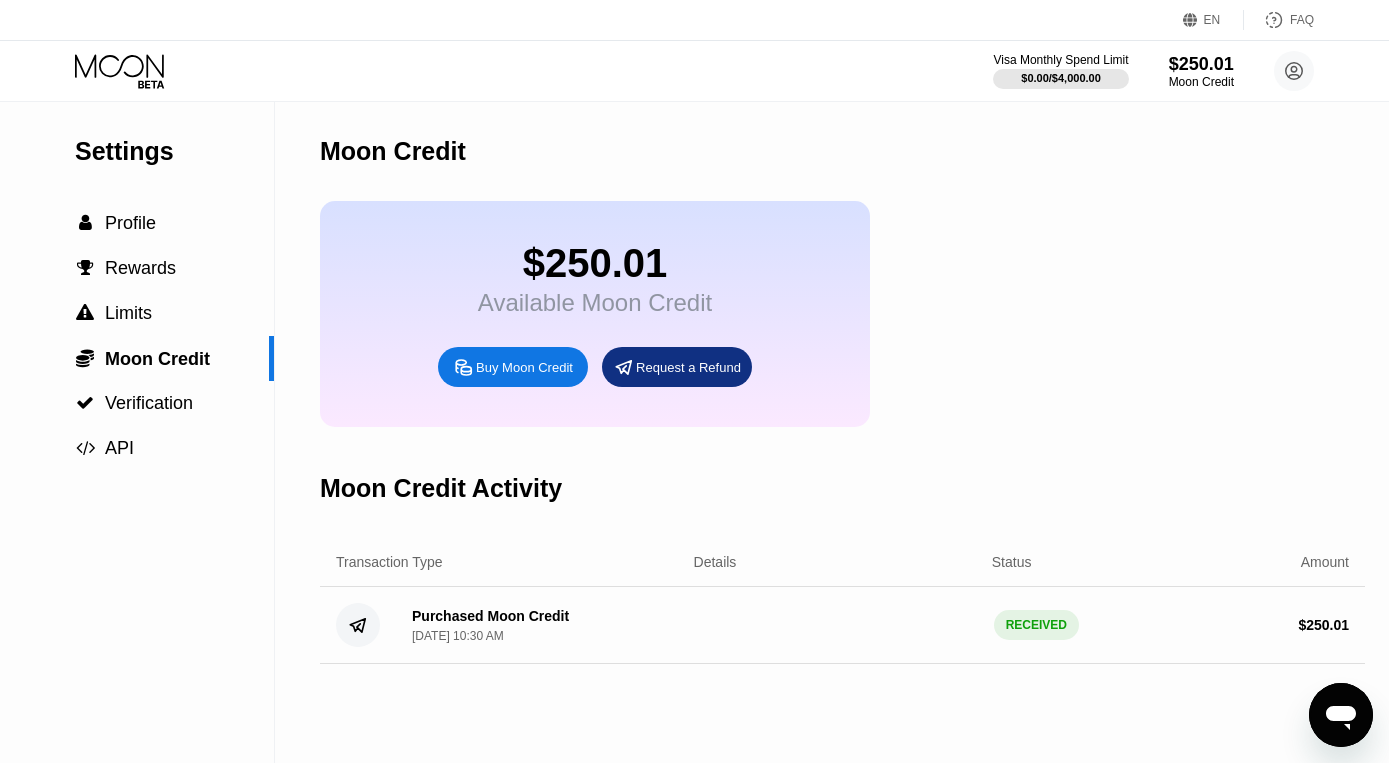click on "$250.01 Available Moon Credit Buy Moon Credit Request a Refund" at bounding box center [842, 314] 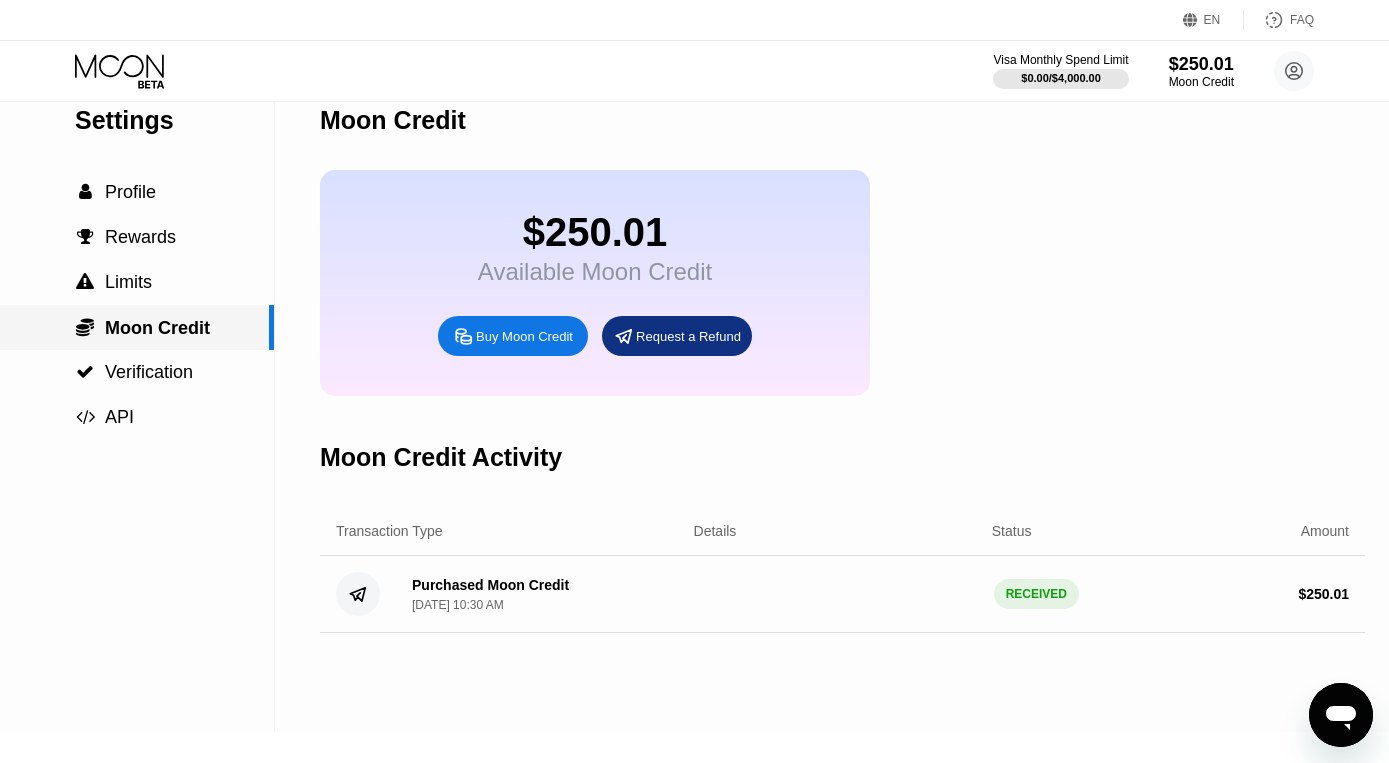 scroll, scrollTop: 0, scrollLeft: 0, axis: both 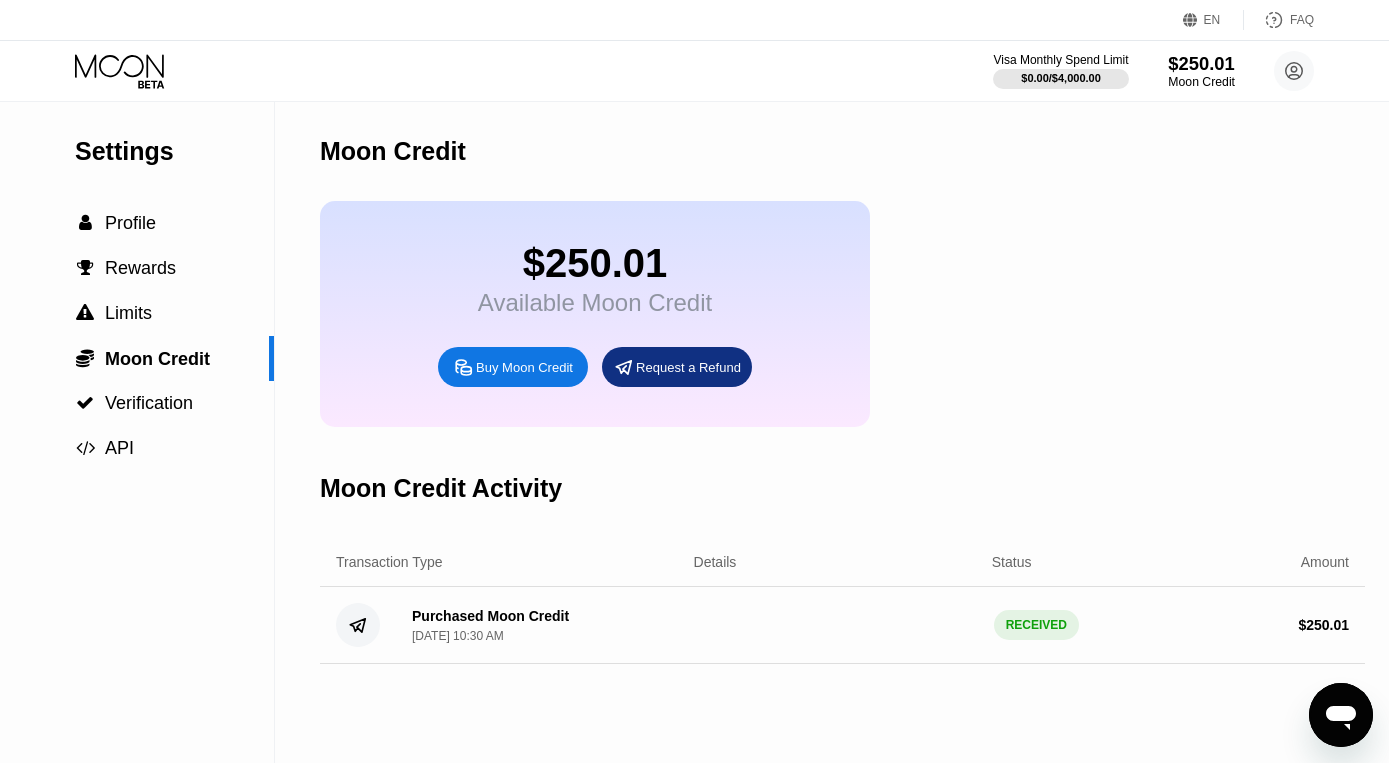 click on "$250.01" at bounding box center (1201, 63) 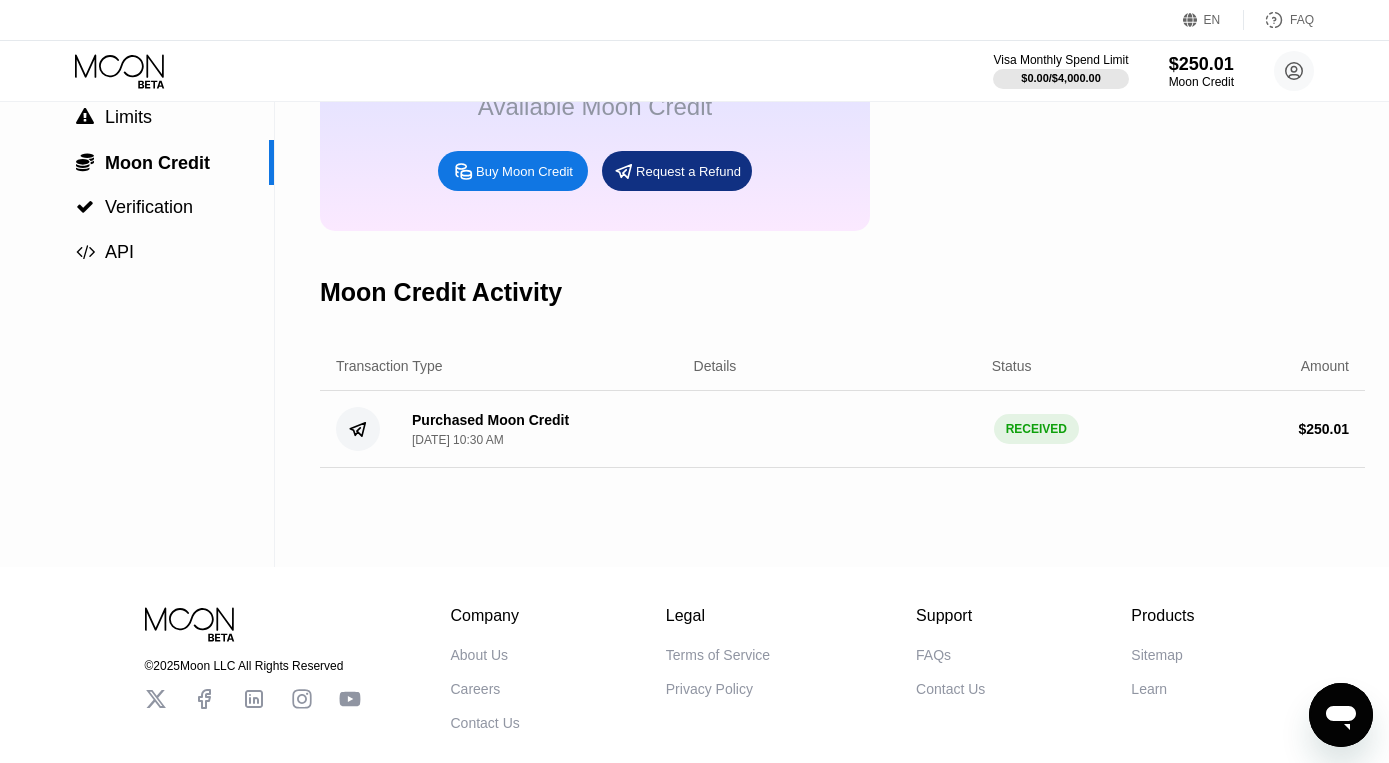 scroll, scrollTop: 200, scrollLeft: 0, axis: vertical 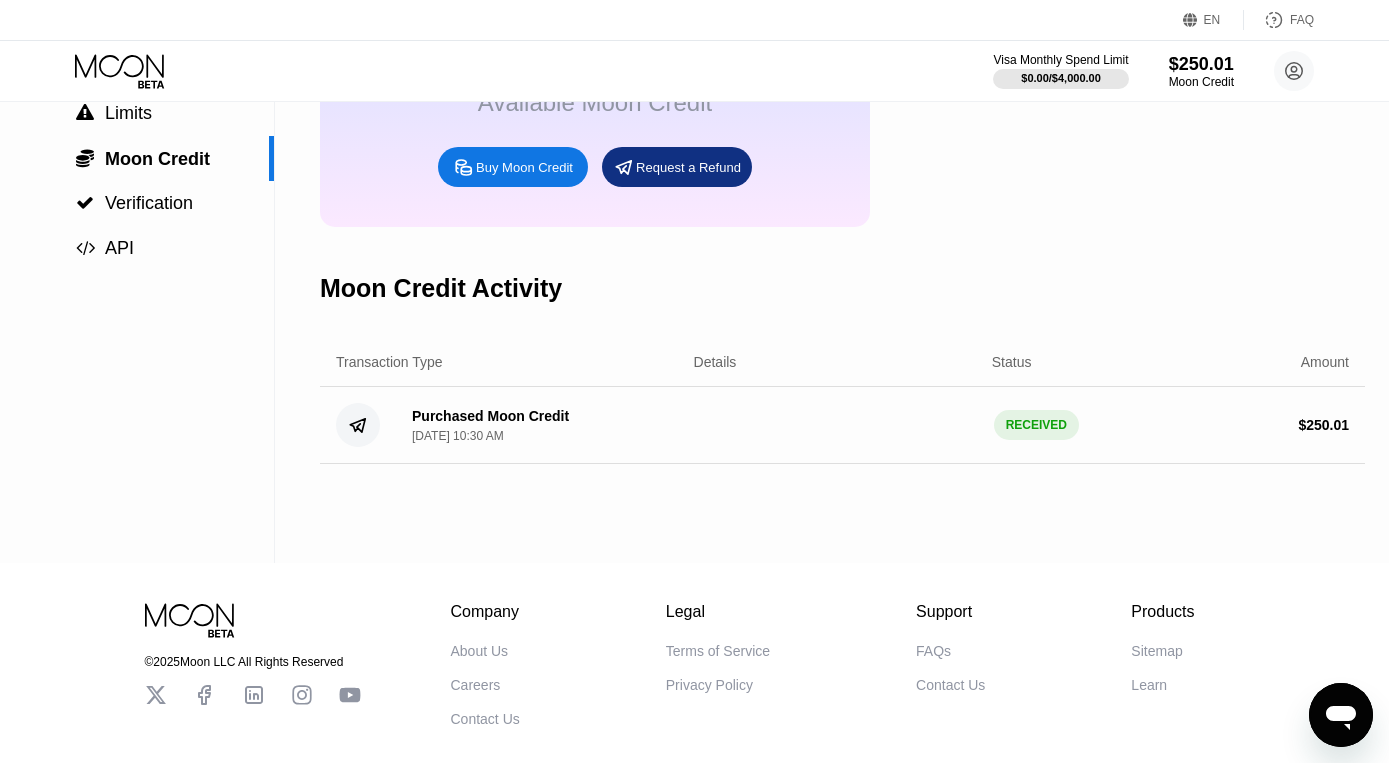 click on "Purchased Moon Credit" at bounding box center [490, 416] 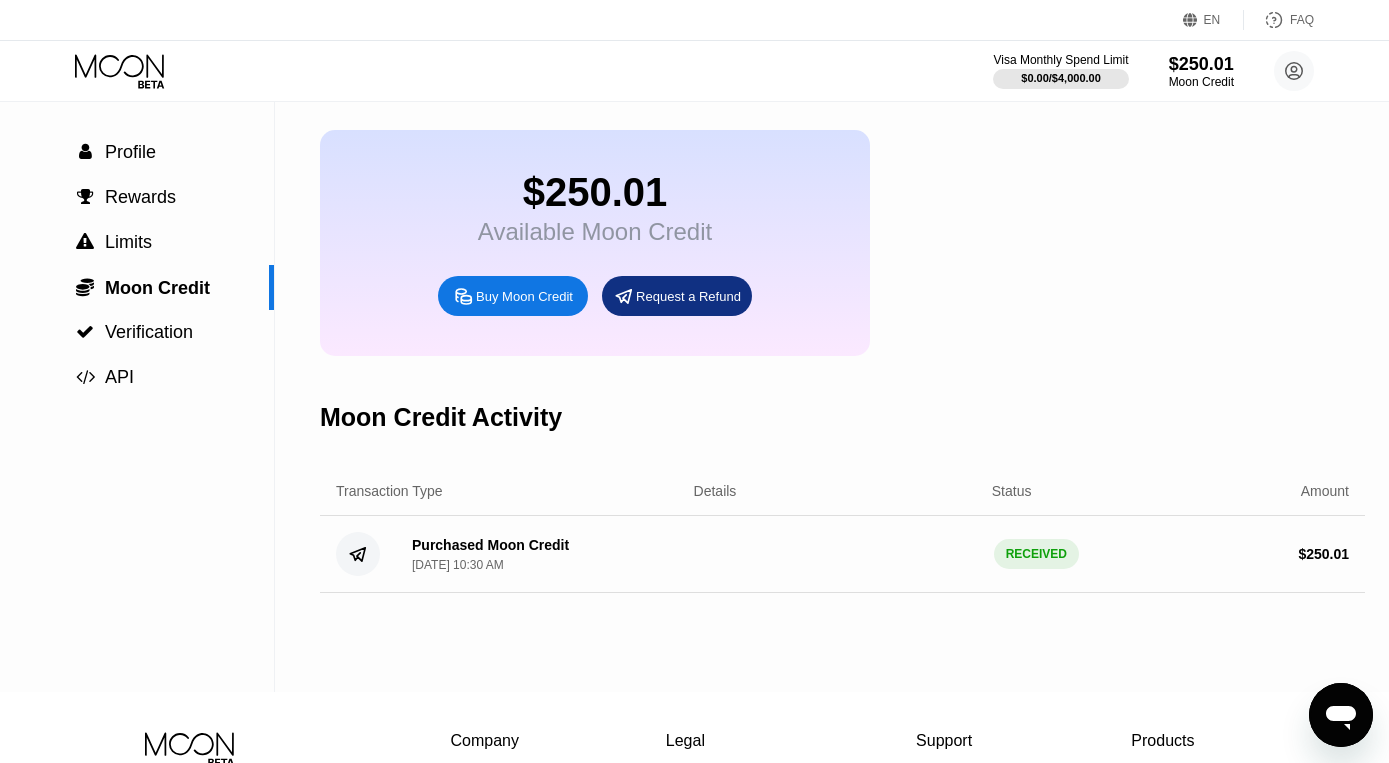 scroll, scrollTop: 0, scrollLeft: 0, axis: both 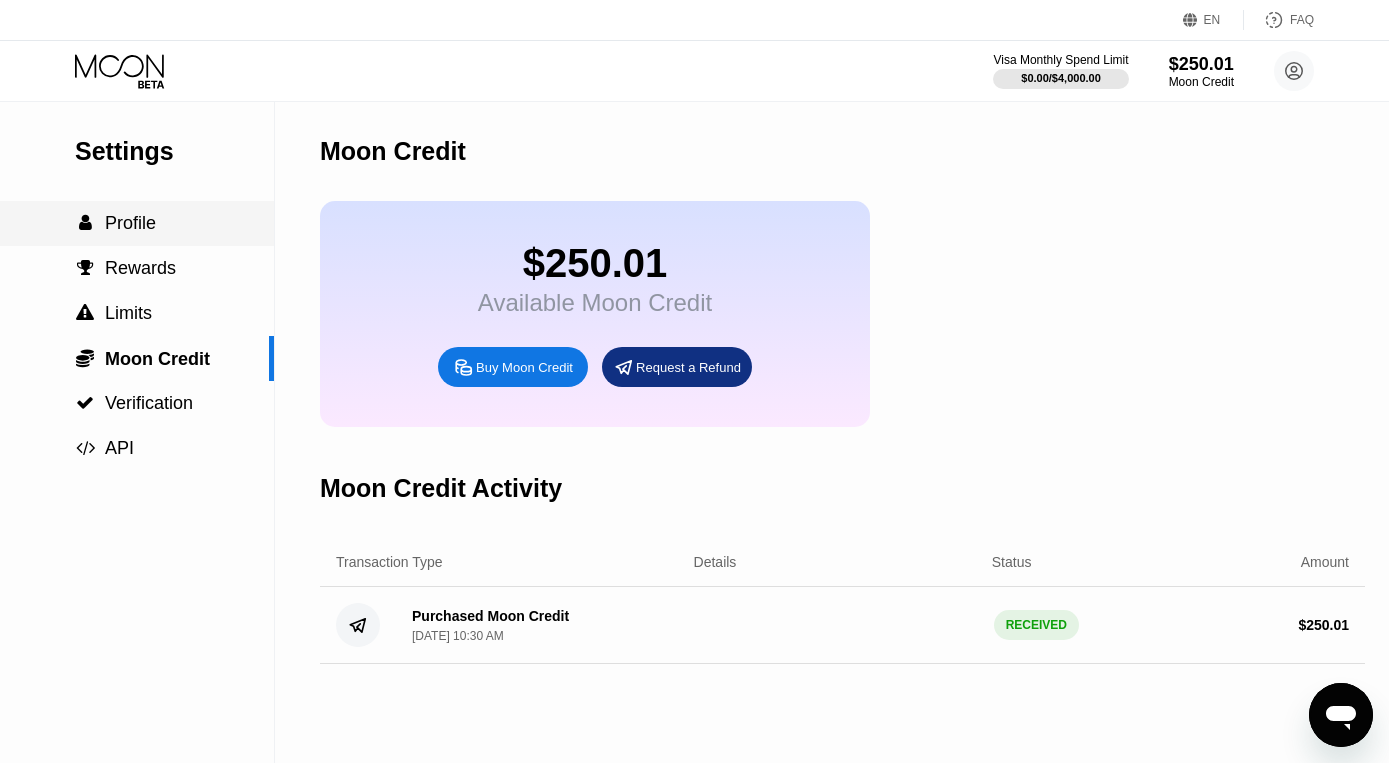 click on " Profile" at bounding box center (137, 223) 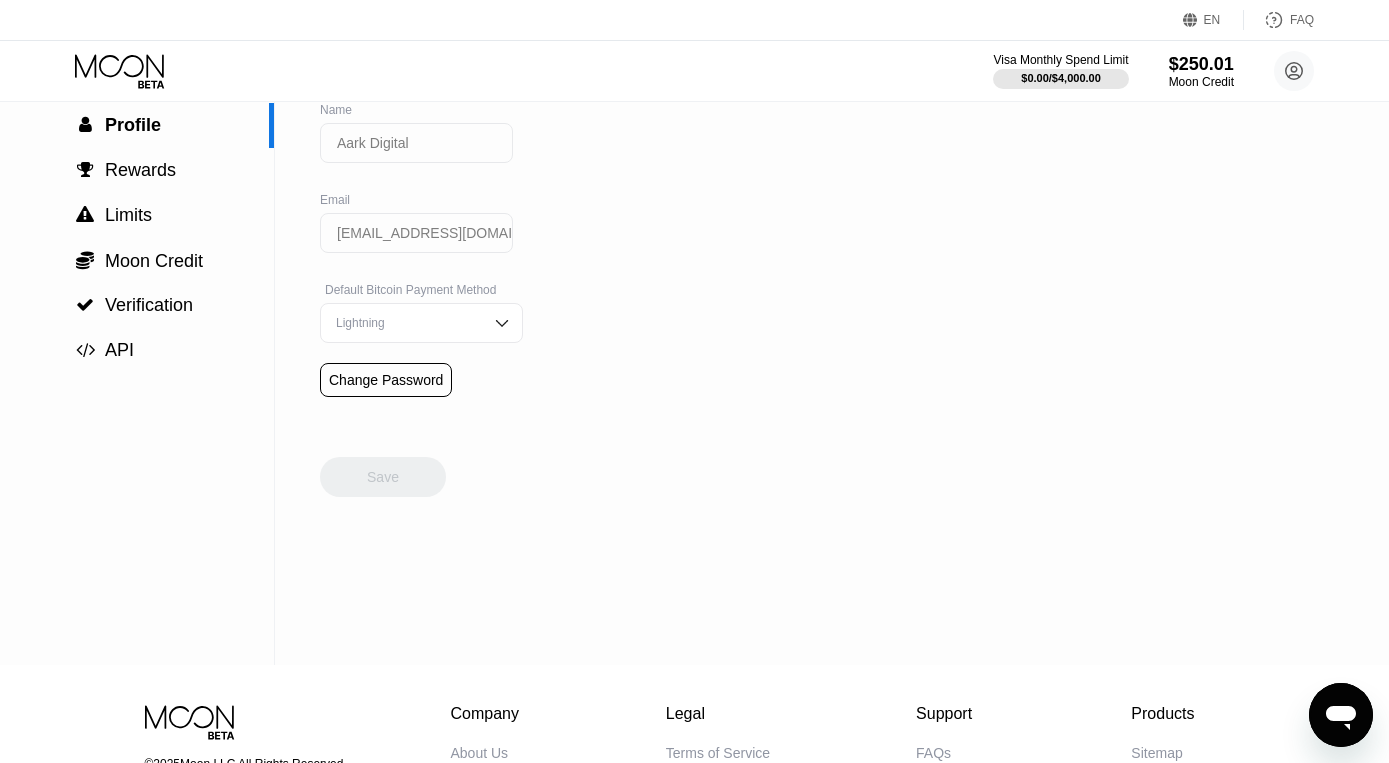 scroll, scrollTop: 0, scrollLeft: 0, axis: both 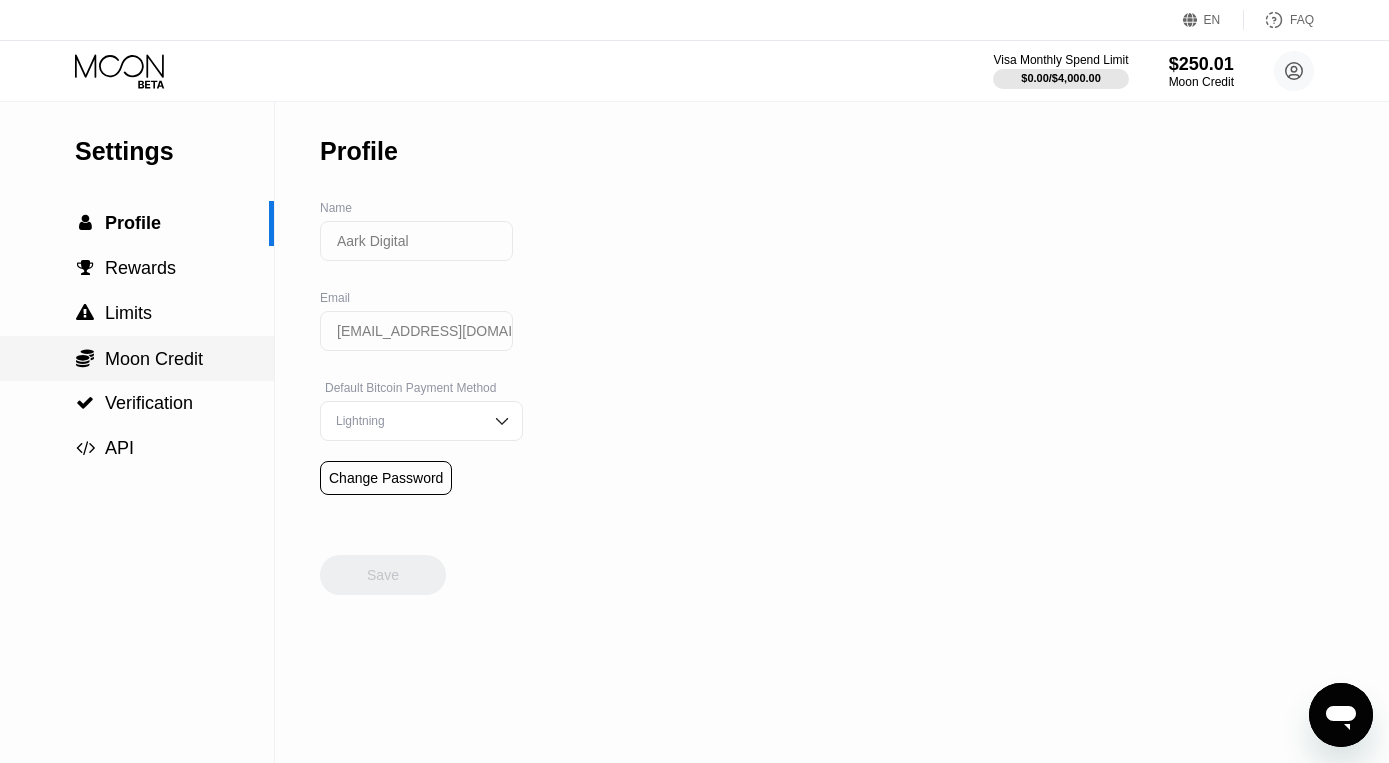 click on "Moon Credit" at bounding box center [154, 359] 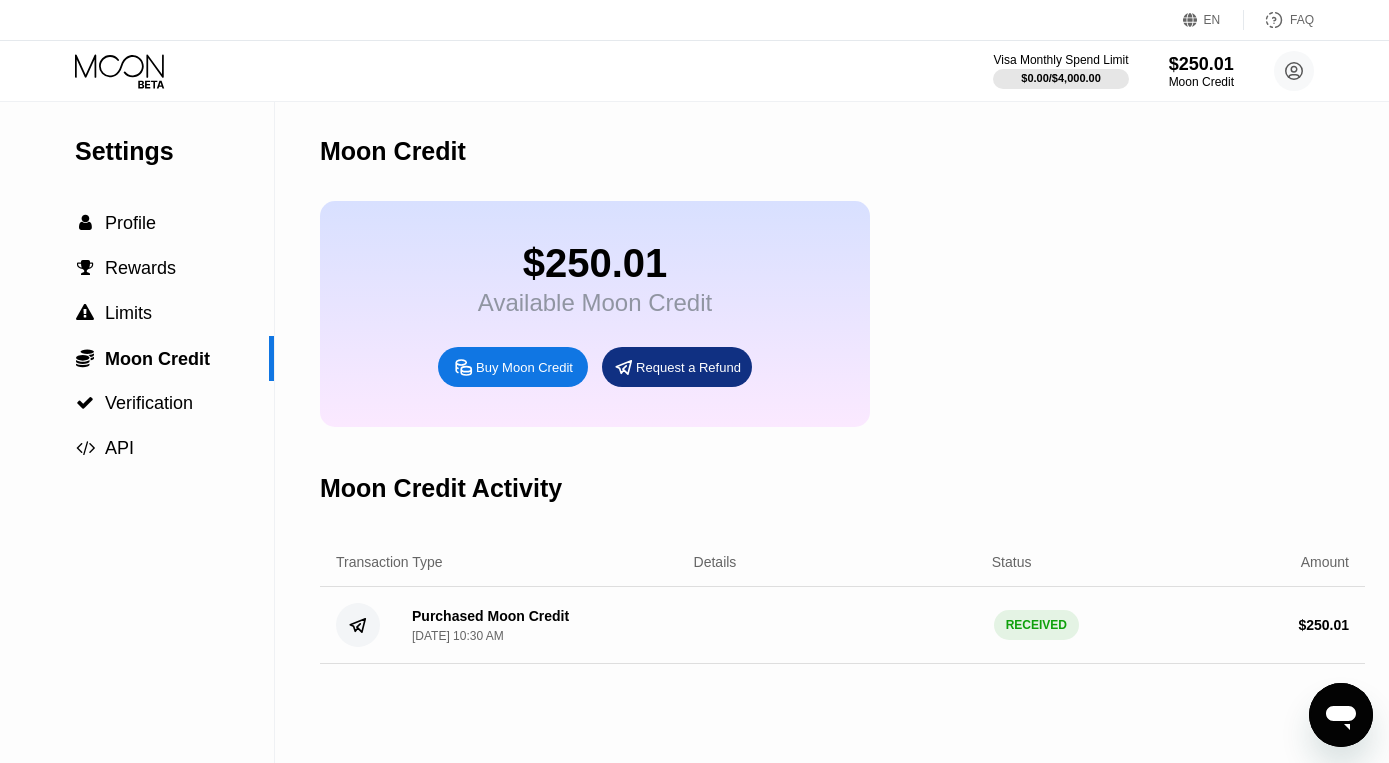 click on "Settings  Profile  Rewards  Limits  Moon Credit  Verification  API" at bounding box center [137, 432] 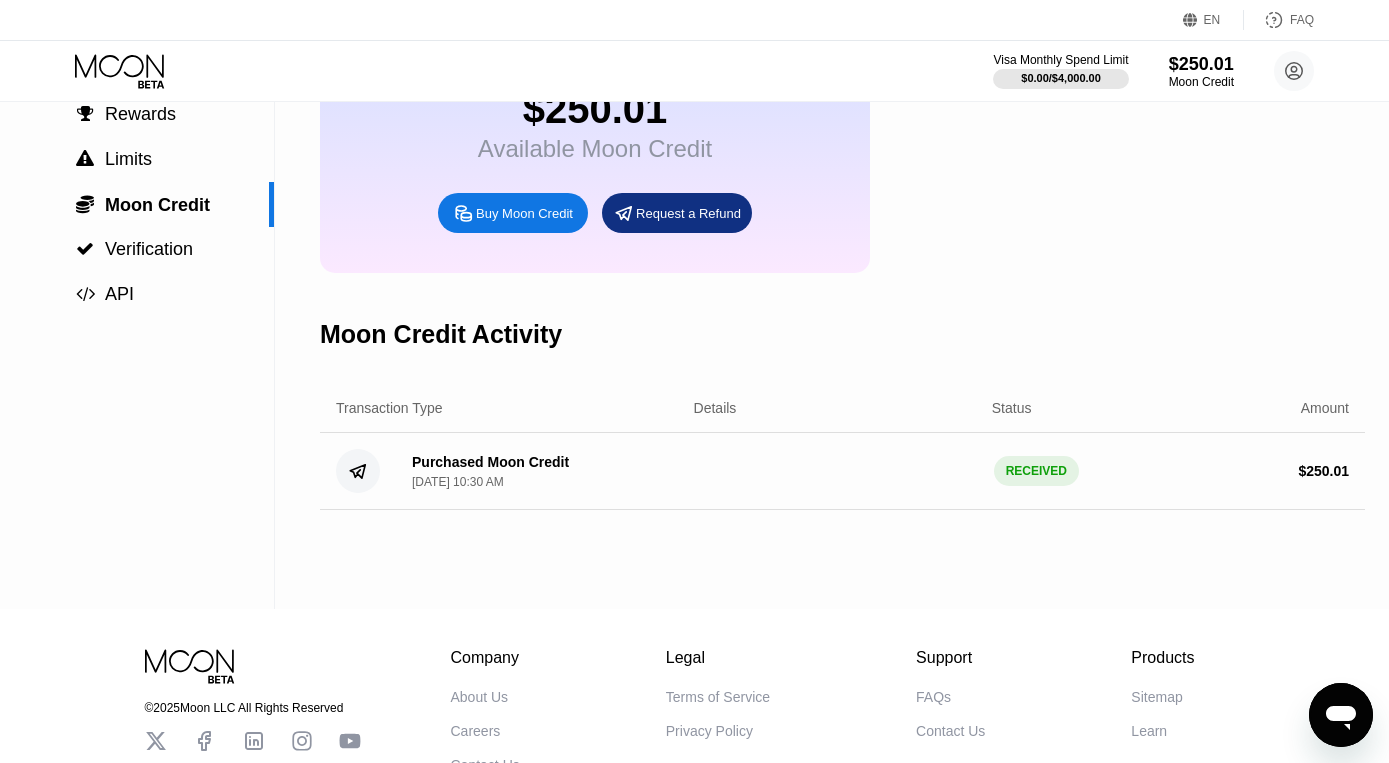 scroll, scrollTop: 0, scrollLeft: 0, axis: both 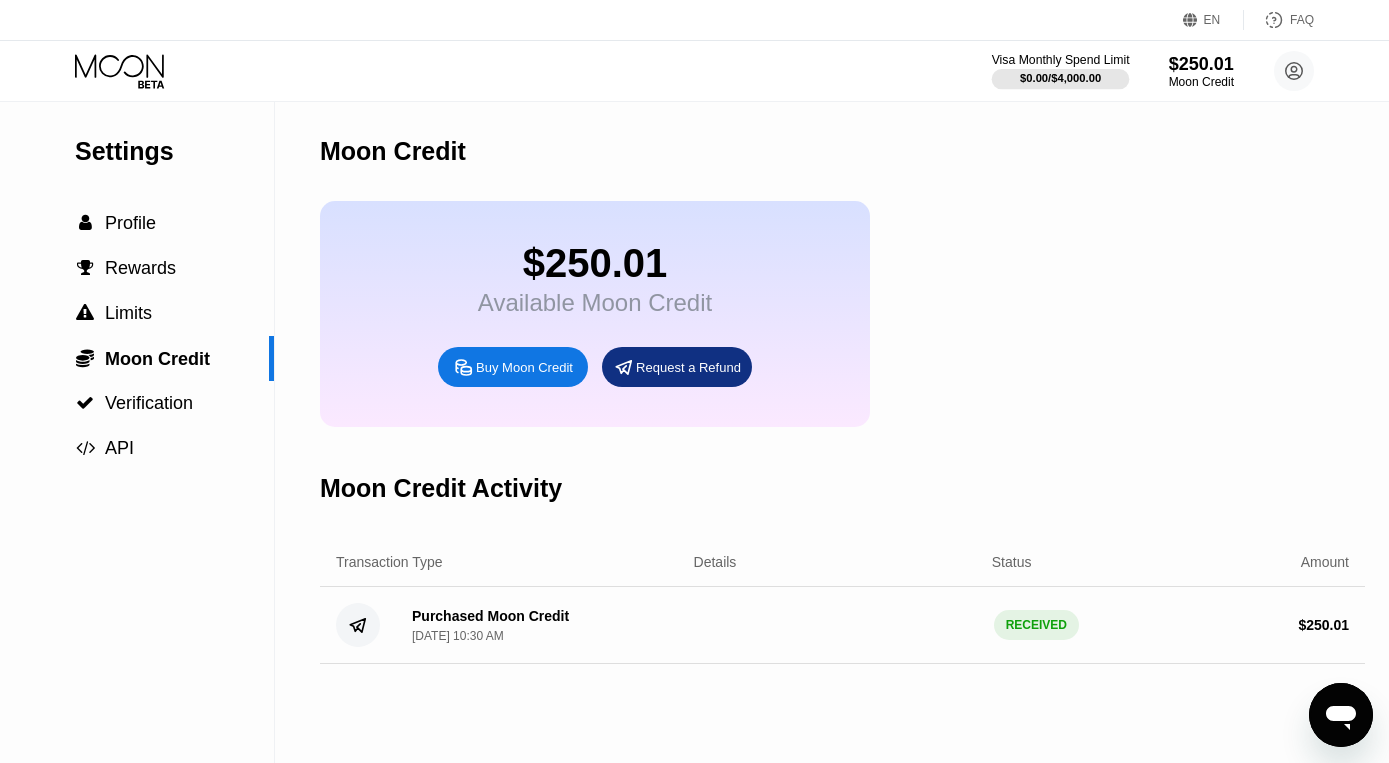 click on "Visa Monthly Spend Limit" at bounding box center (1061, 60) 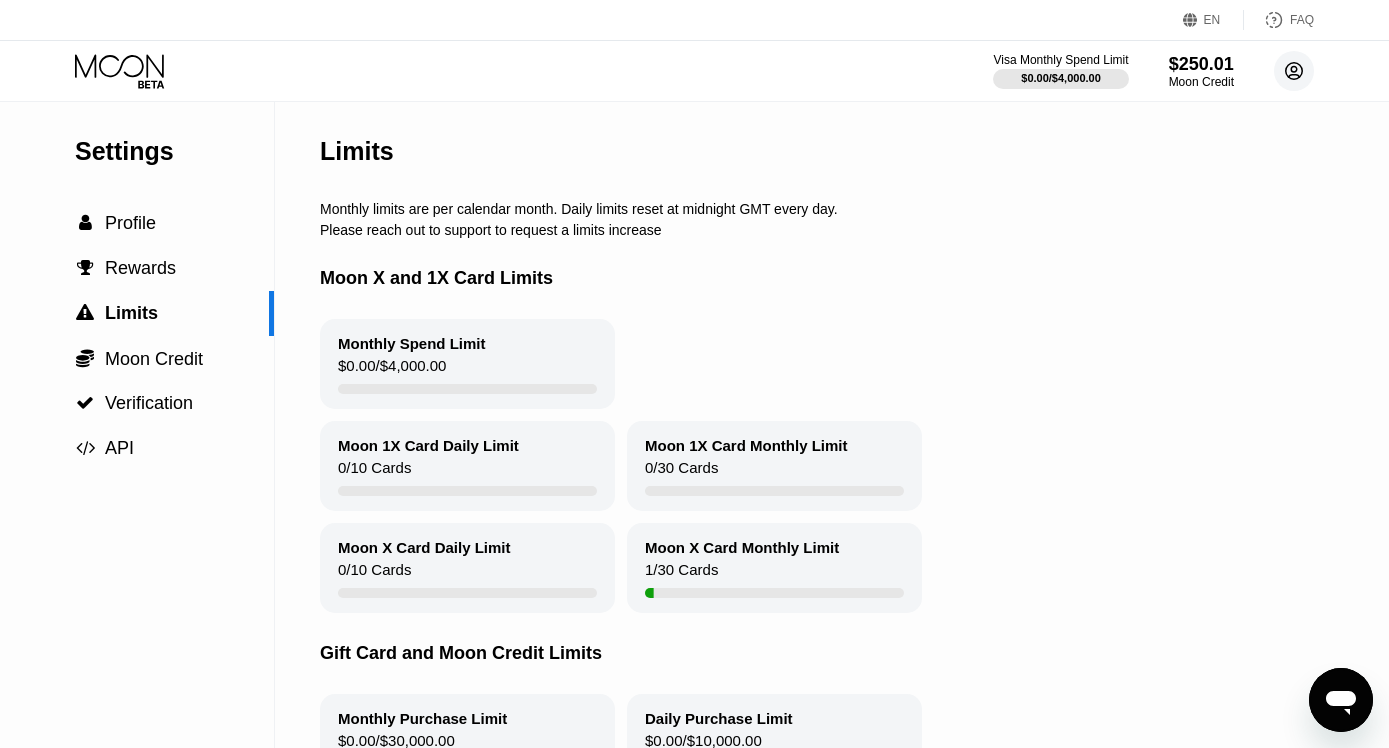 click 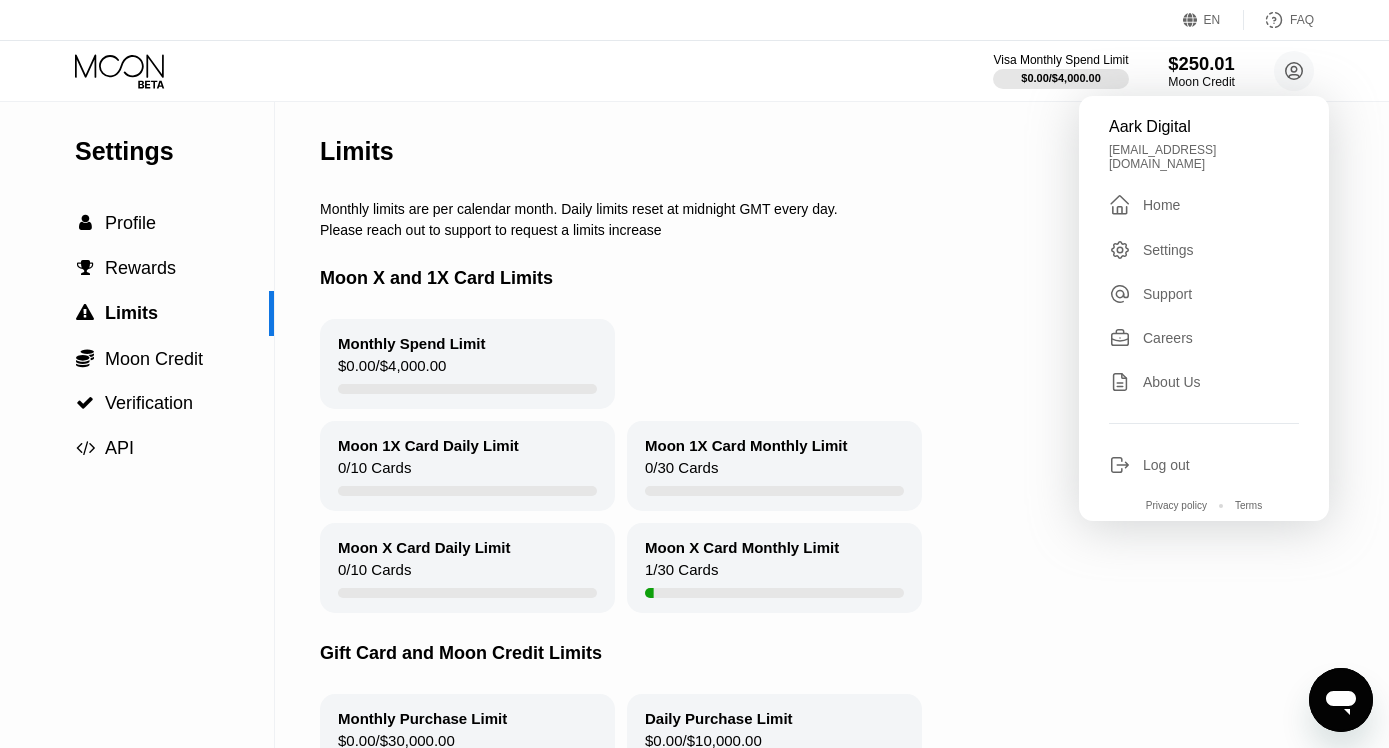 click on "$250.01" at bounding box center [1201, 63] 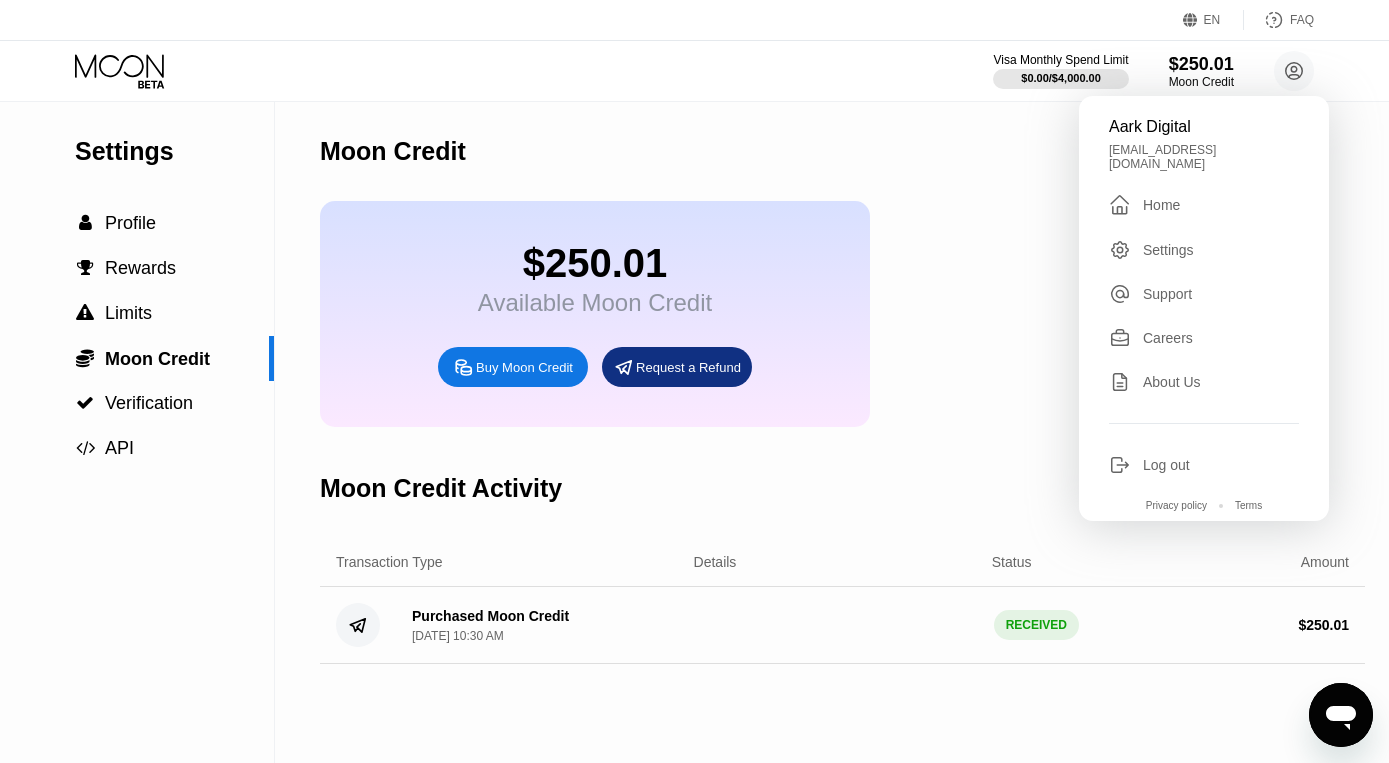 click on "Available Moon Credit" at bounding box center (595, 303) 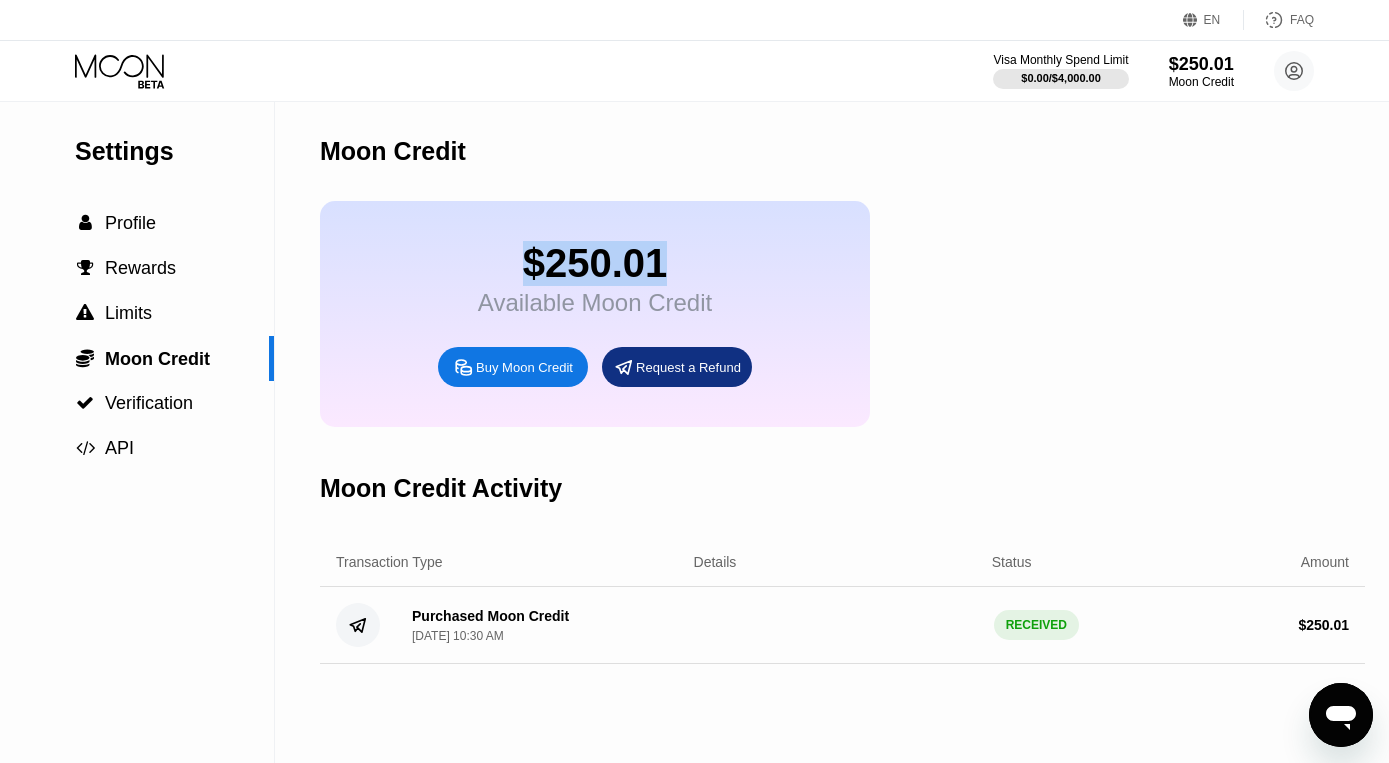 drag, startPoint x: 705, startPoint y: 271, endPoint x: 897, endPoint y: 289, distance: 192.8419 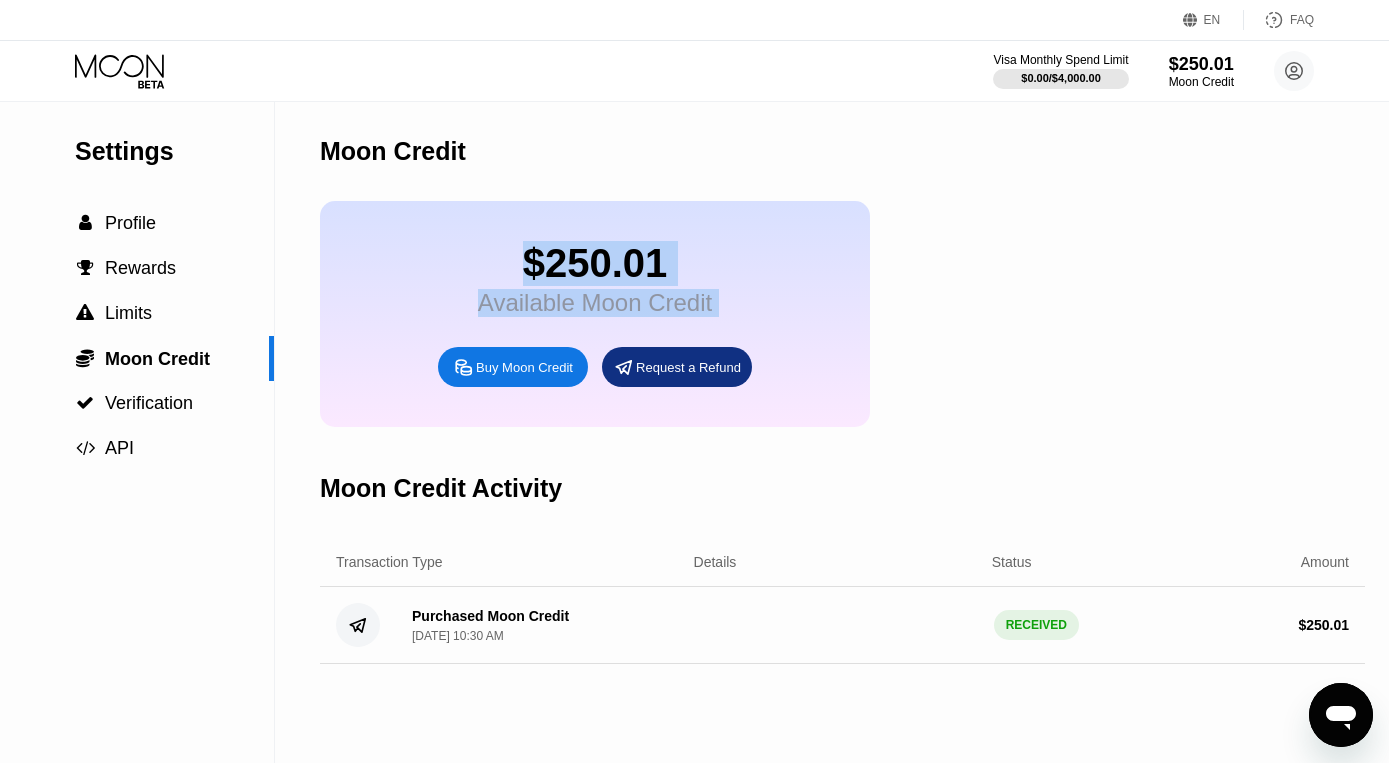 click on "$250.01 Available Moon Credit Buy Moon Credit Request a Refund" at bounding box center (842, 314) 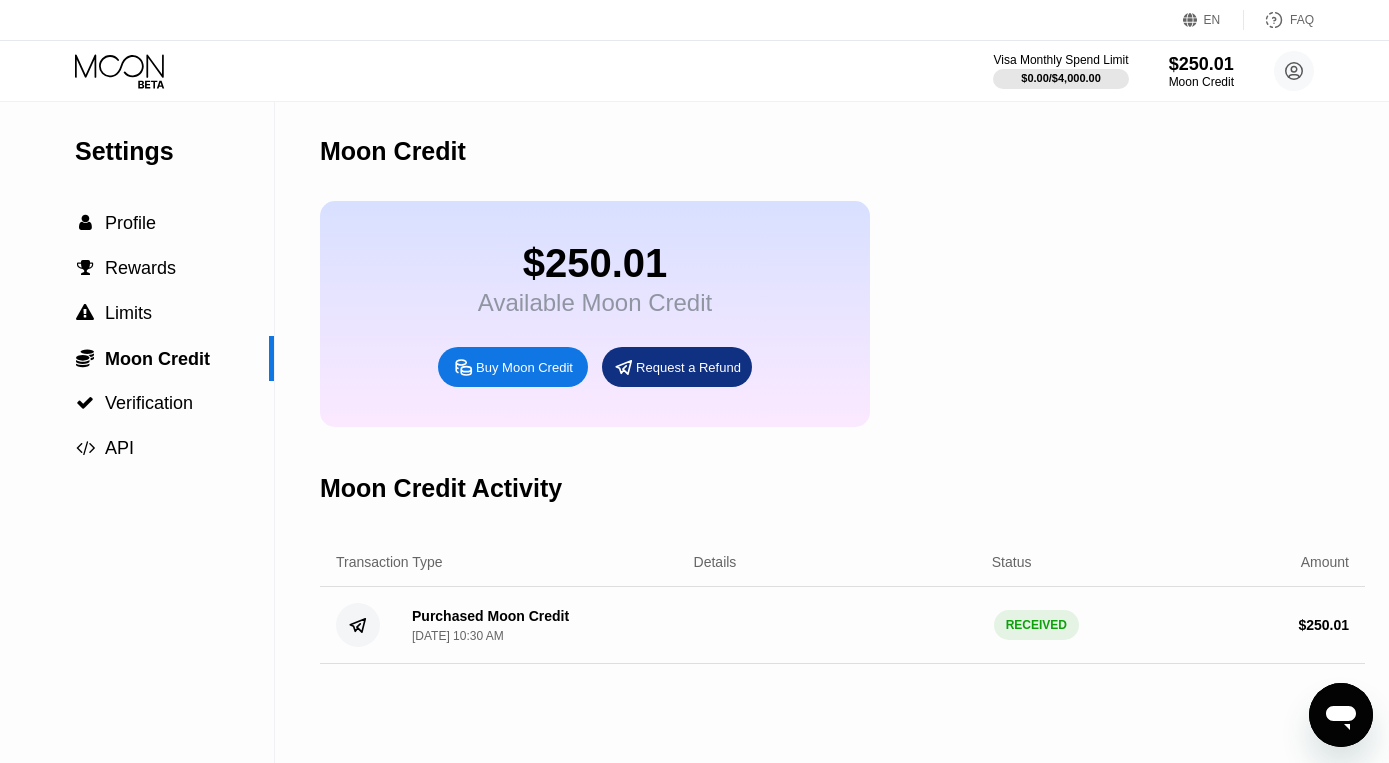 click on "$250.01 Available Moon Credit Buy Moon Credit Request a Refund" at bounding box center (595, 314) 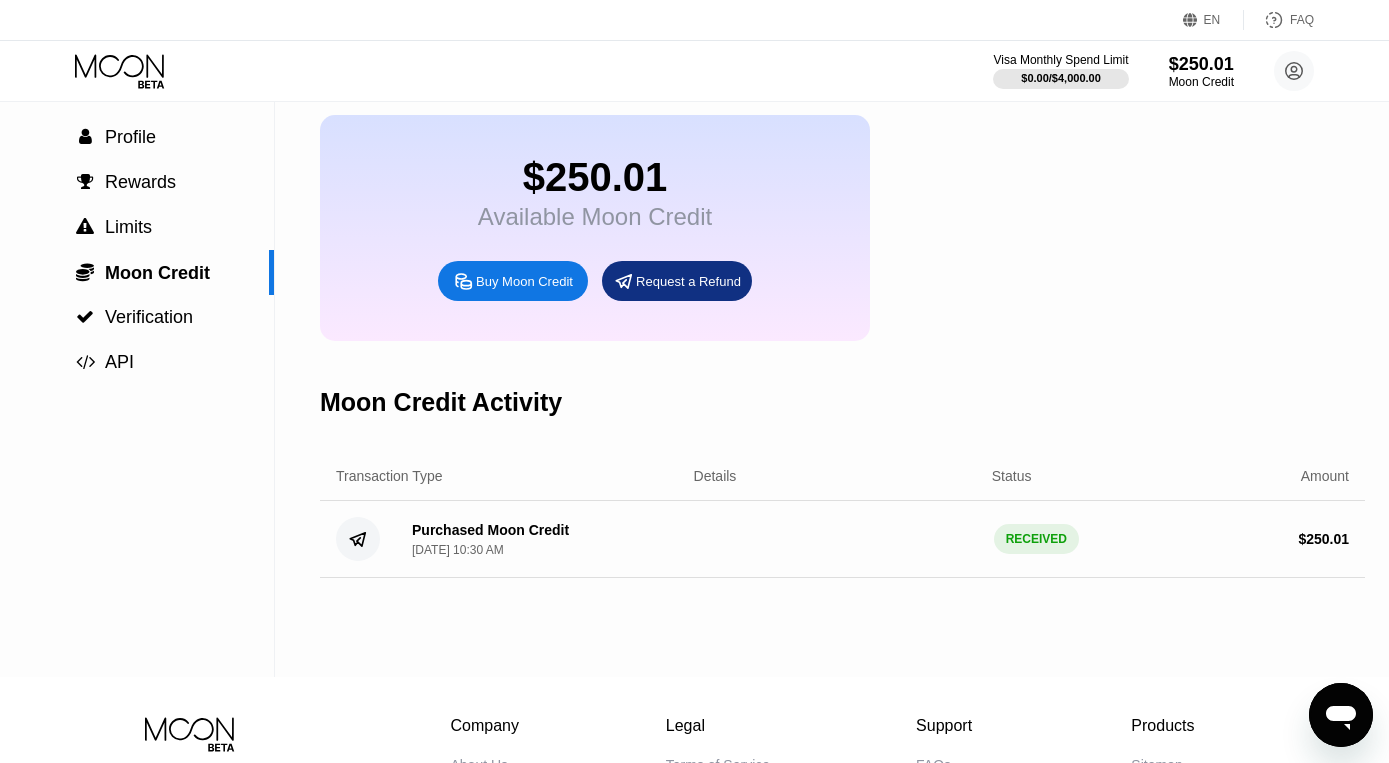 scroll, scrollTop: 0, scrollLeft: 0, axis: both 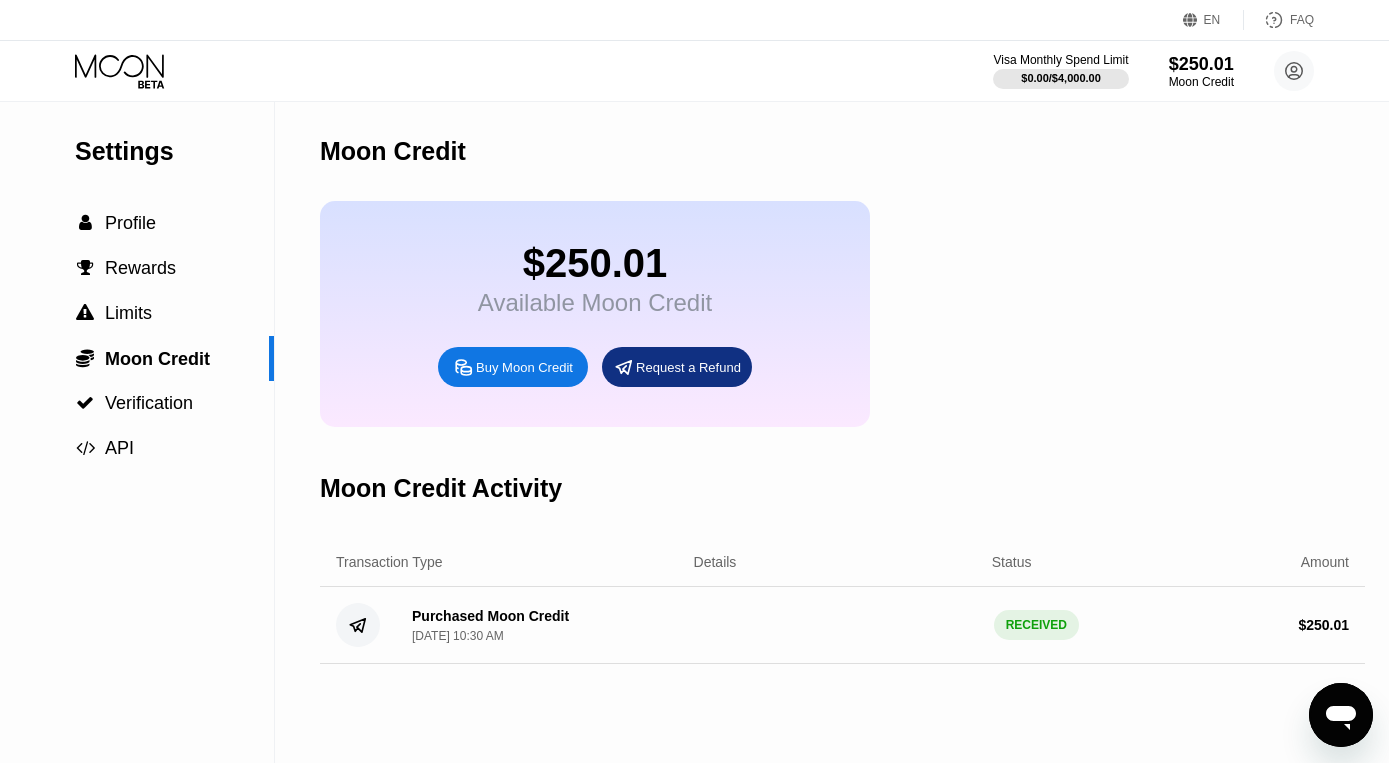 click on "Settings" at bounding box center (174, 151) 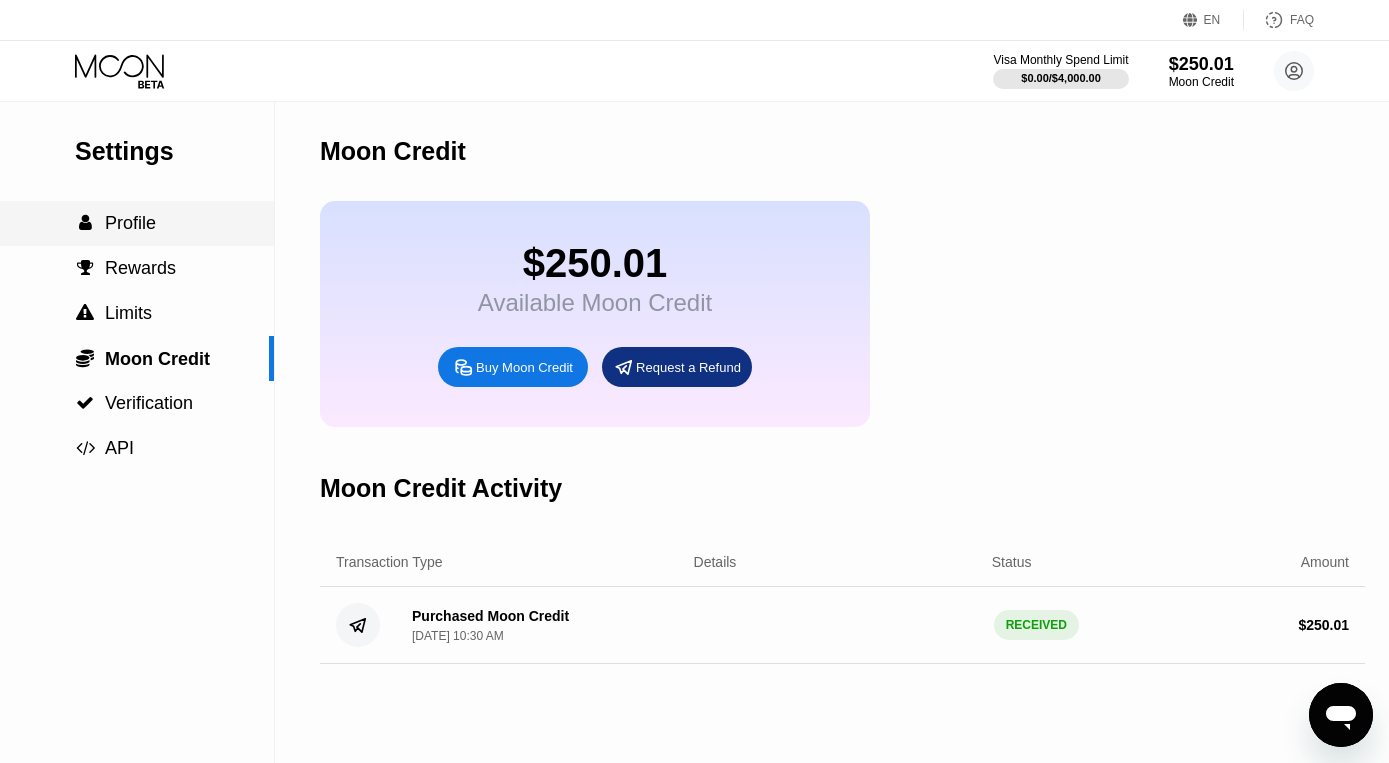 click on "Profile" at bounding box center (130, 223) 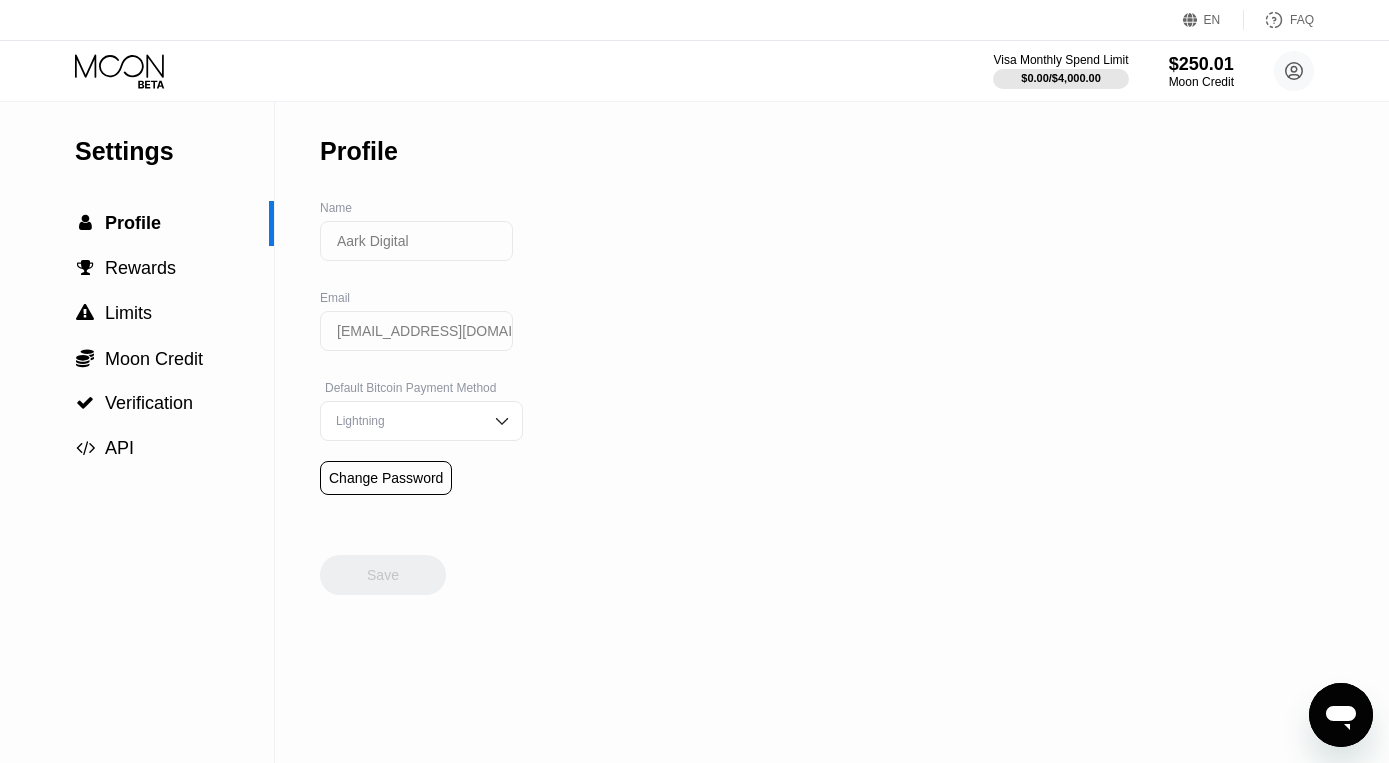 click on "Settings  Profile  Rewards  Limits  Moon Credit  Verification  API" at bounding box center [137, 432] 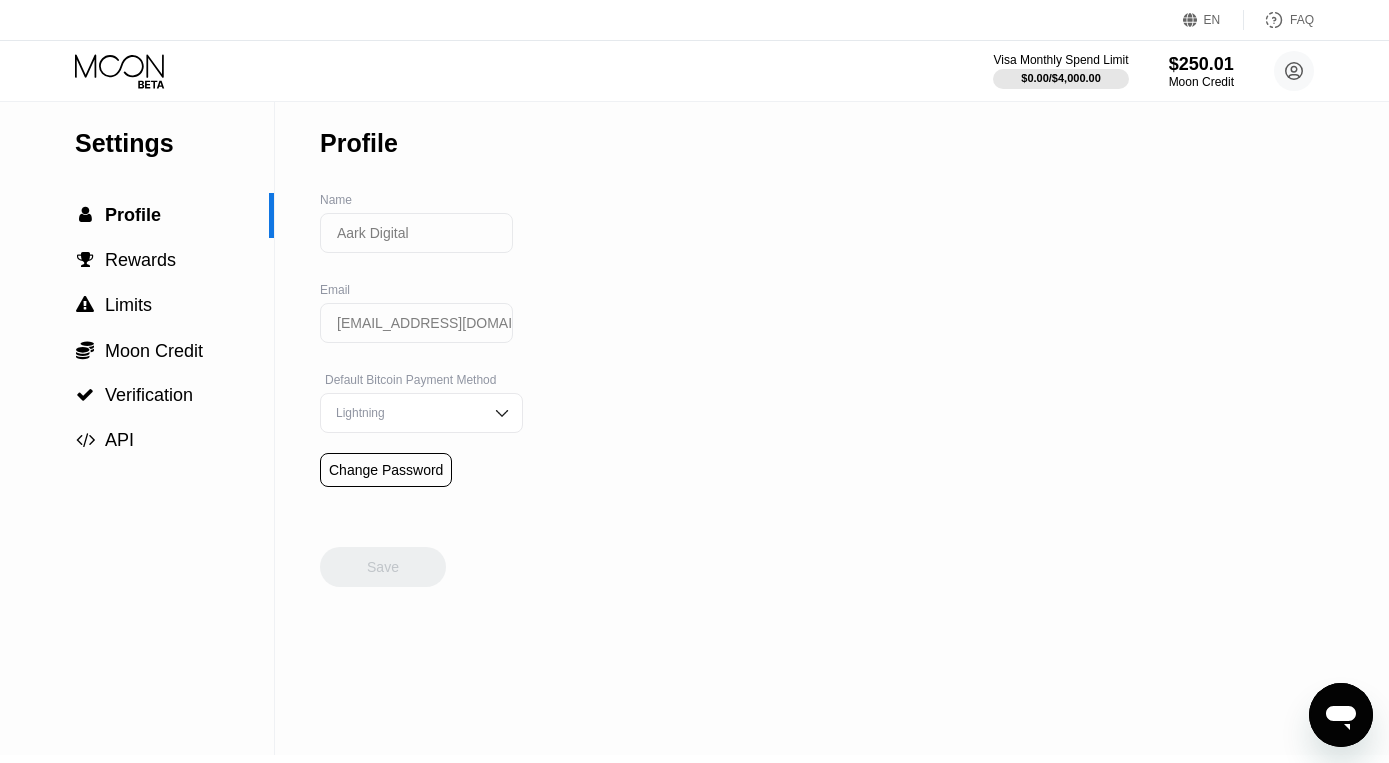 scroll, scrollTop: 0, scrollLeft: 0, axis: both 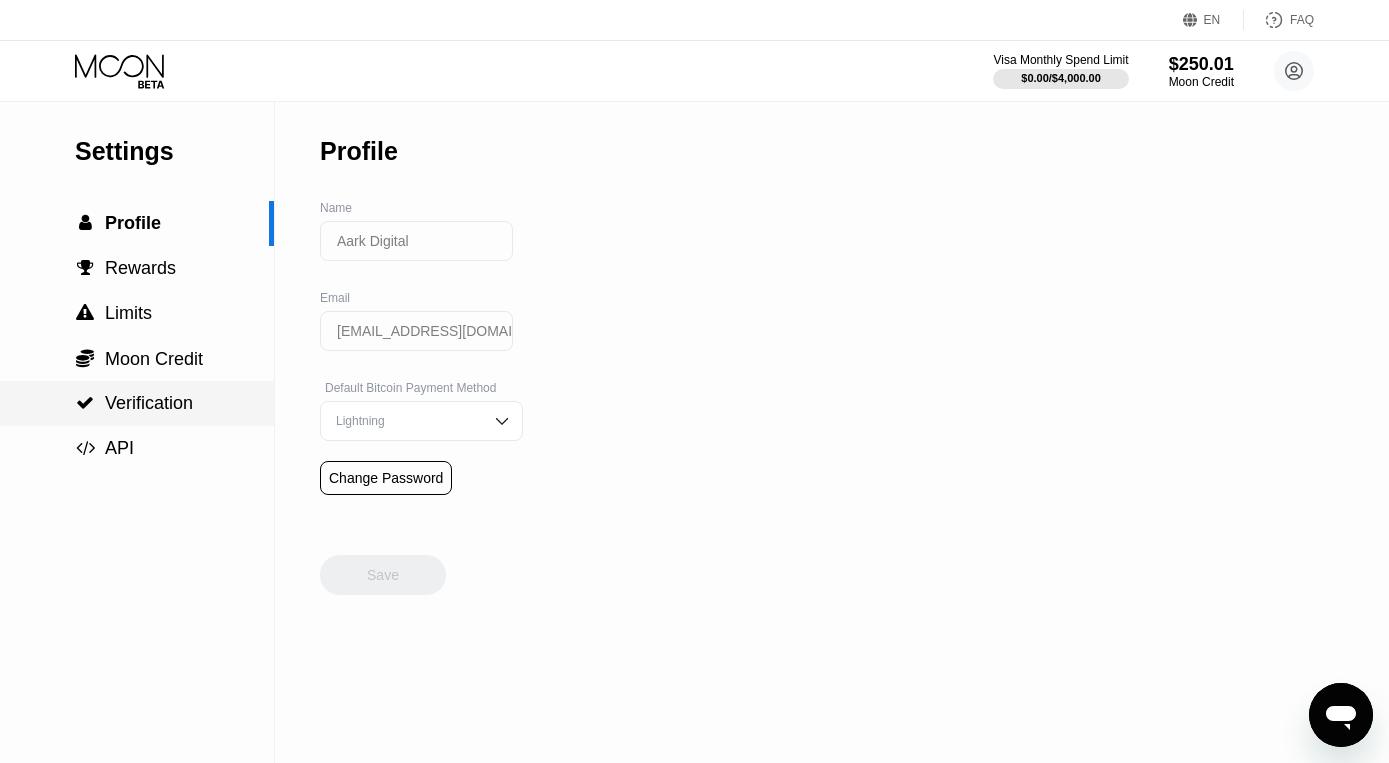 click on "Verification" at bounding box center [149, 403] 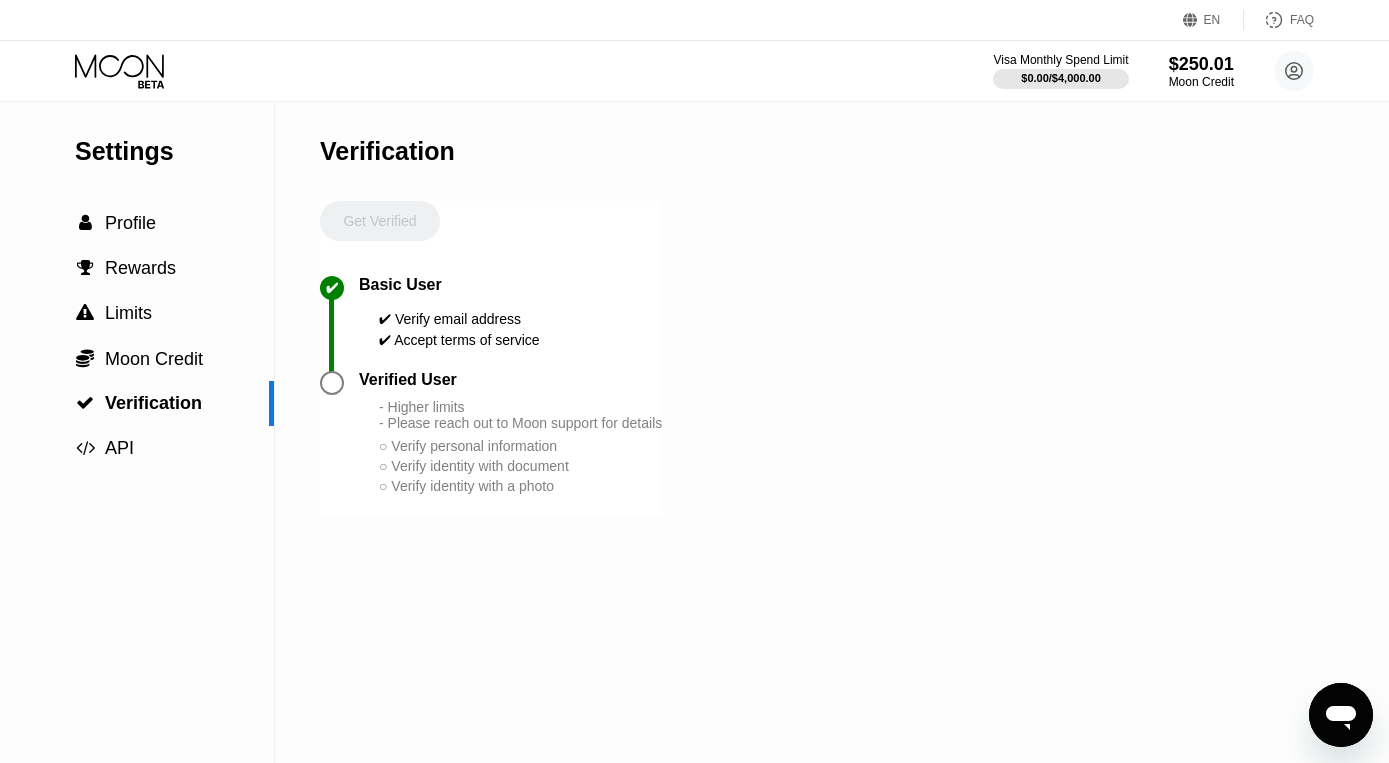 click on "Settings  Profile  Rewards  Limits  Moon Credit  Verification  API" at bounding box center [137, 432] 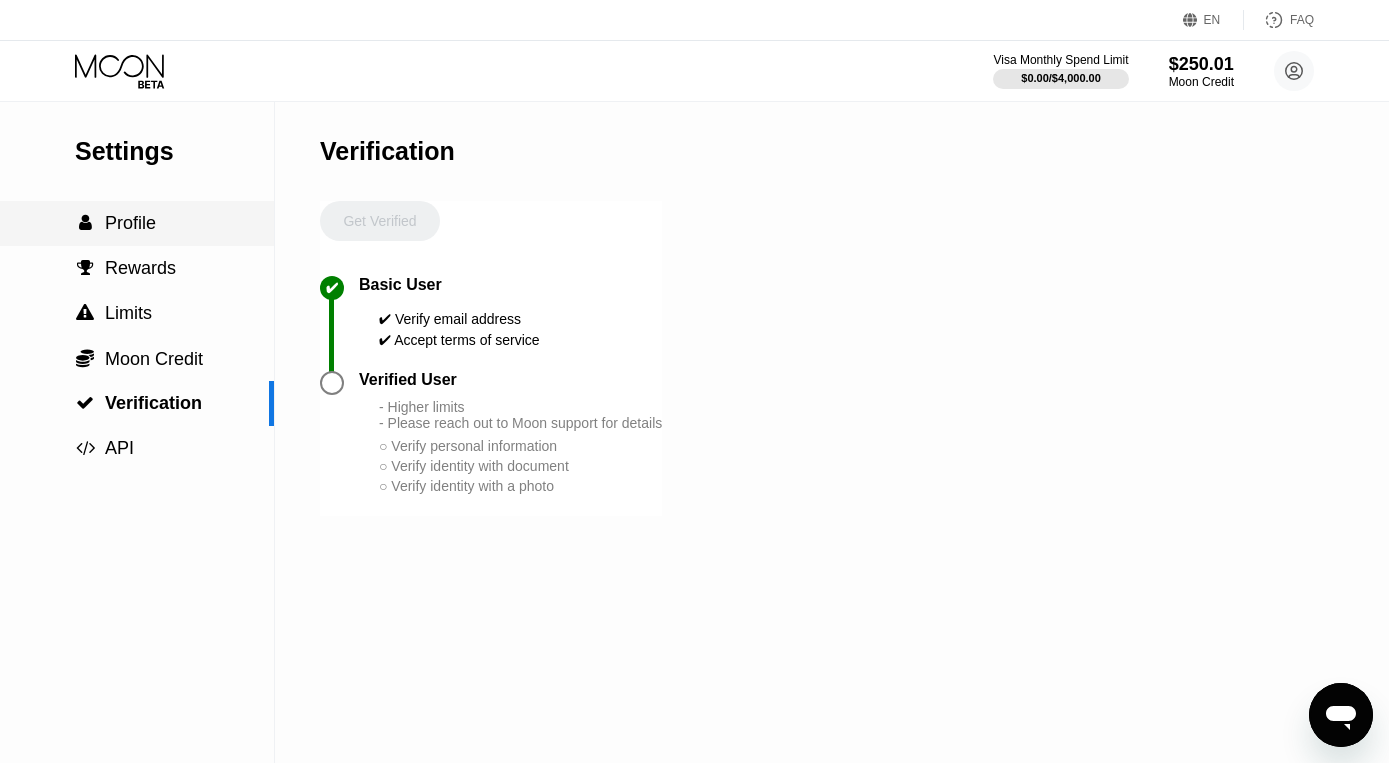 click on "Profile" at bounding box center [130, 223] 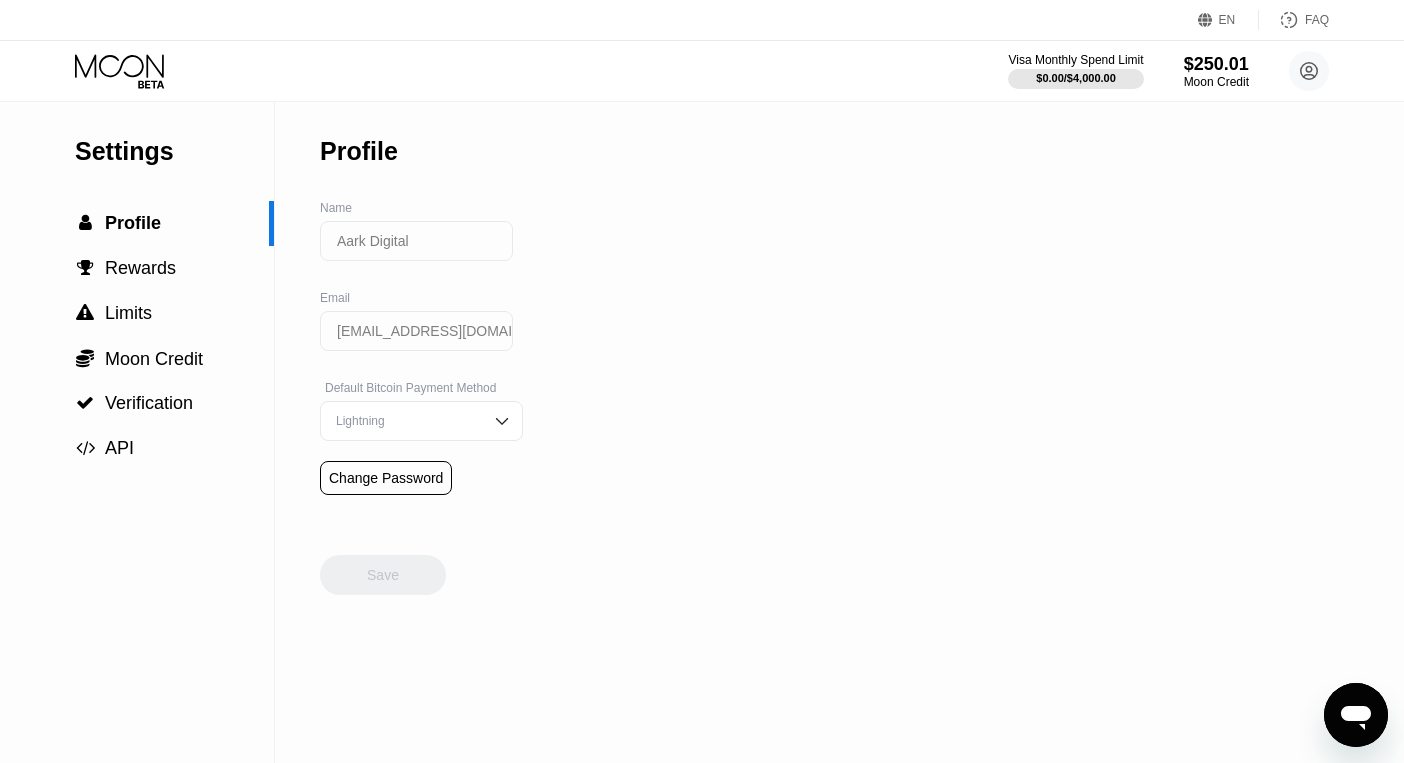 click on "Settings  Profile  Rewards  Limits  Moon Credit  Verification  API" at bounding box center [137, 432] 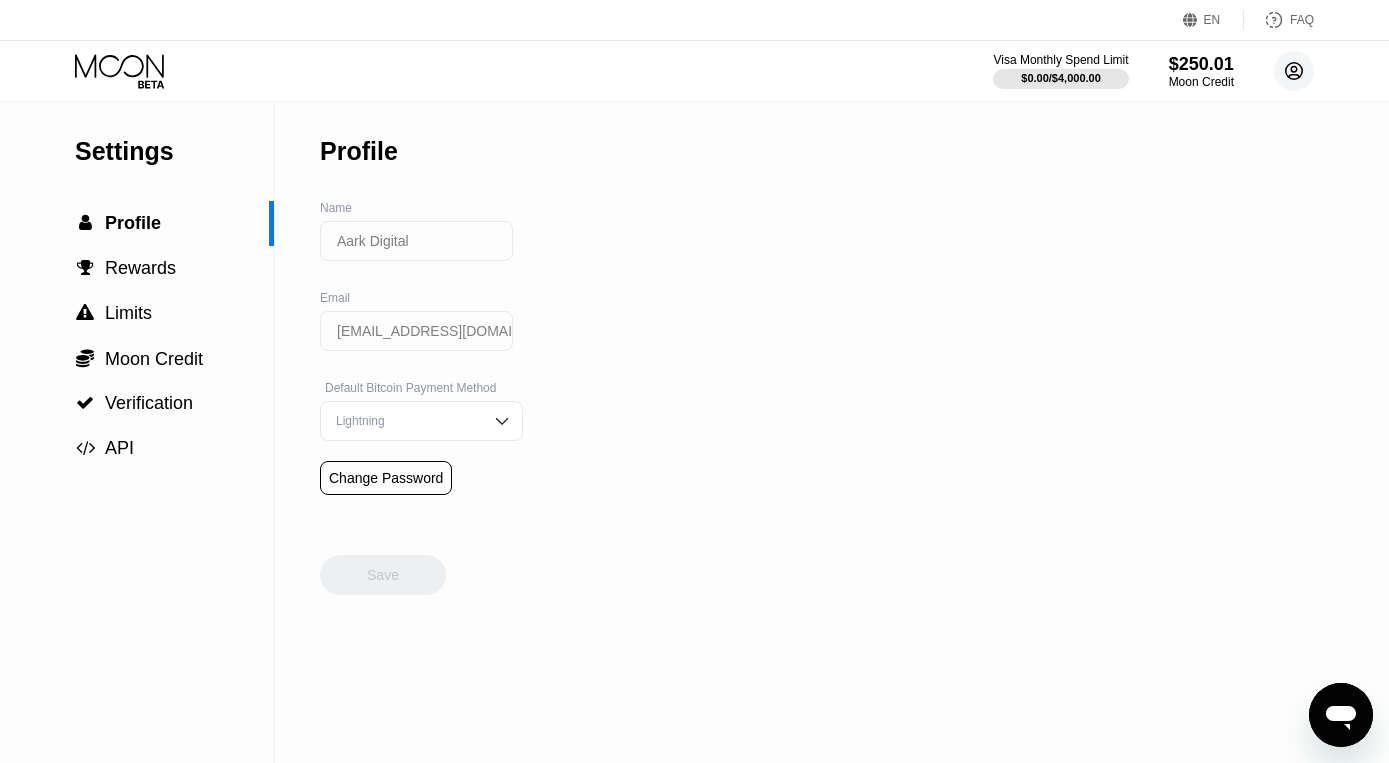 click 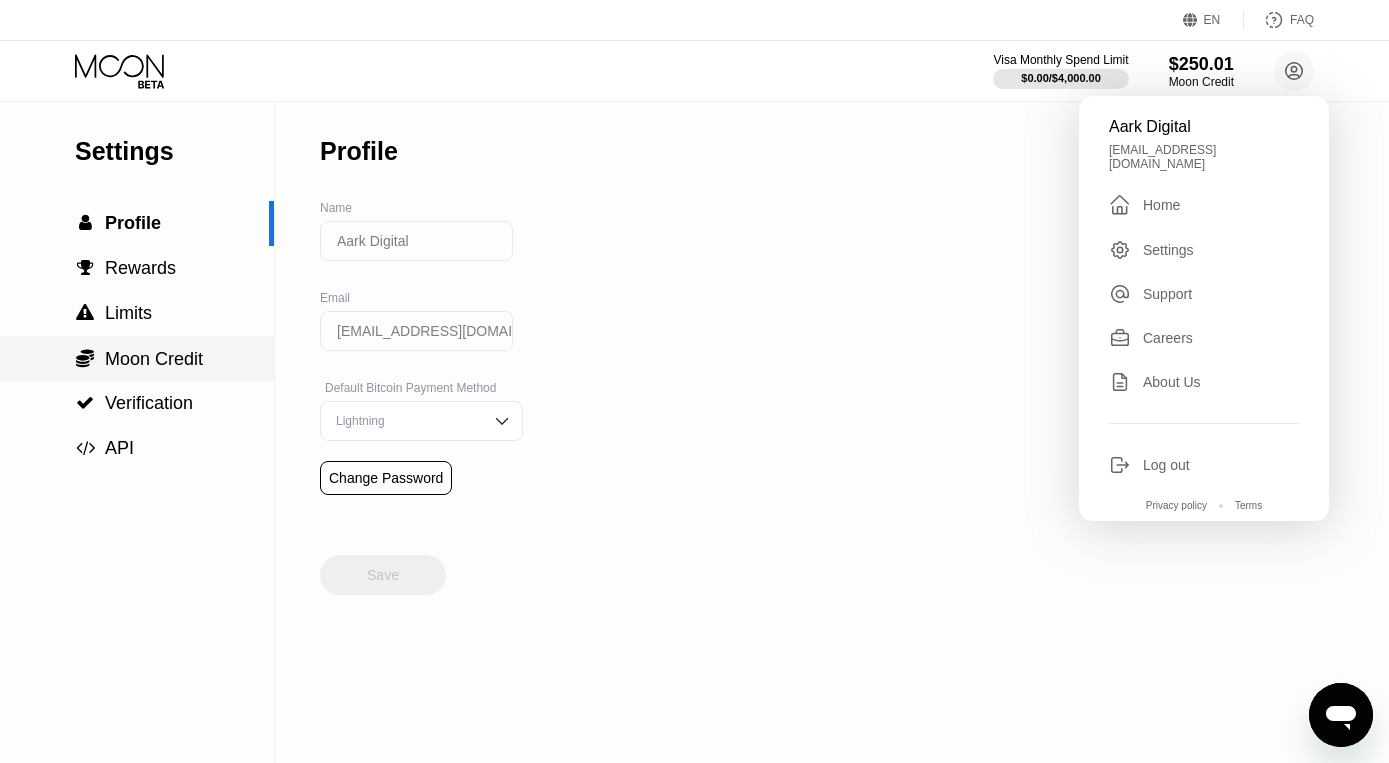click on "Moon Credit" at bounding box center (154, 359) 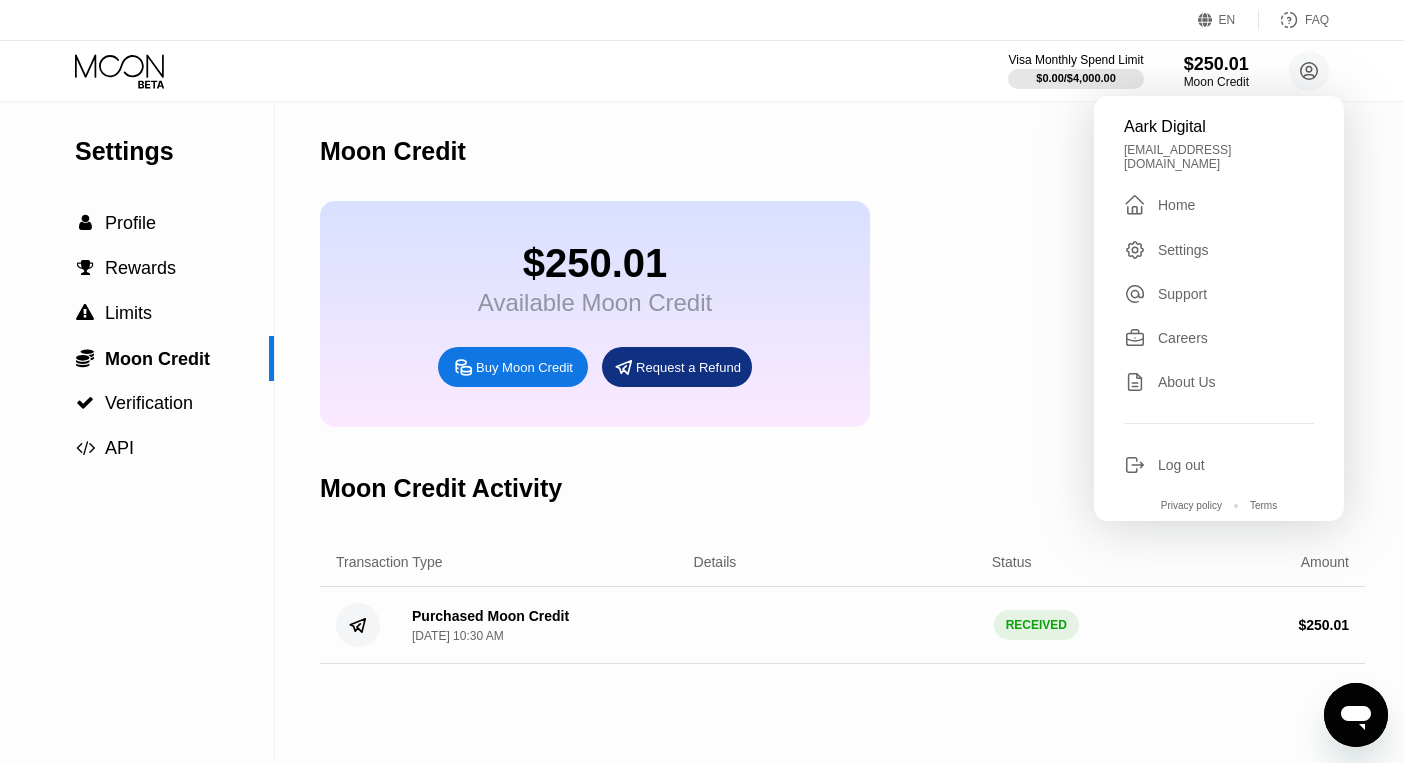 click on "Settings  Profile  Rewards  Limits  Moon Credit  Verification  API" at bounding box center (137, 432) 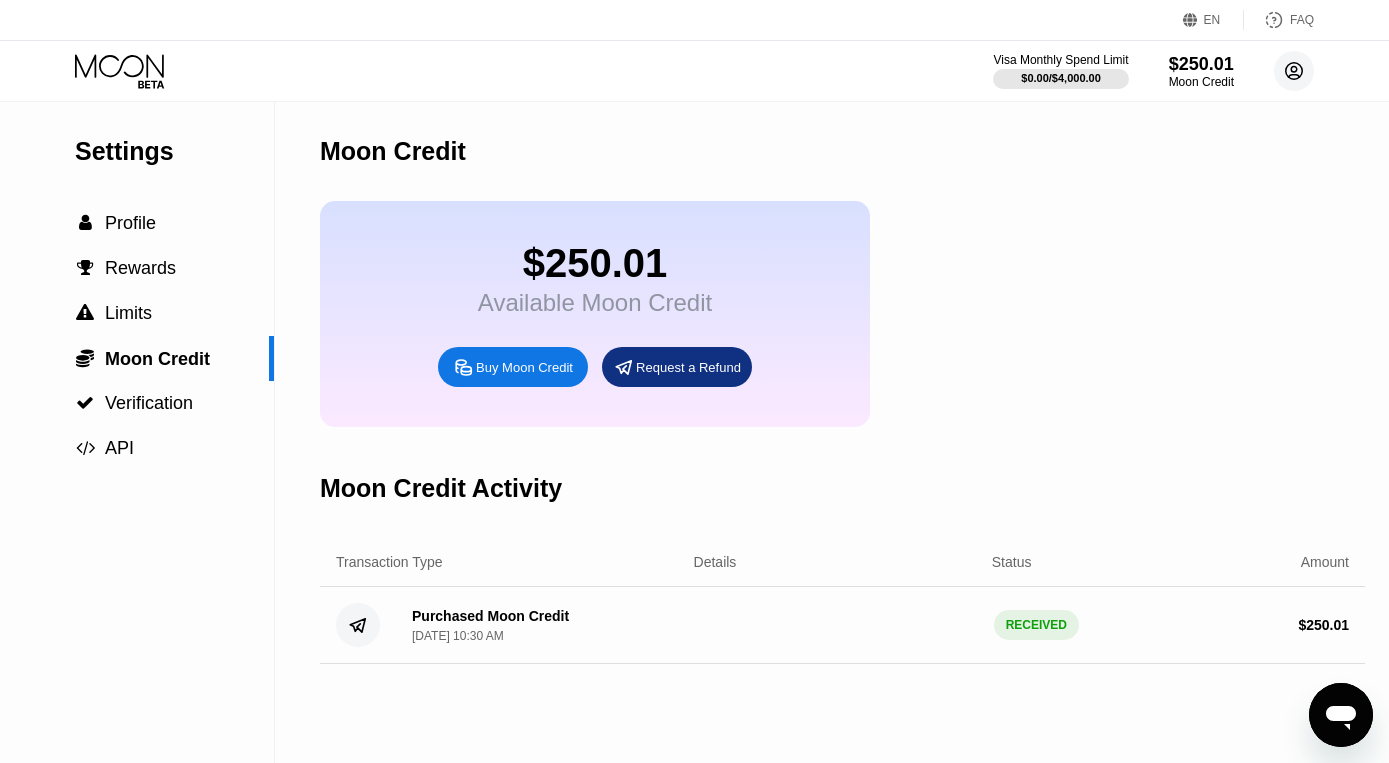 click 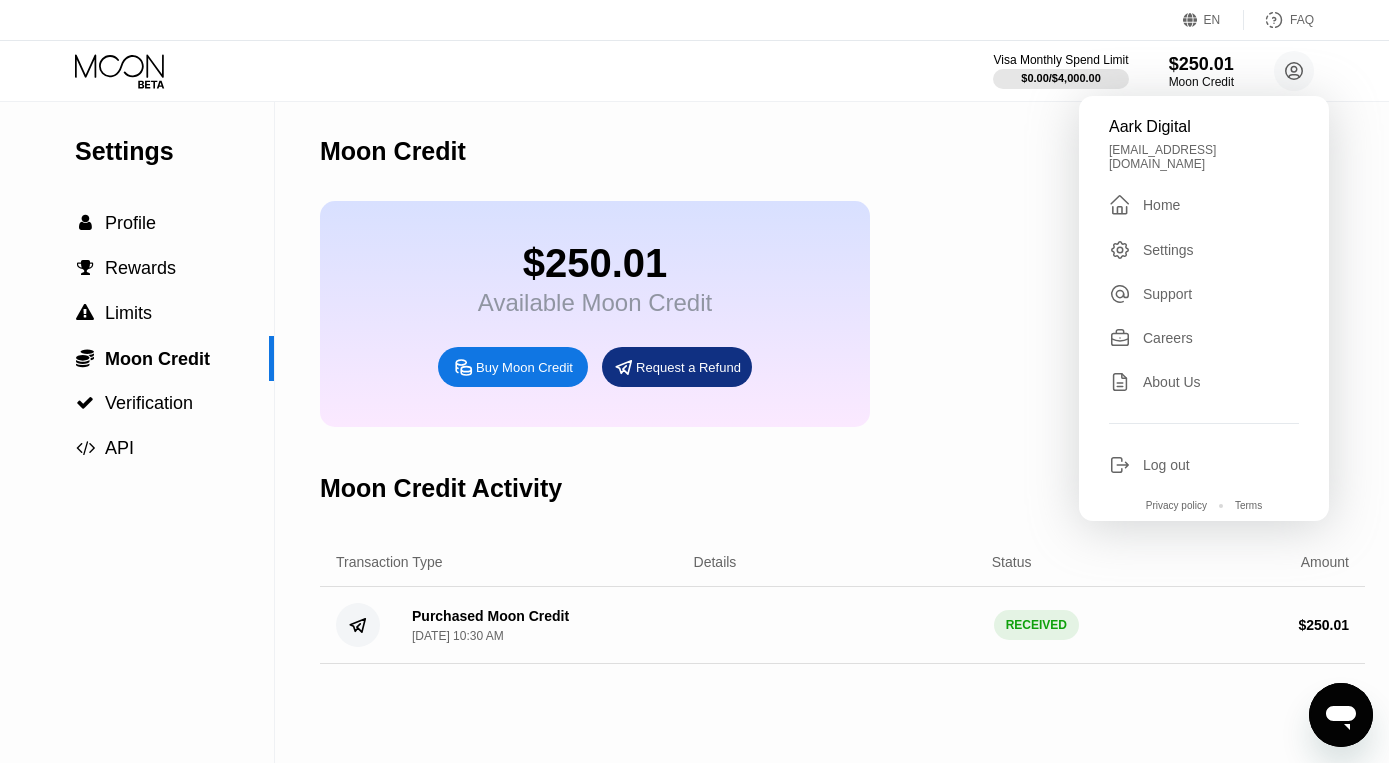 click on "$250.01 Available Moon Credit Buy Moon Credit Request a Refund" at bounding box center (842, 314) 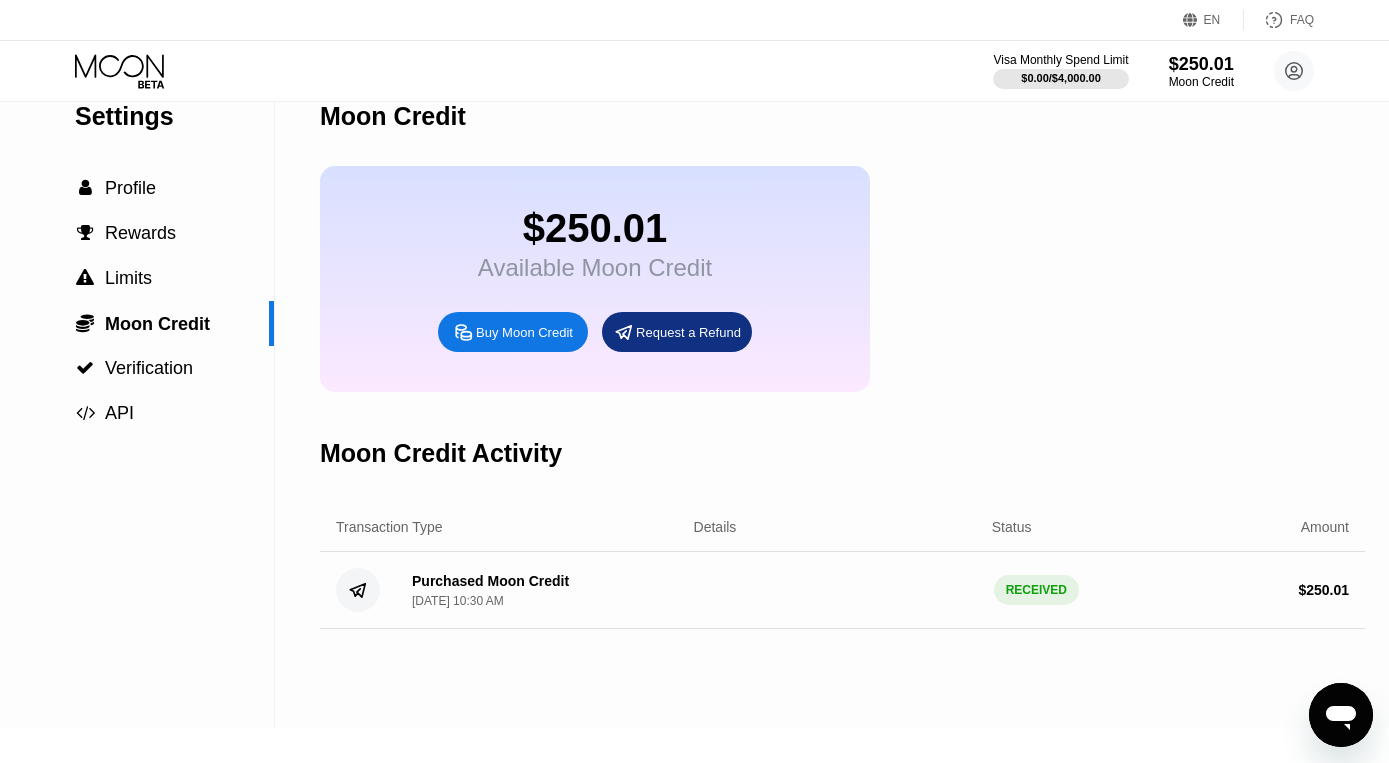 scroll, scrollTop: 0, scrollLeft: 0, axis: both 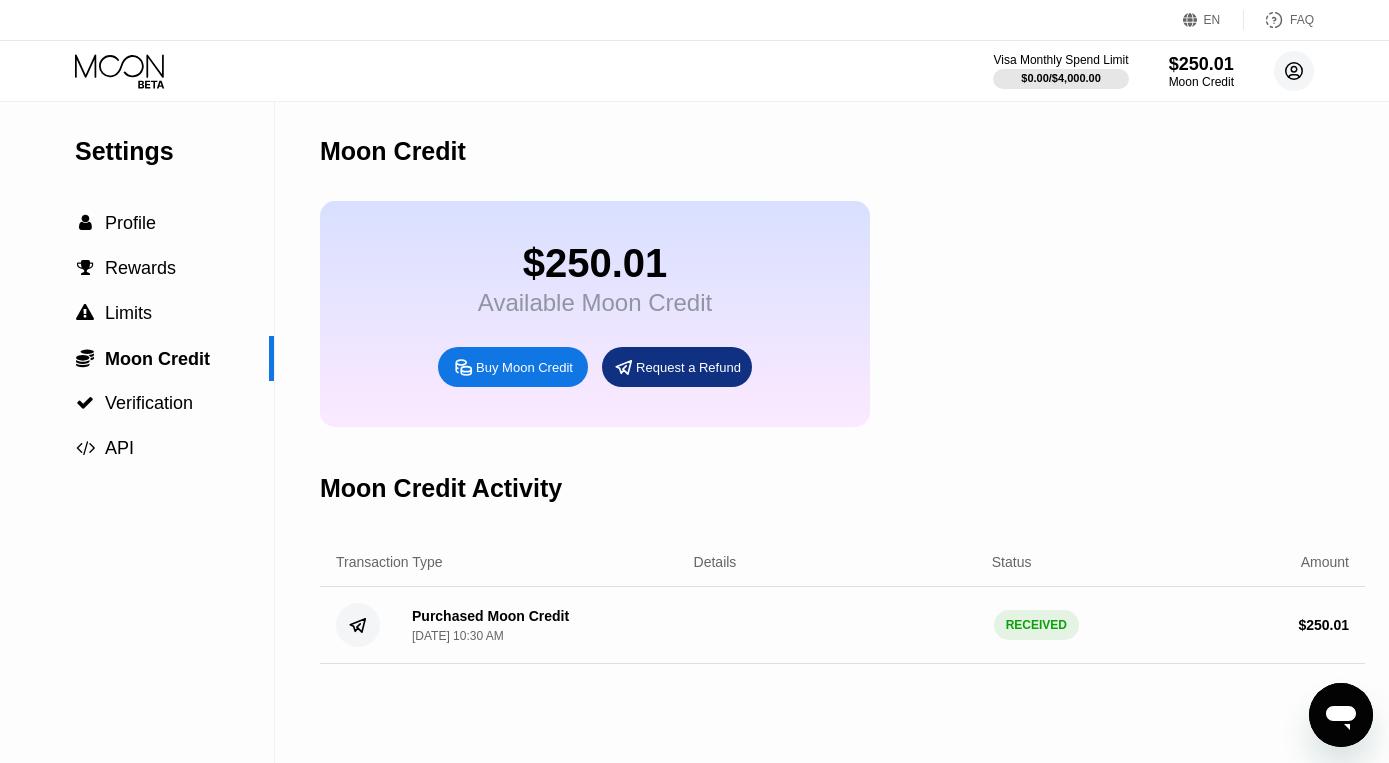 click 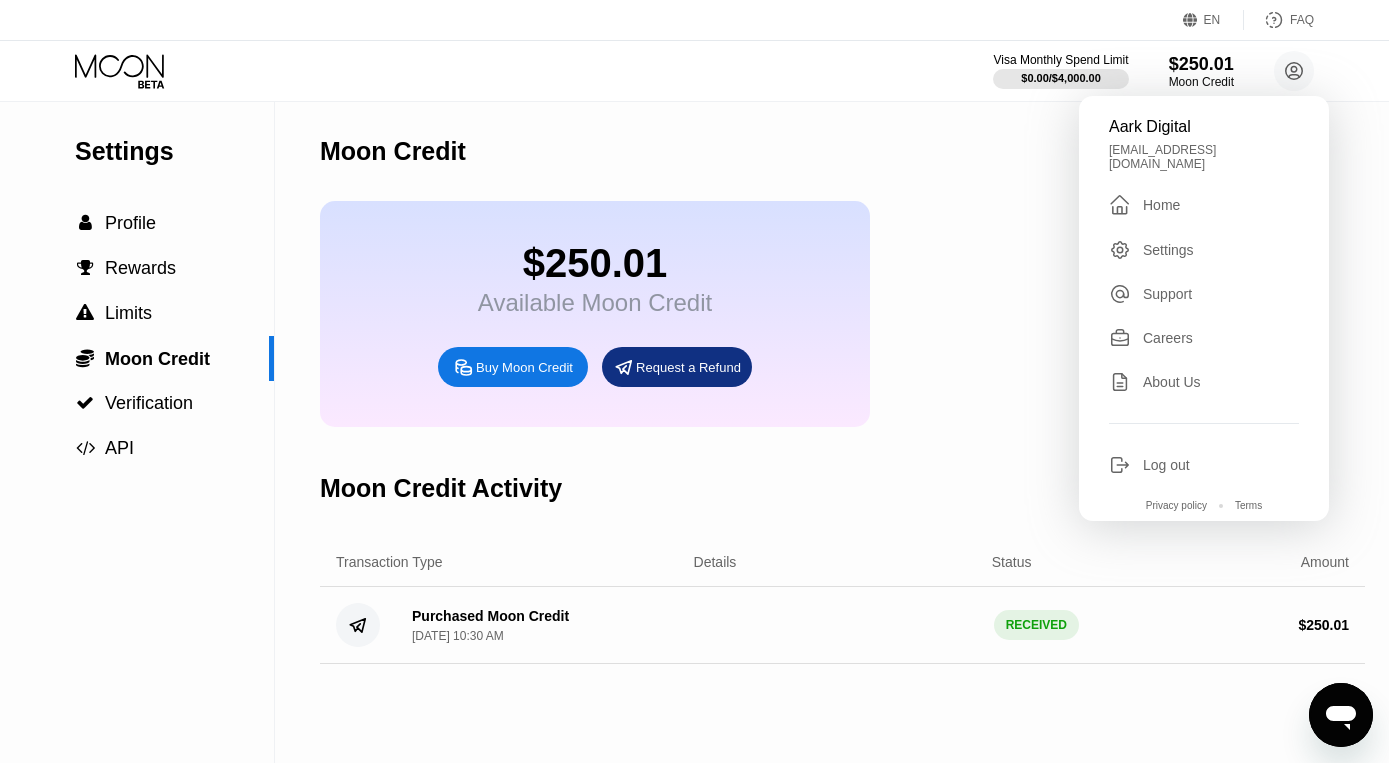 click on "$250.01 Available Moon Credit Buy Moon Credit Request a Refund" at bounding box center (842, 314) 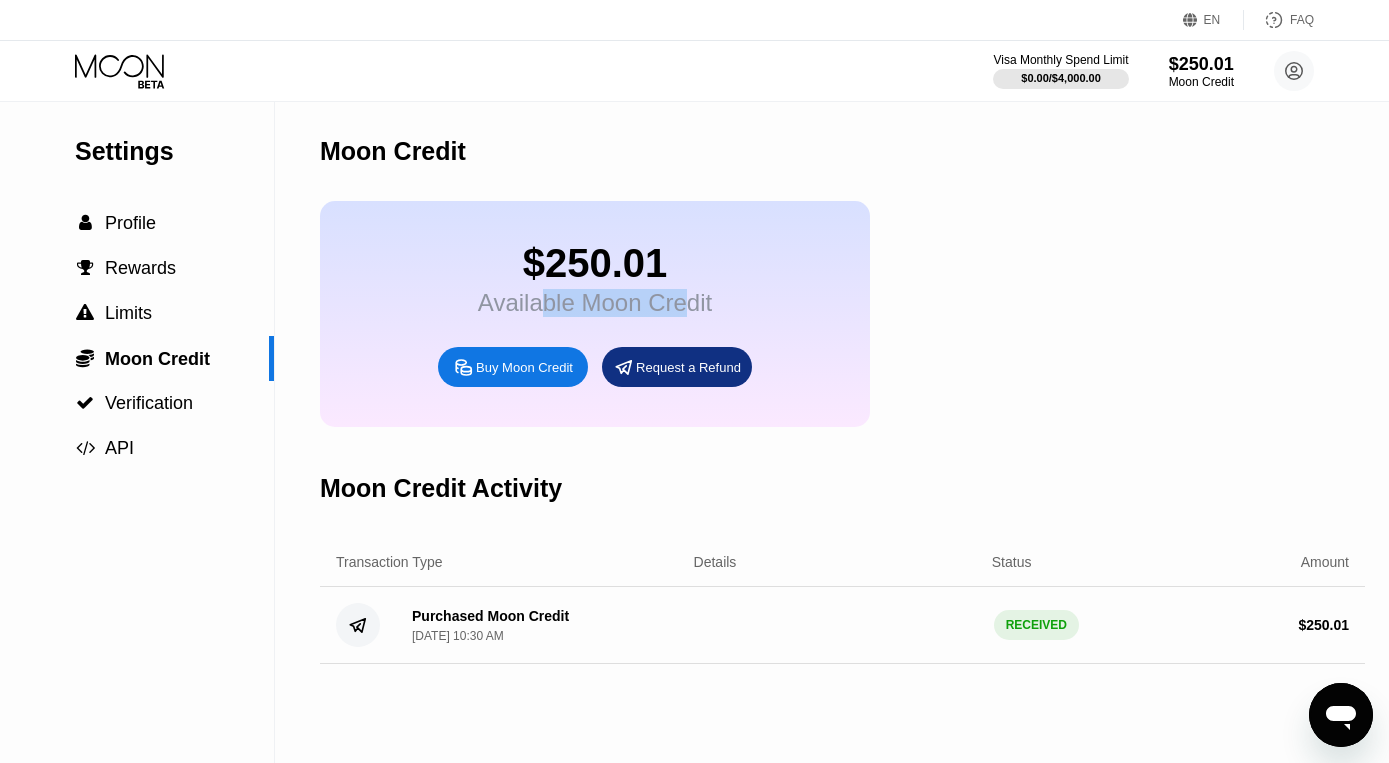 drag, startPoint x: 535, startPoint y: 325, endPoint x: 689, endPoint y: 325, distance: 154 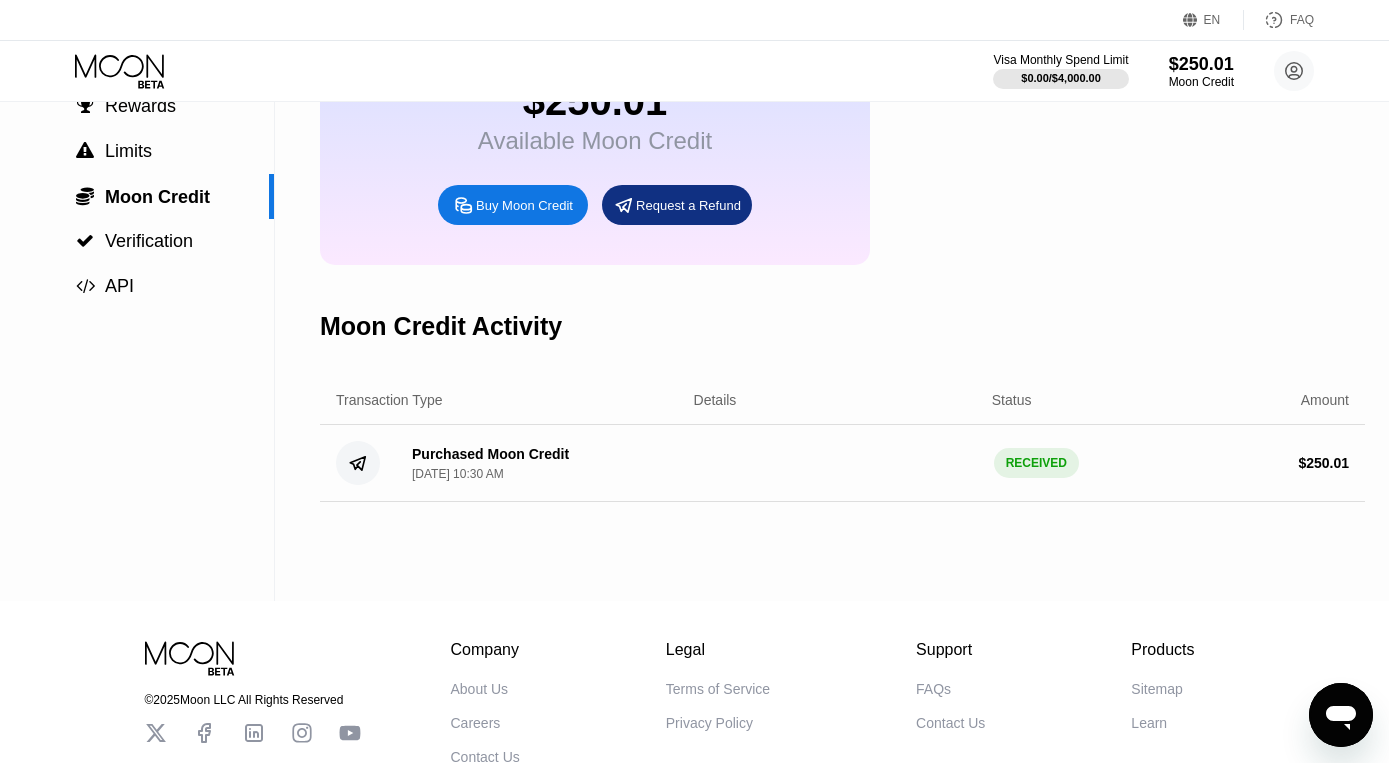 scroll, scrollTop: 0, scrollLeft: 0, axis: both 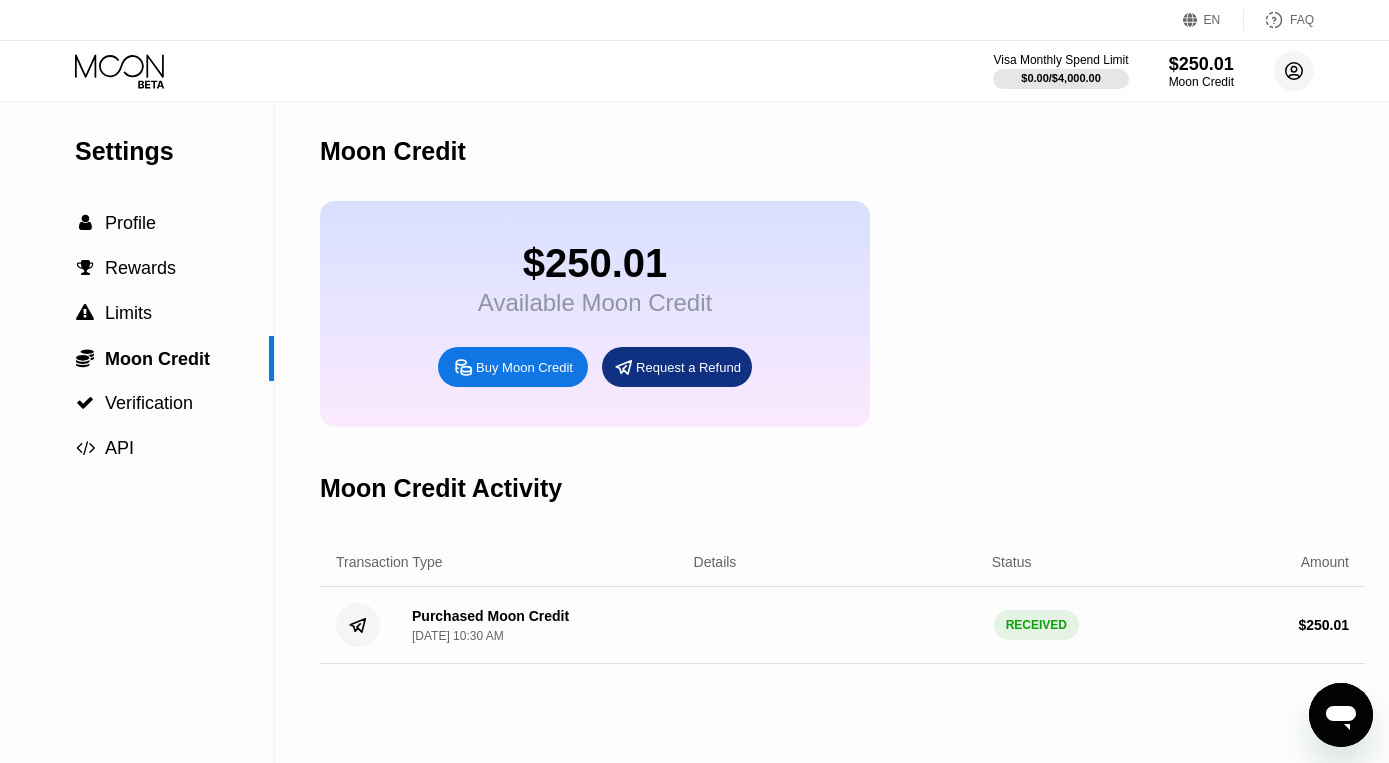 click 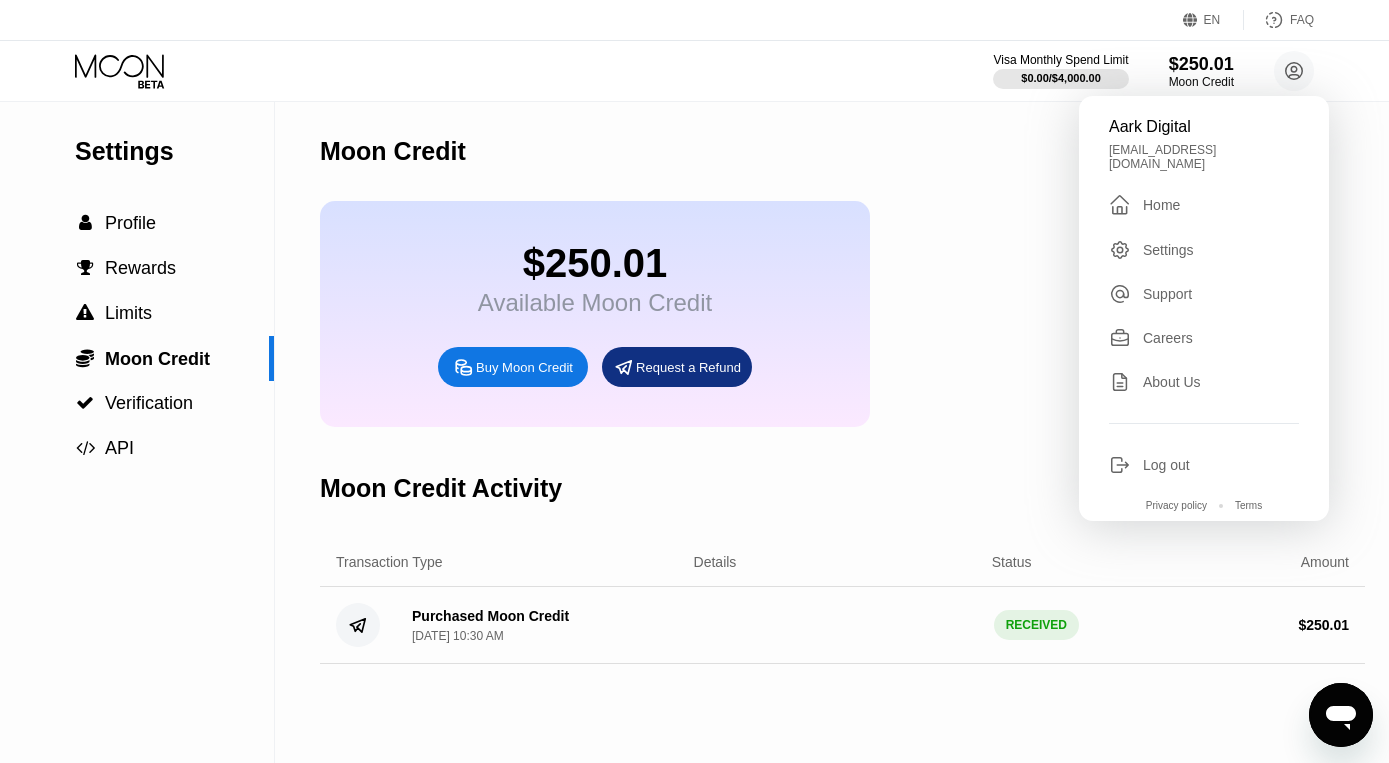 click on "$250.01 Available Moon Credit Buy Moon Credit Request a Refund" at bounding box center (842, 314) 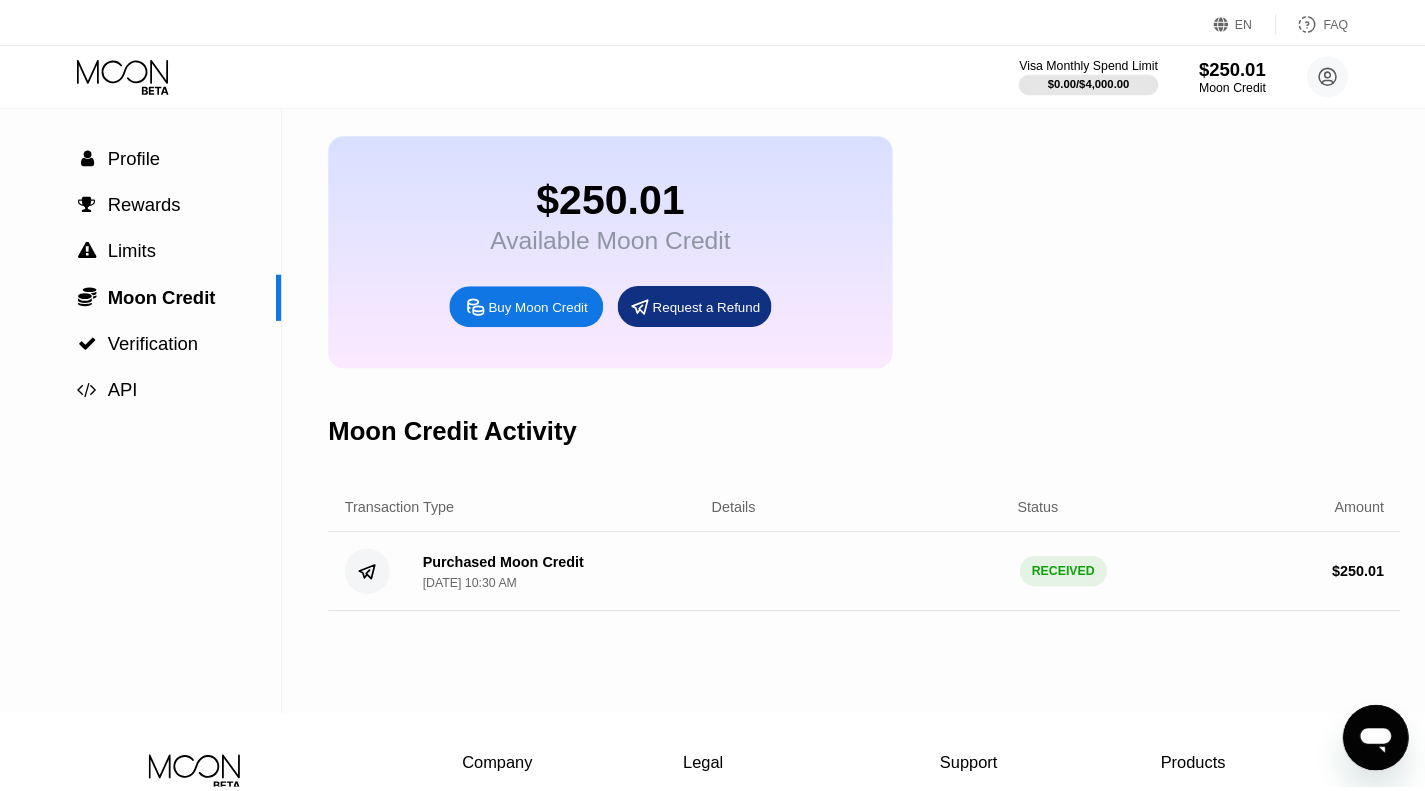 scroll, scrollTop: 0, scrollLeft: 0, axis: both 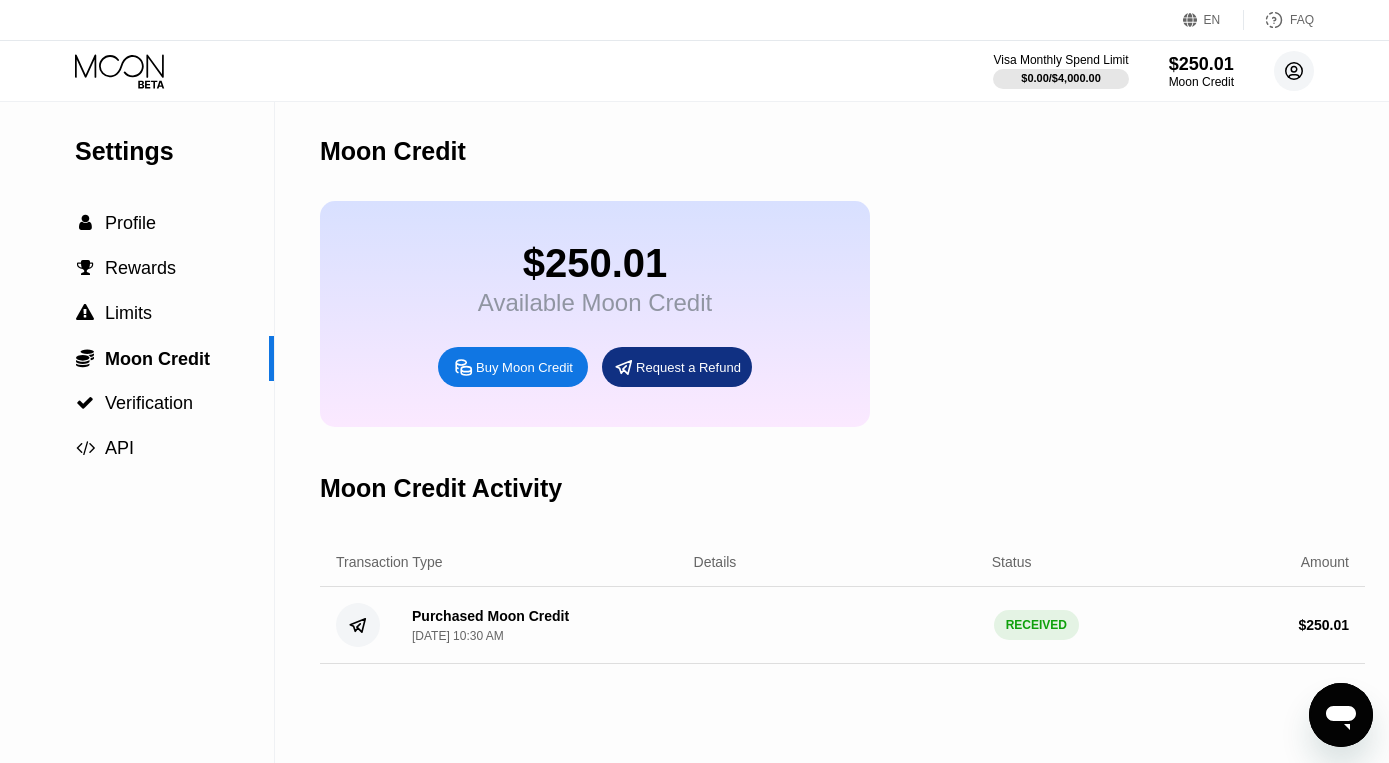 click 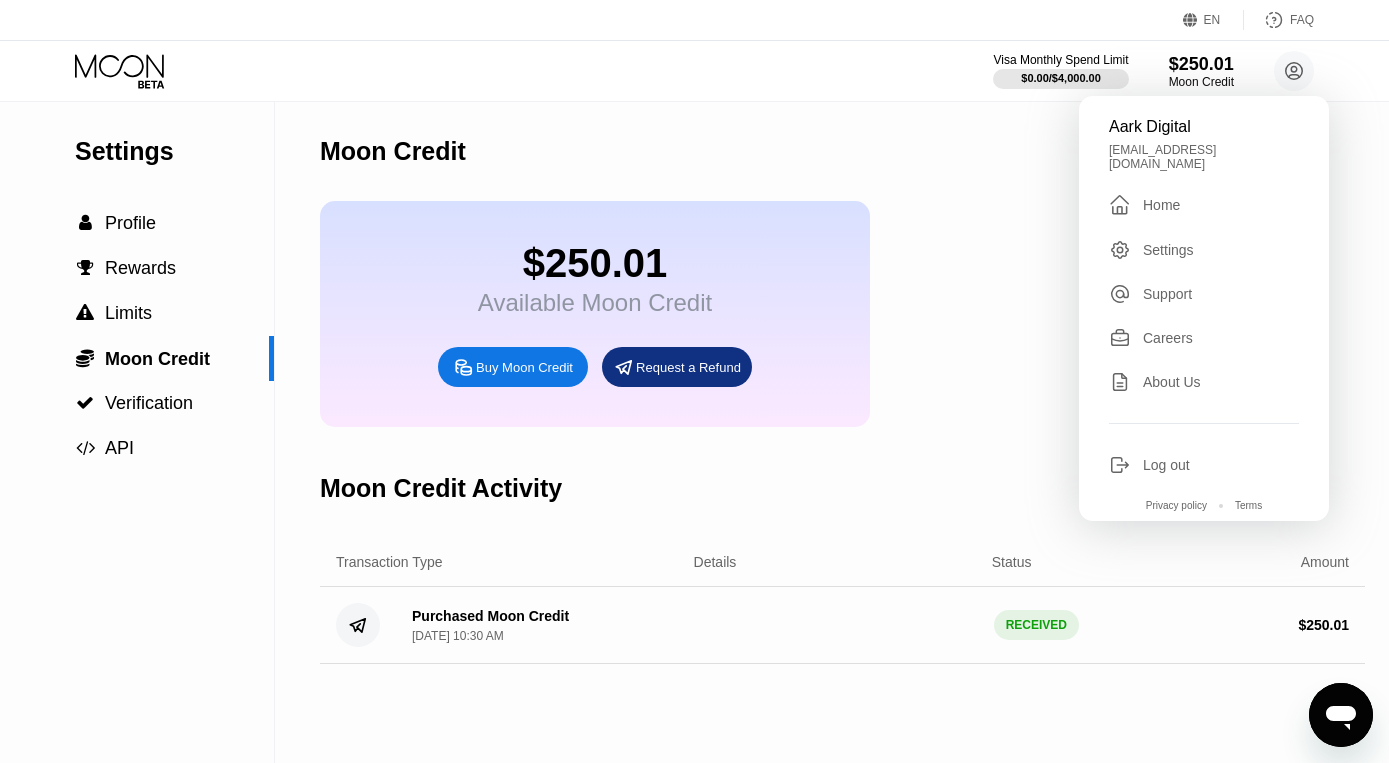 click on "$250.01 Available Moon Credit Buy Moon Credit Request a Refund" at bounding box center (842, 314) 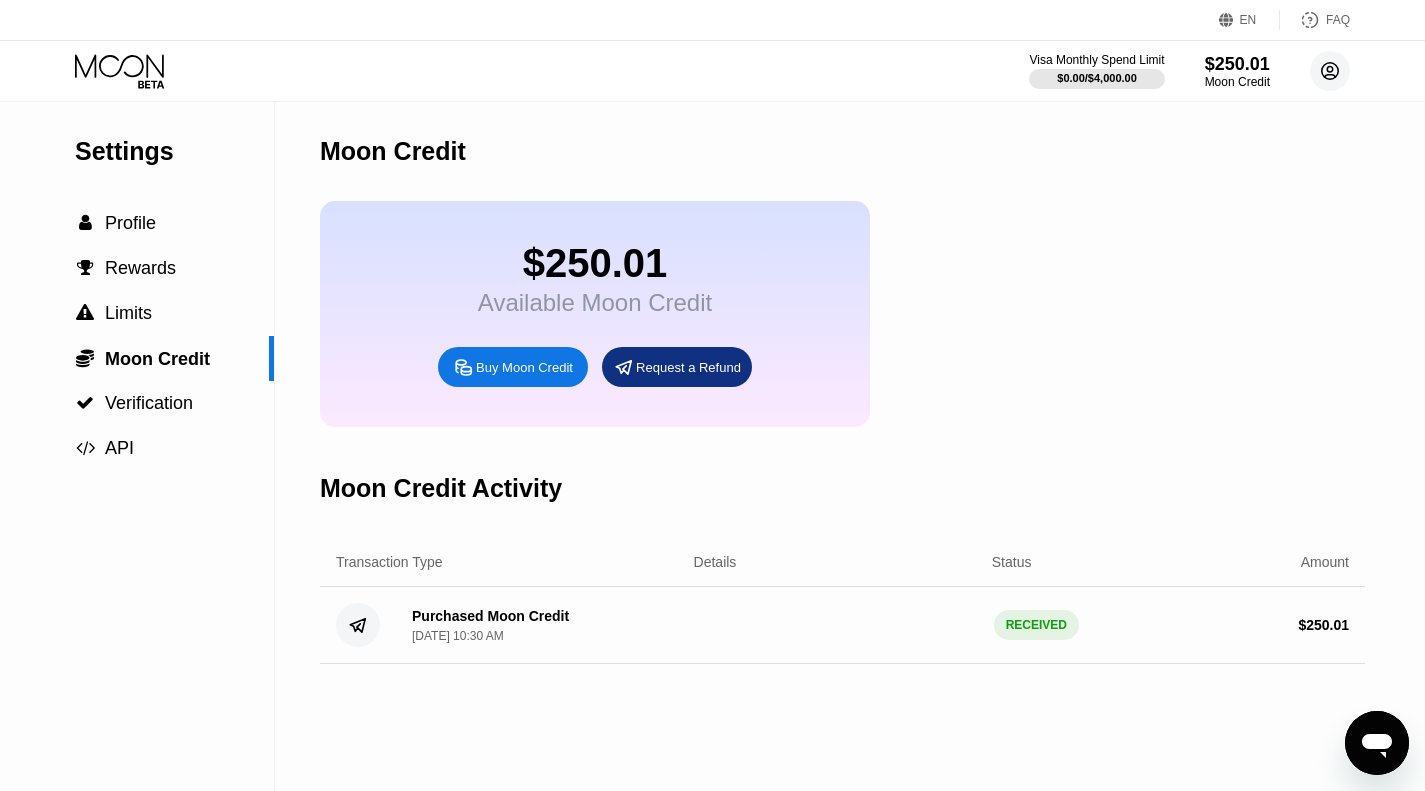 click 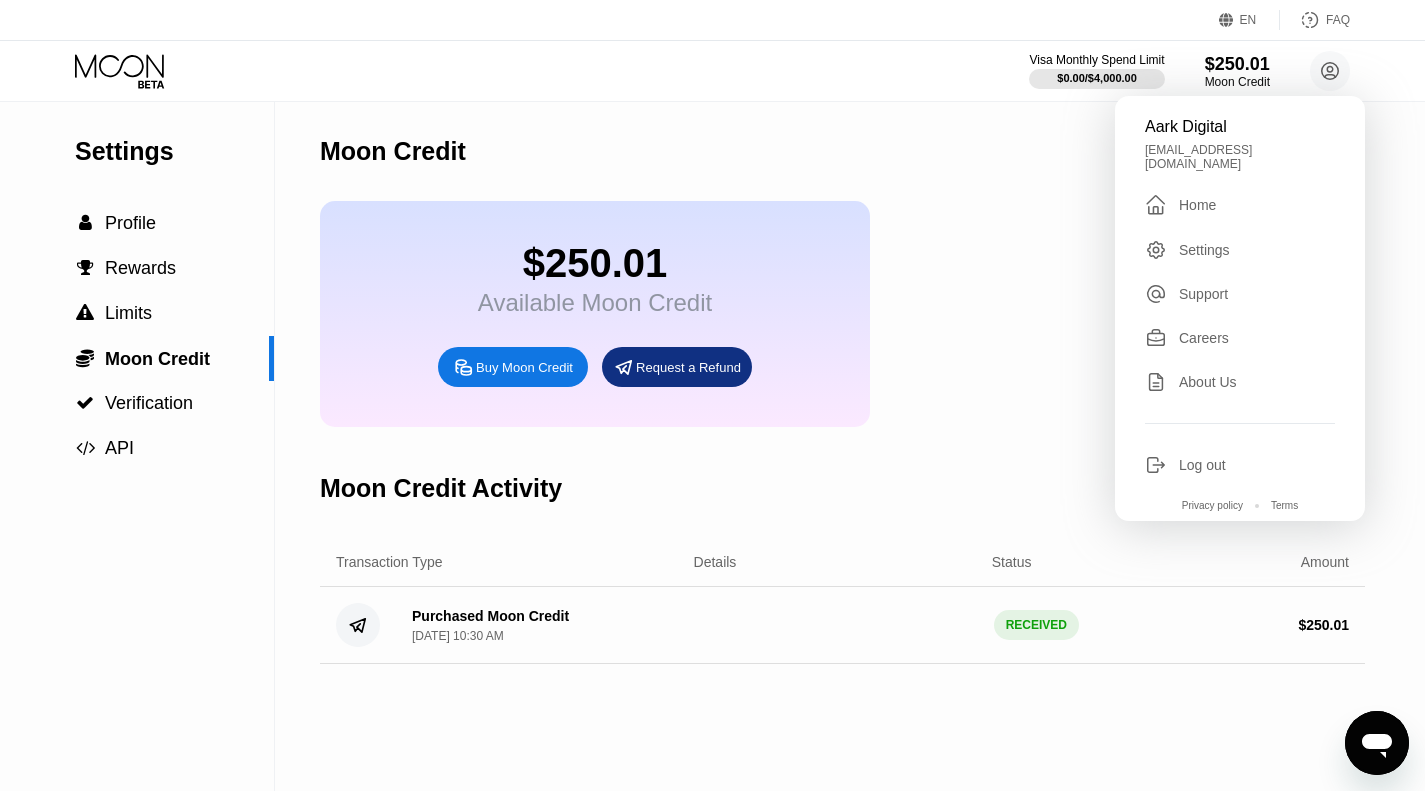 click on "Support" at bounding box center [1203, 294] 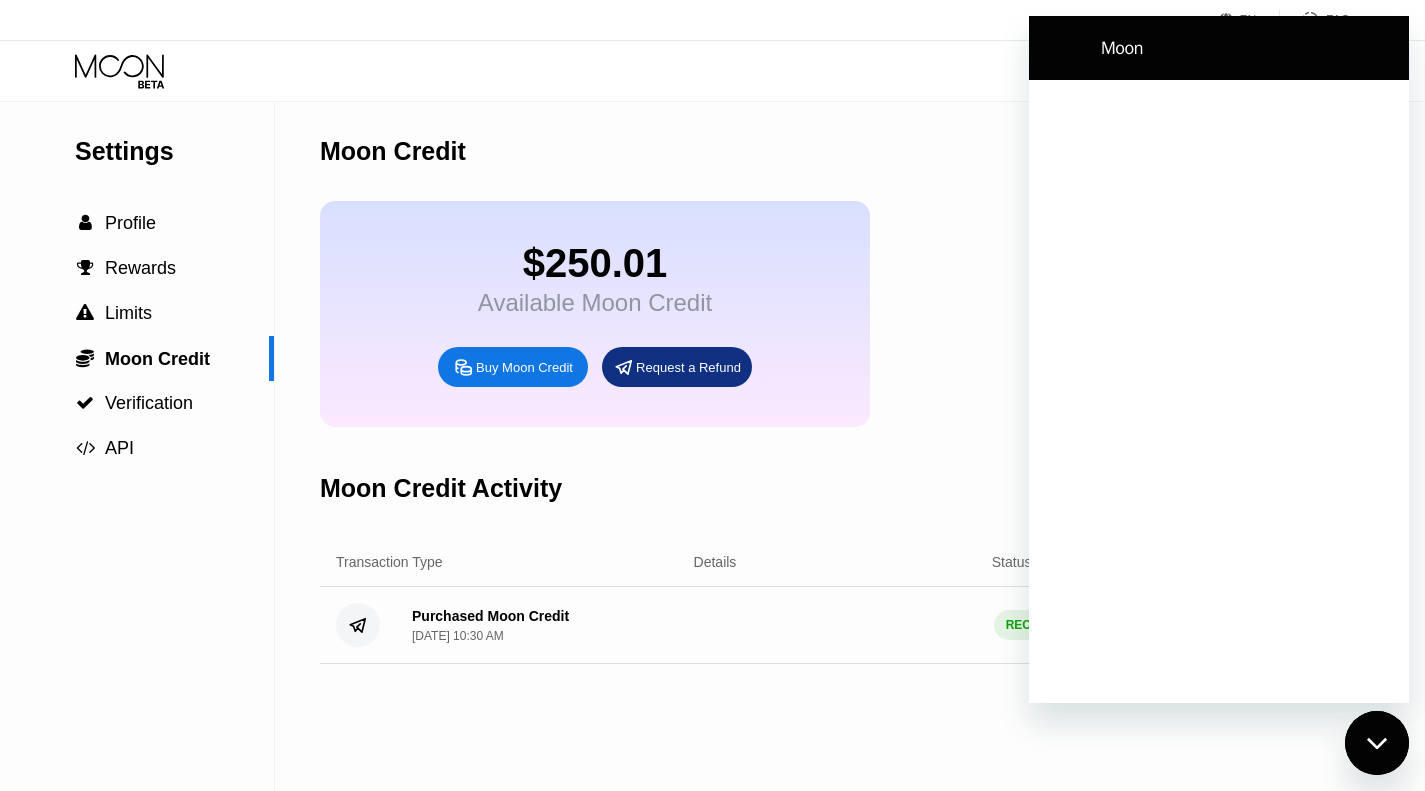 scroll, scrollTop: 0, scrollLeft: 0, axis: both 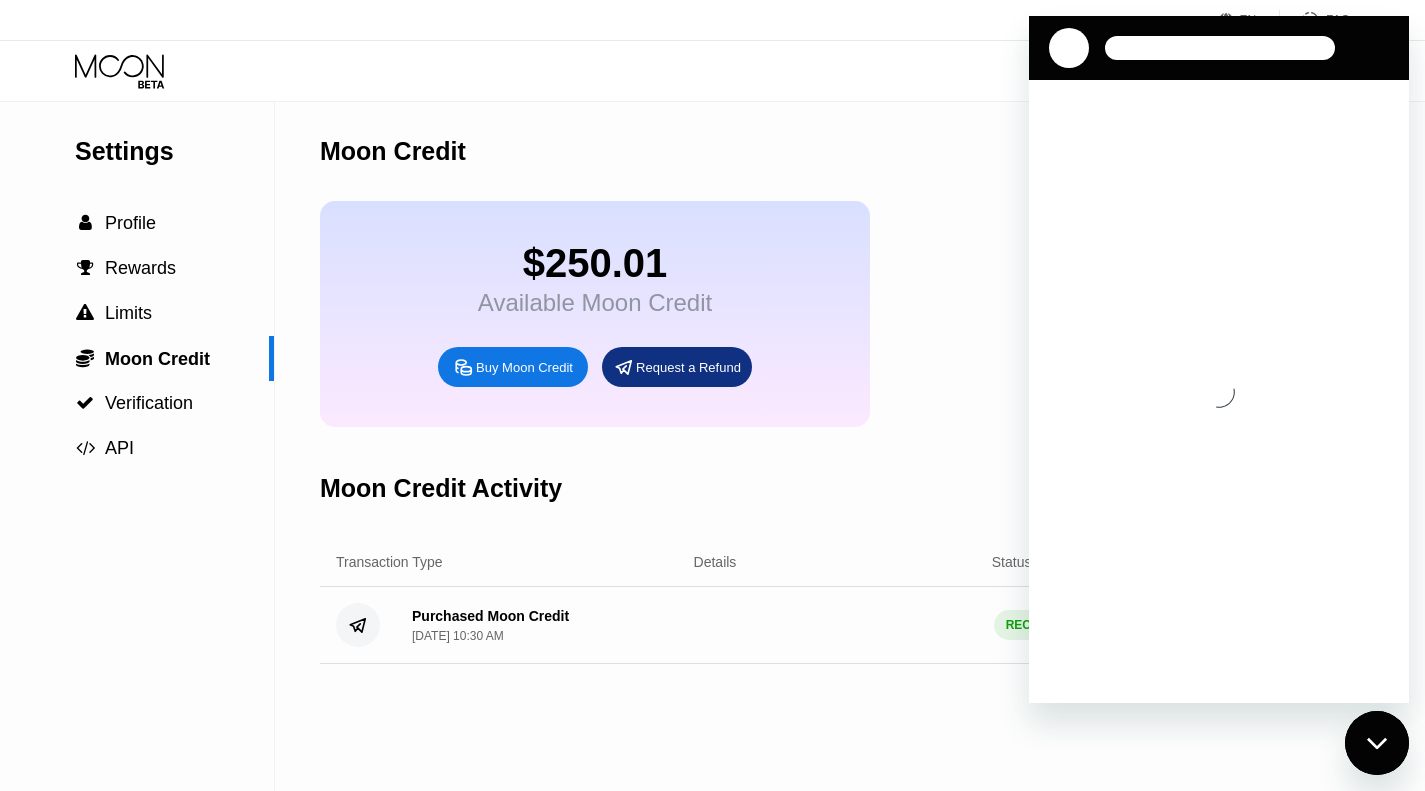 click on "Visa Monthly Spend Limit $0.00 / $4,000.00 $250.01 Moon Credit Aark Digital contact@aark.digital  Home Settings Support Careers About Us Log out Privacy policy Terms" at bounding box center [712, 71] 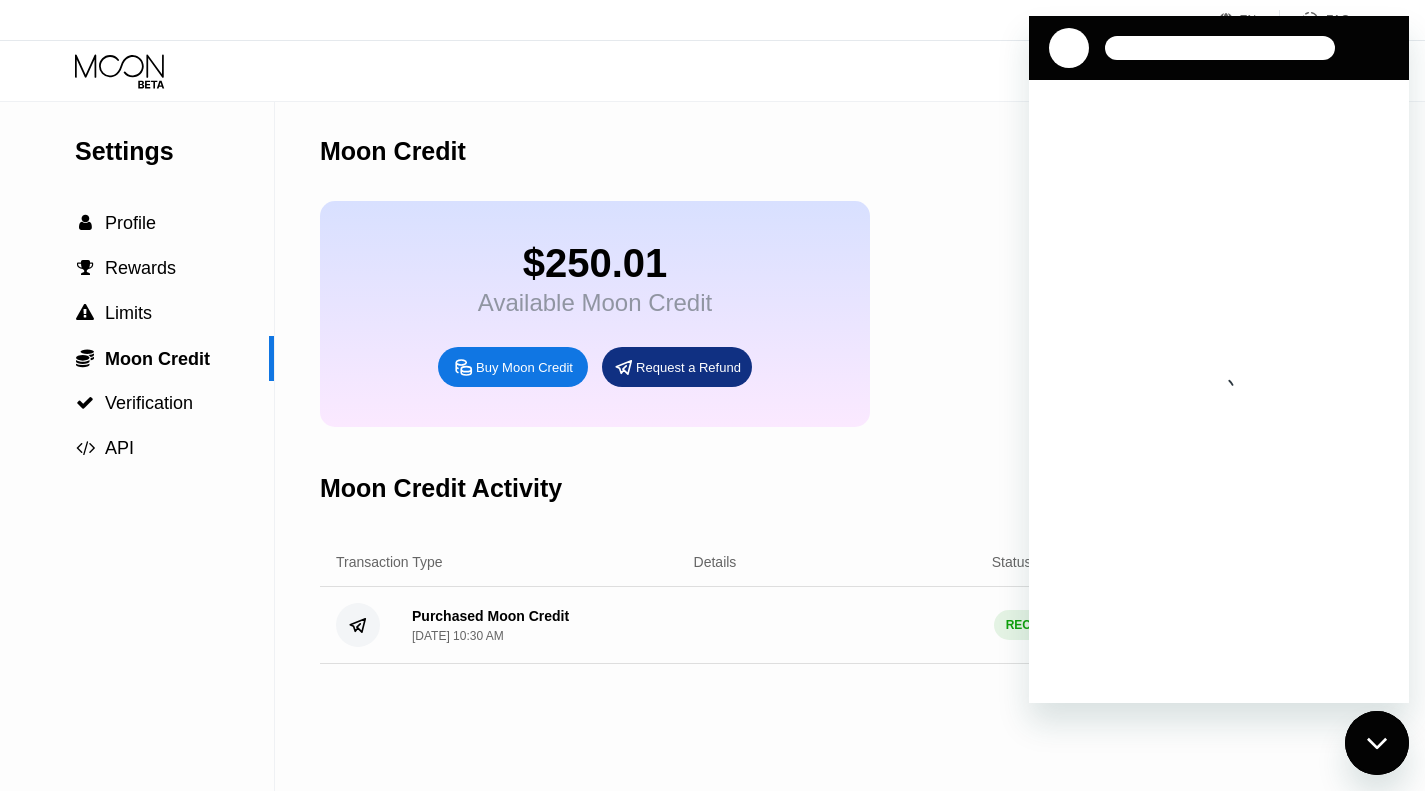 click 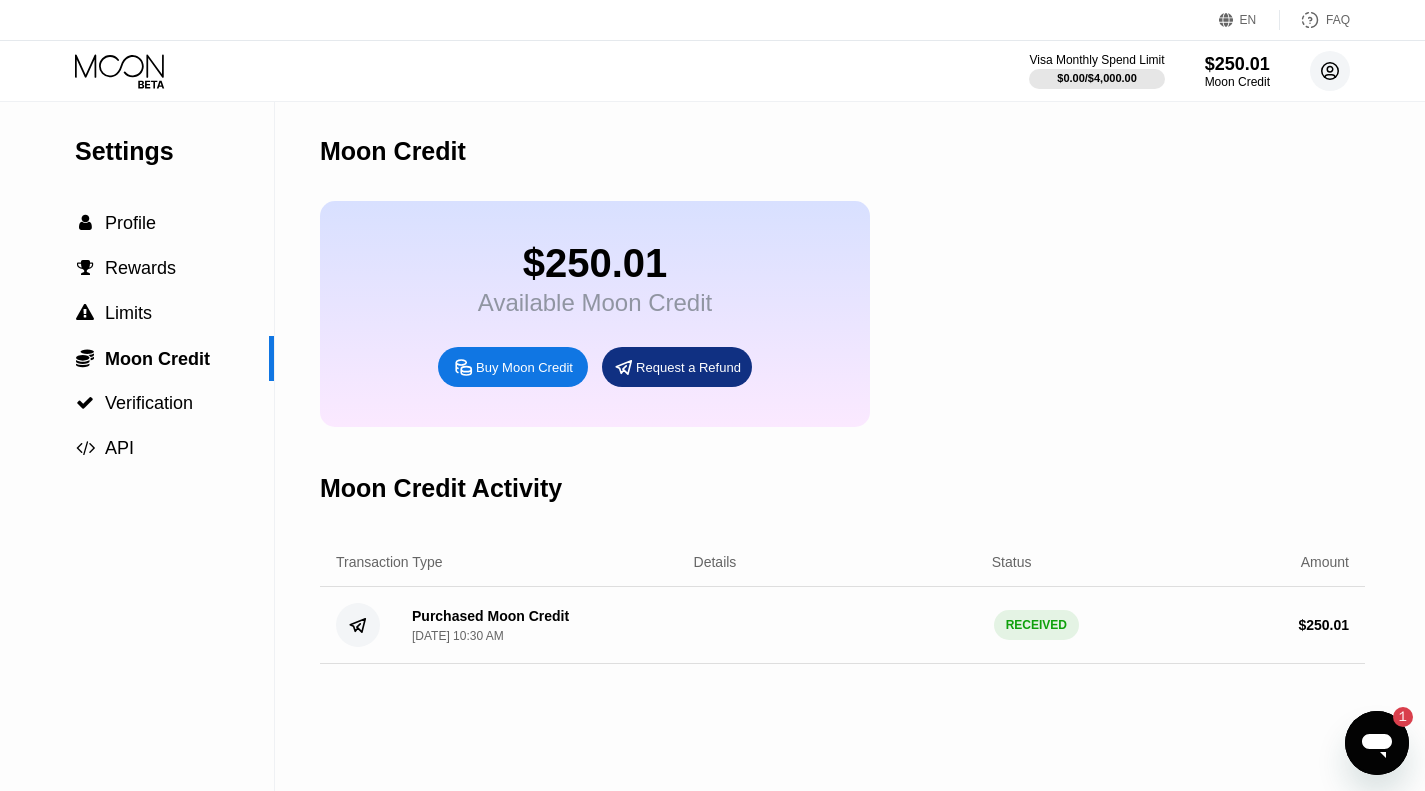 click 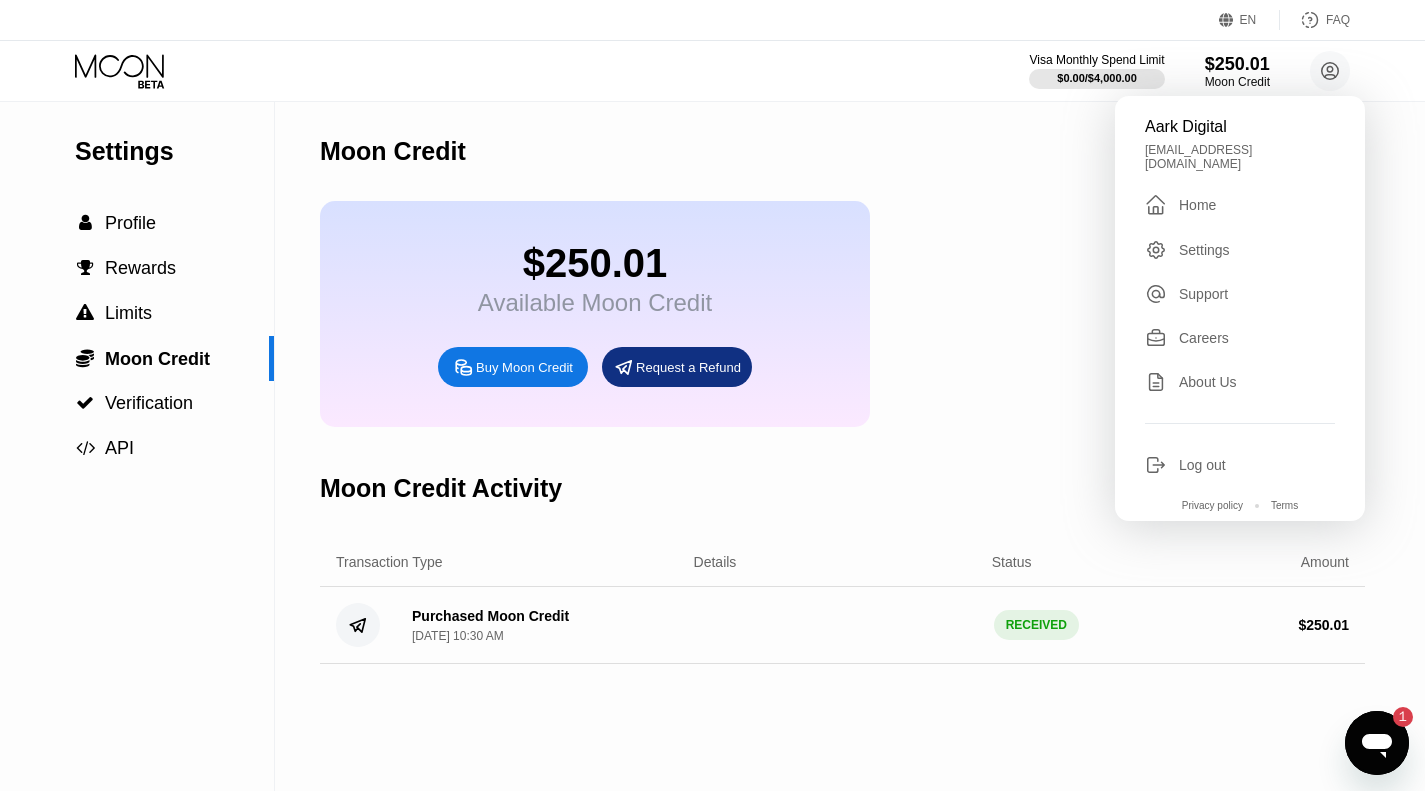 type on "x" 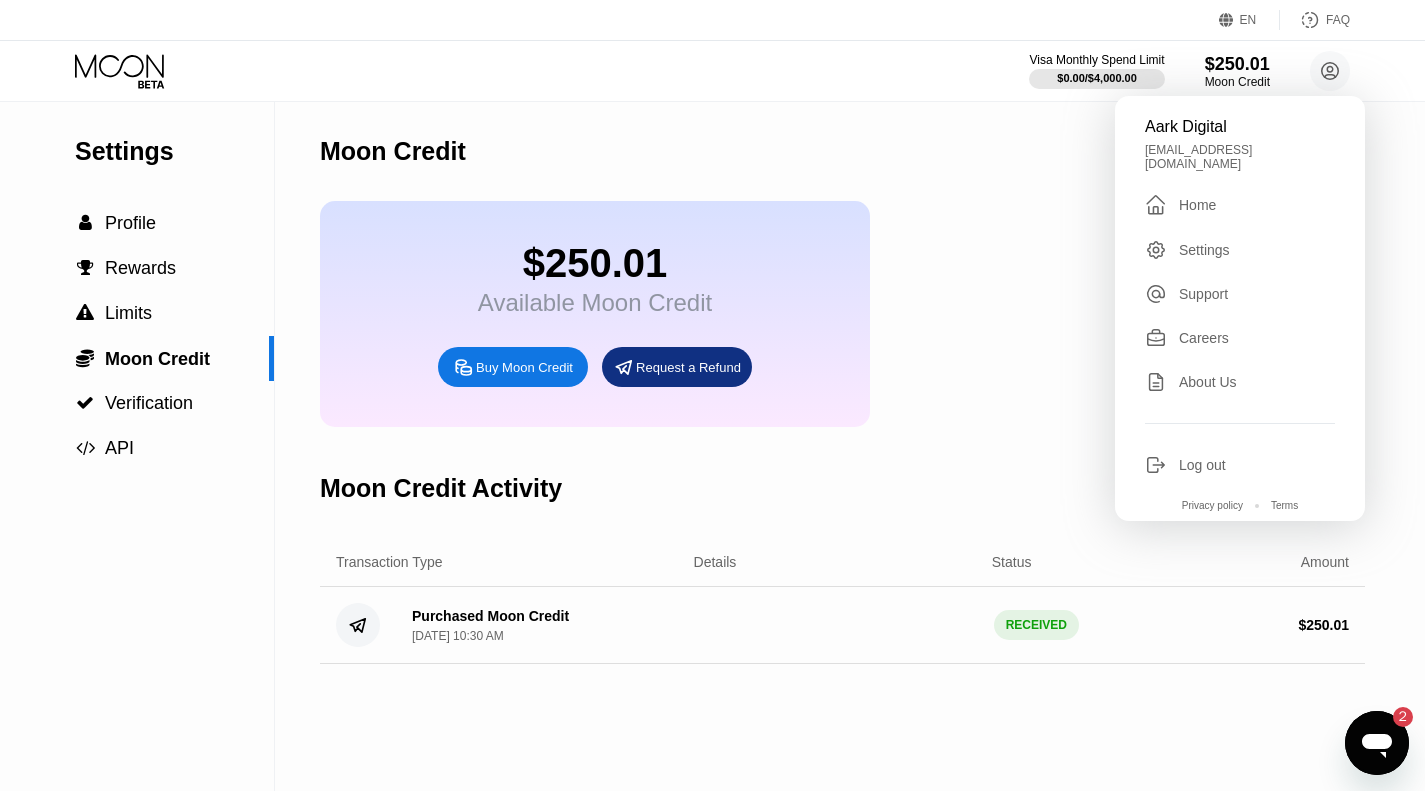 scroll, scrollTop: 274, scrollLeft: 0, axis: vertical 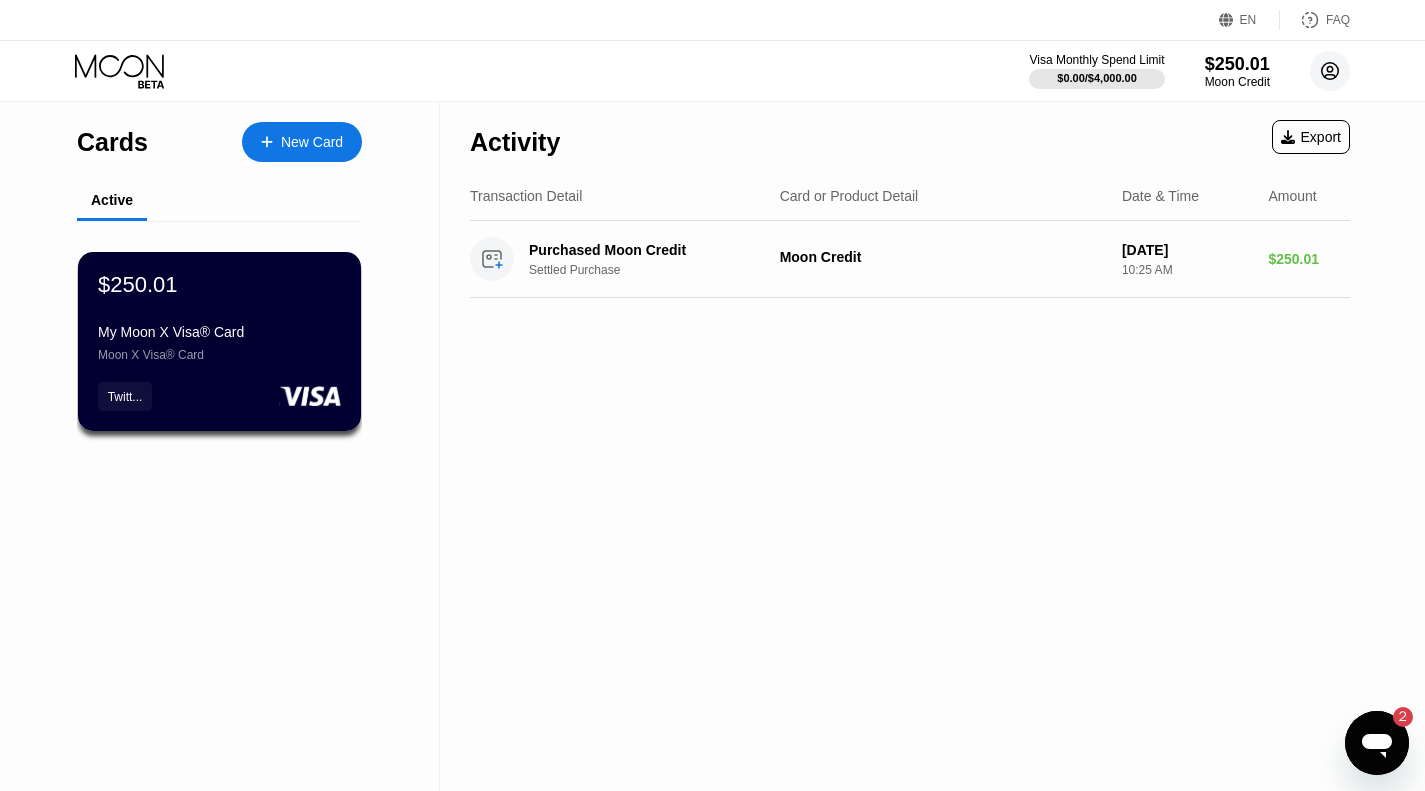 click 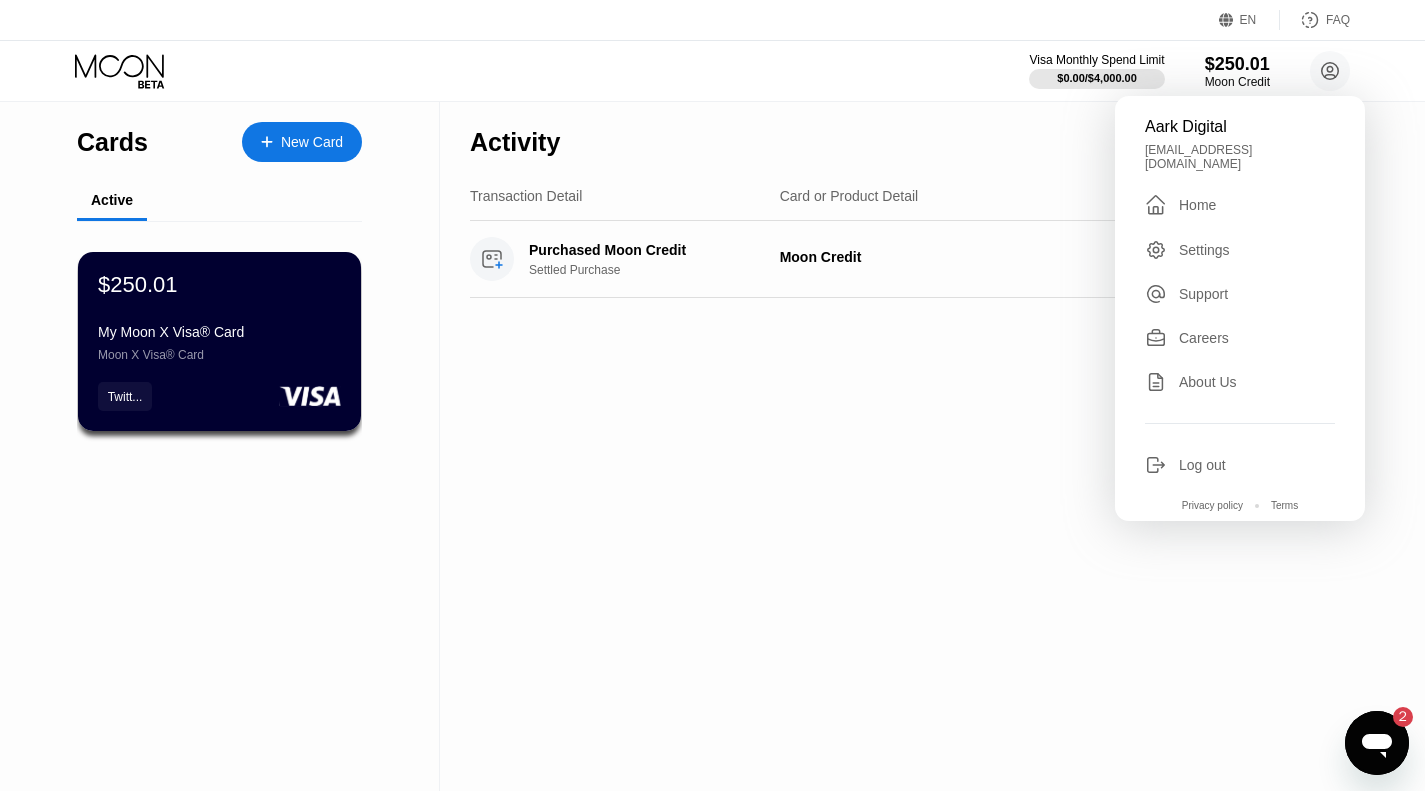 click on " Home" at bounding box center (1240, 205) 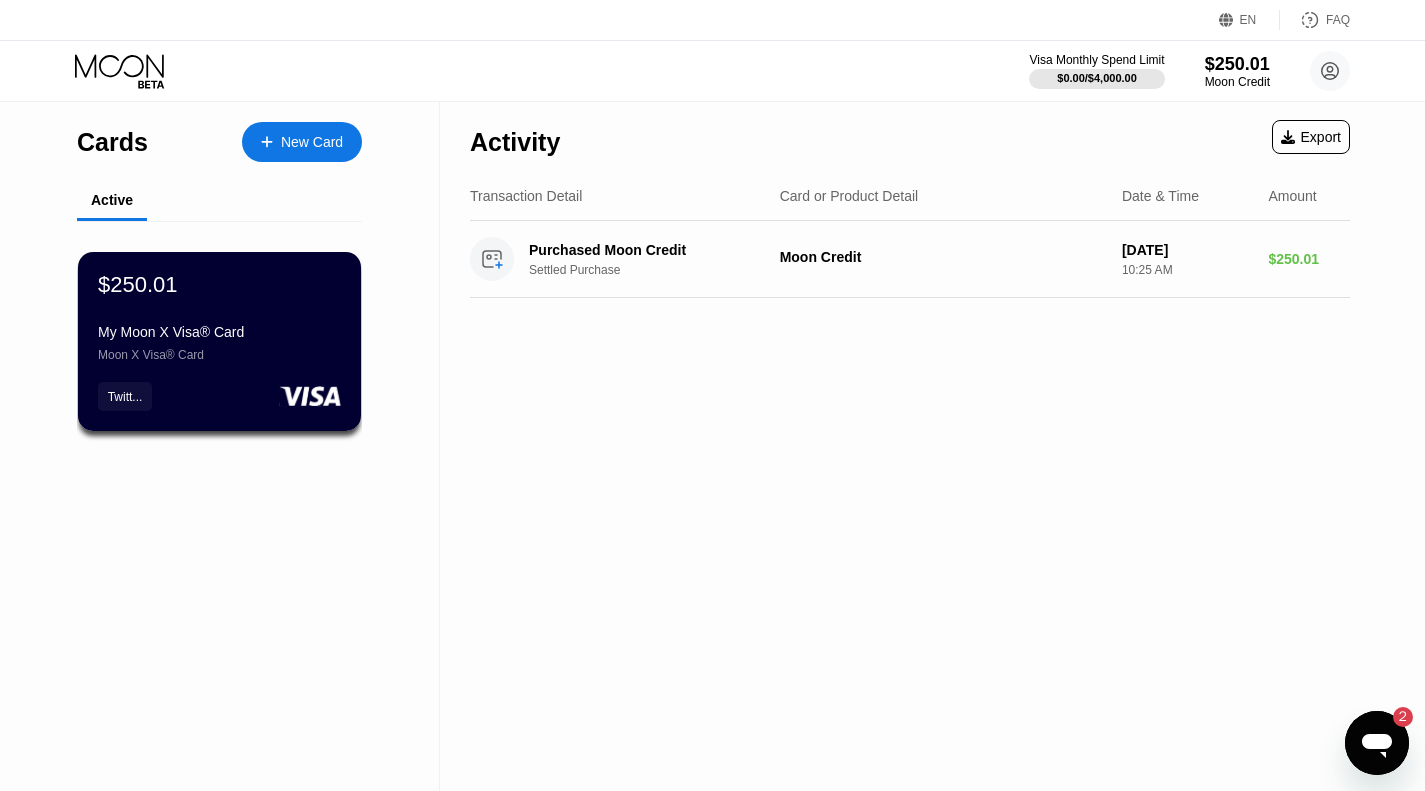 click on "Activity Export Transaction Detail Card or Product Detail Date & Time Amount Purchased Moon Credit Settled Purchase Moon Credit Jul 10, 2025 10:25 AM $250.01" at bounding box center (910, 446) 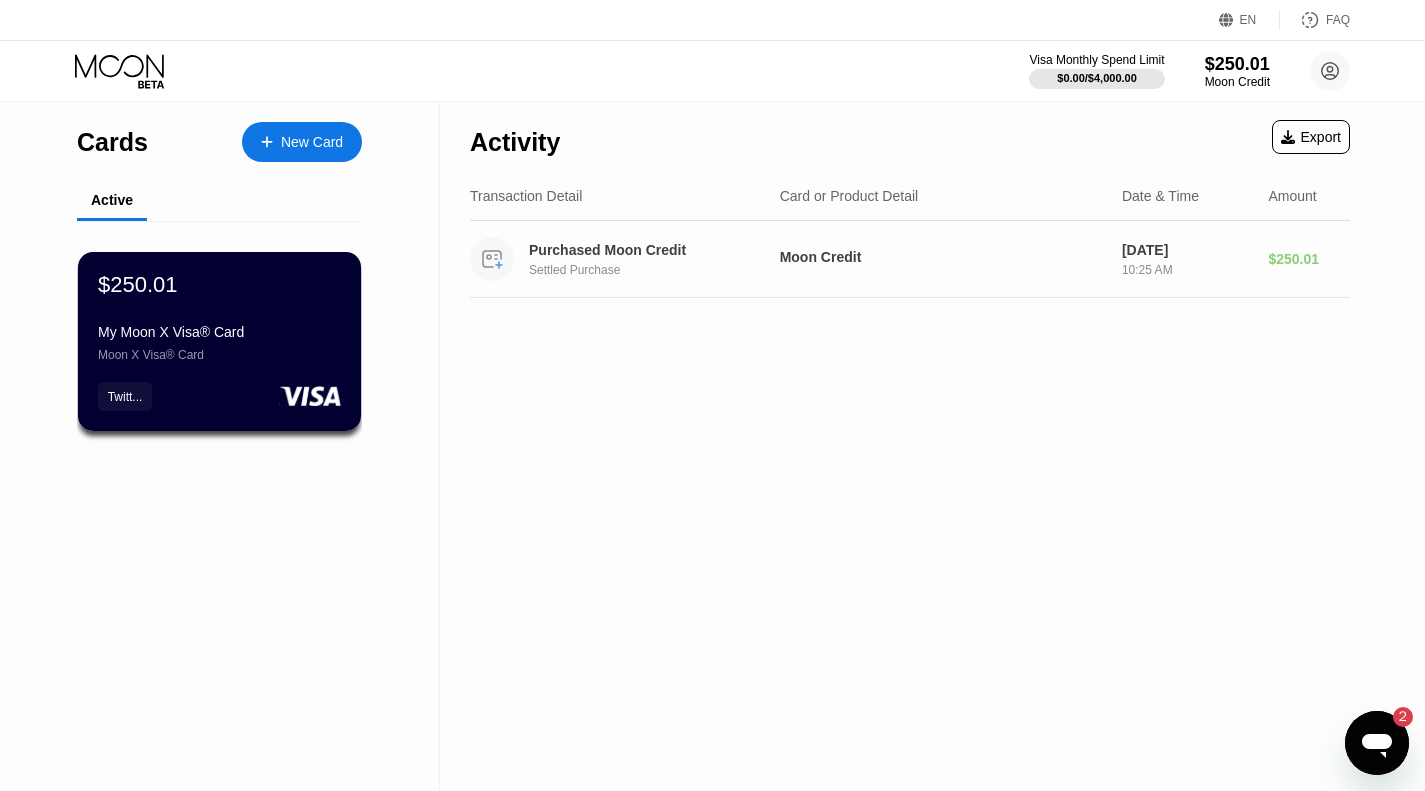click on "10:25 AM" at bounding box center [1187, 270] 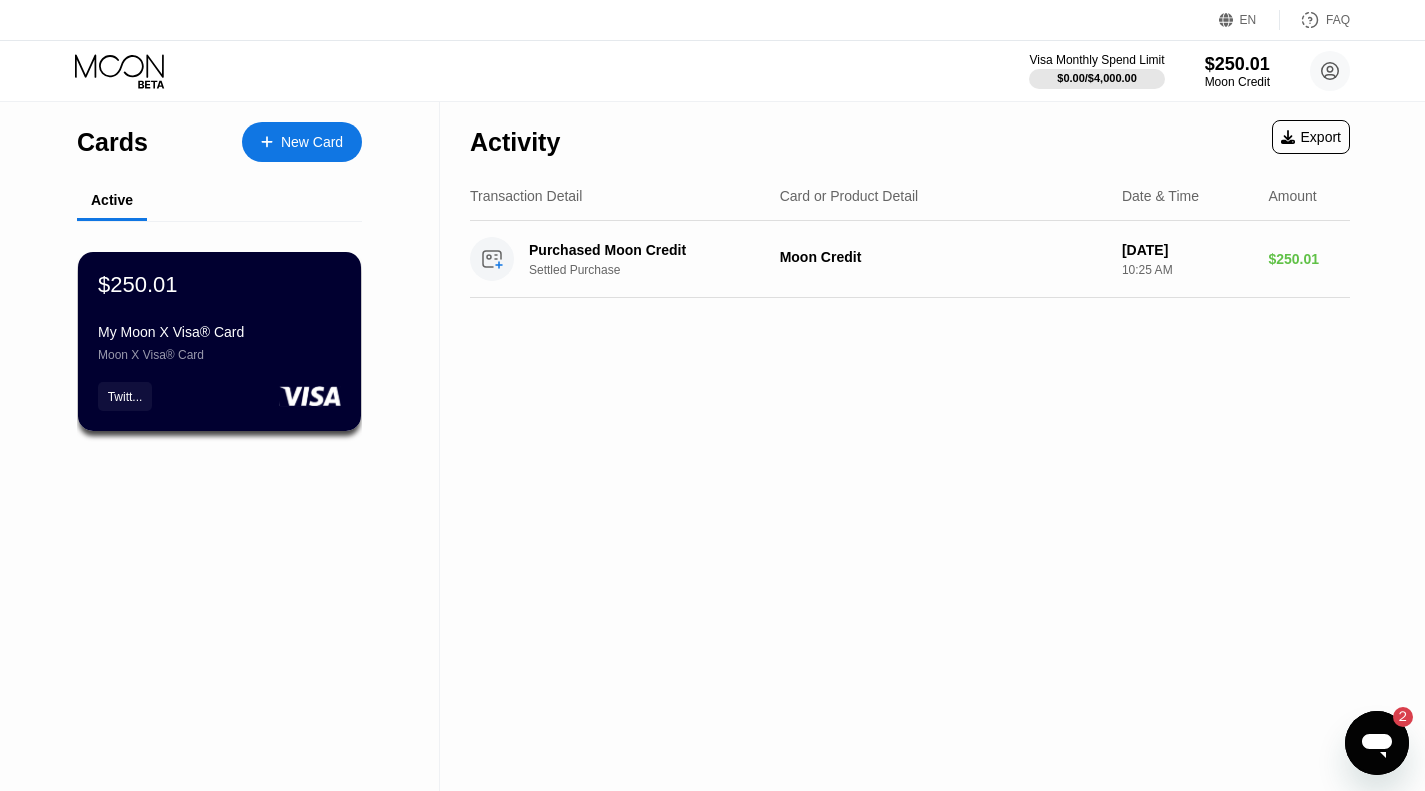 click on "Visa Monthly Spend Limit $0.00 / $4,000.00 $250.01 Moon Credit Aark Digital contact@aark.digital  Home Settings Support Careers About Us Log out Privacy policy Terms" at bounding box center [1189, 71] 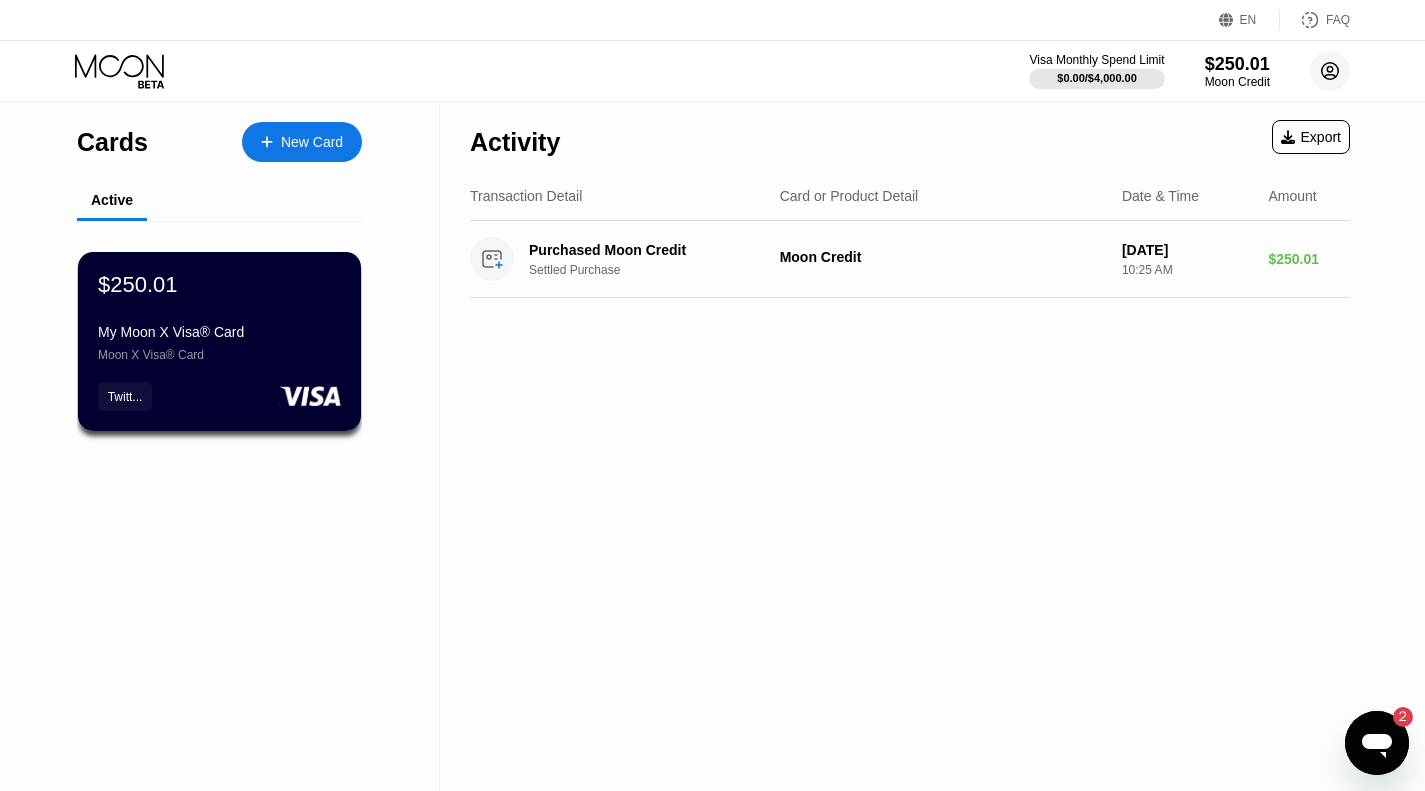 click 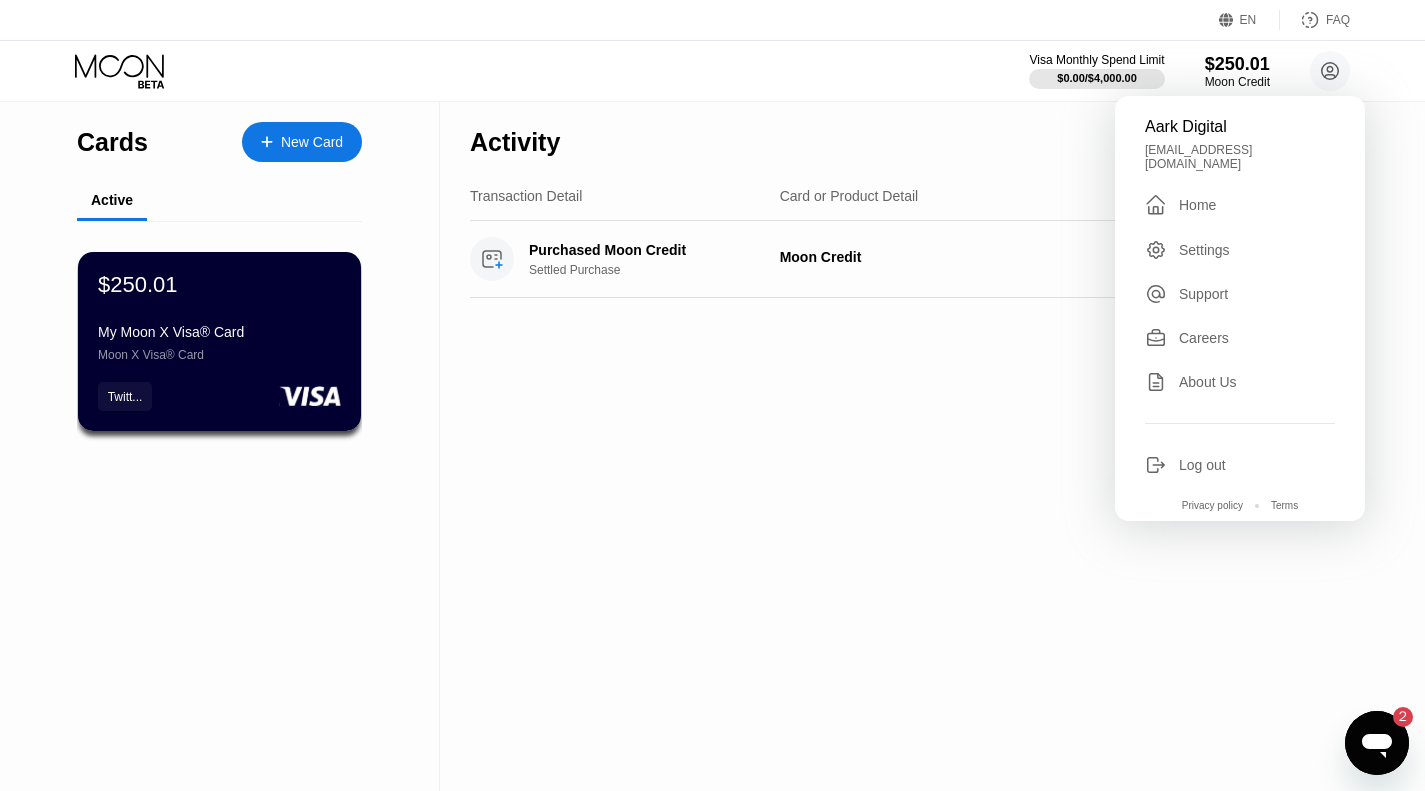 click on "About Us" at bounding box center (1208, 382) 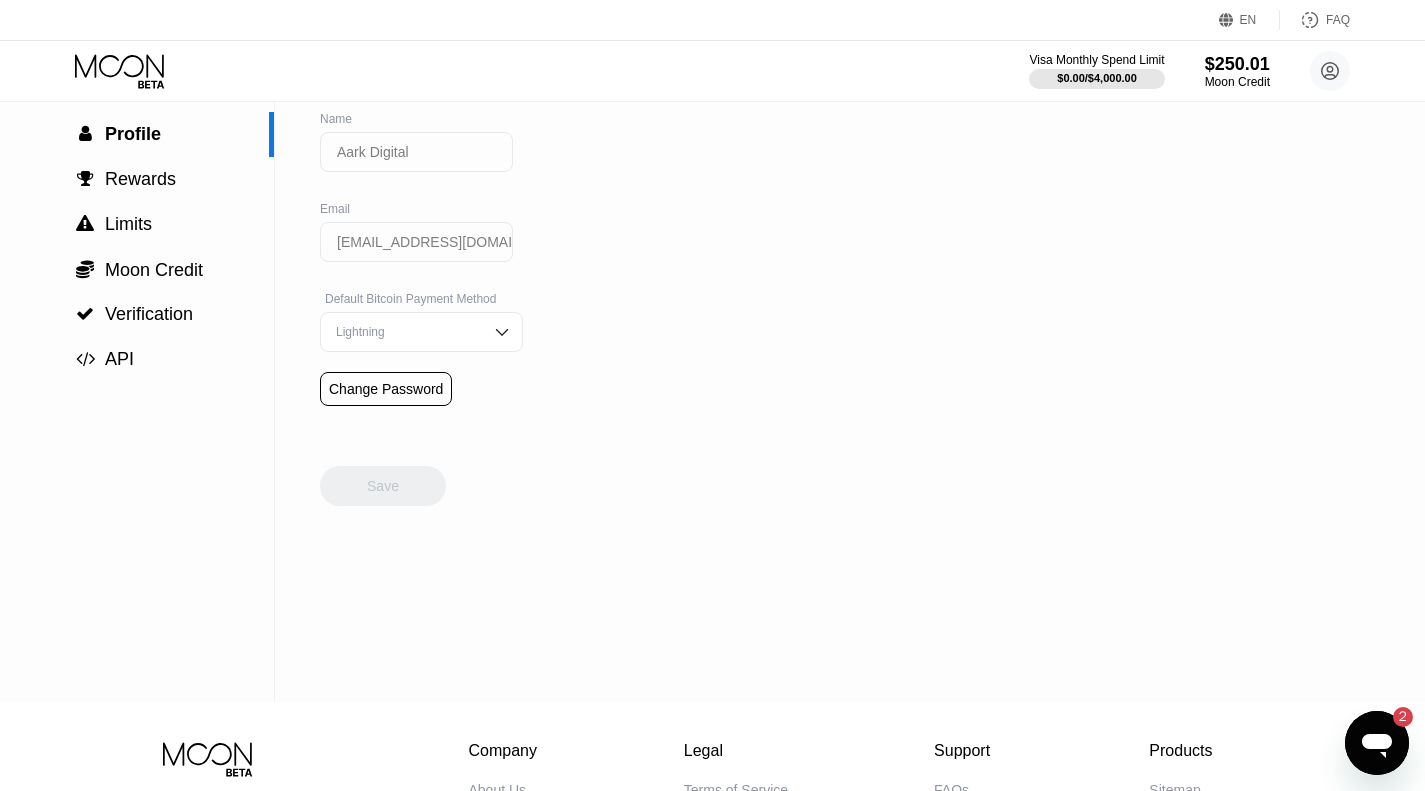 scroll, scrollTop: 200, scrollLeft: 0, axis: vertical 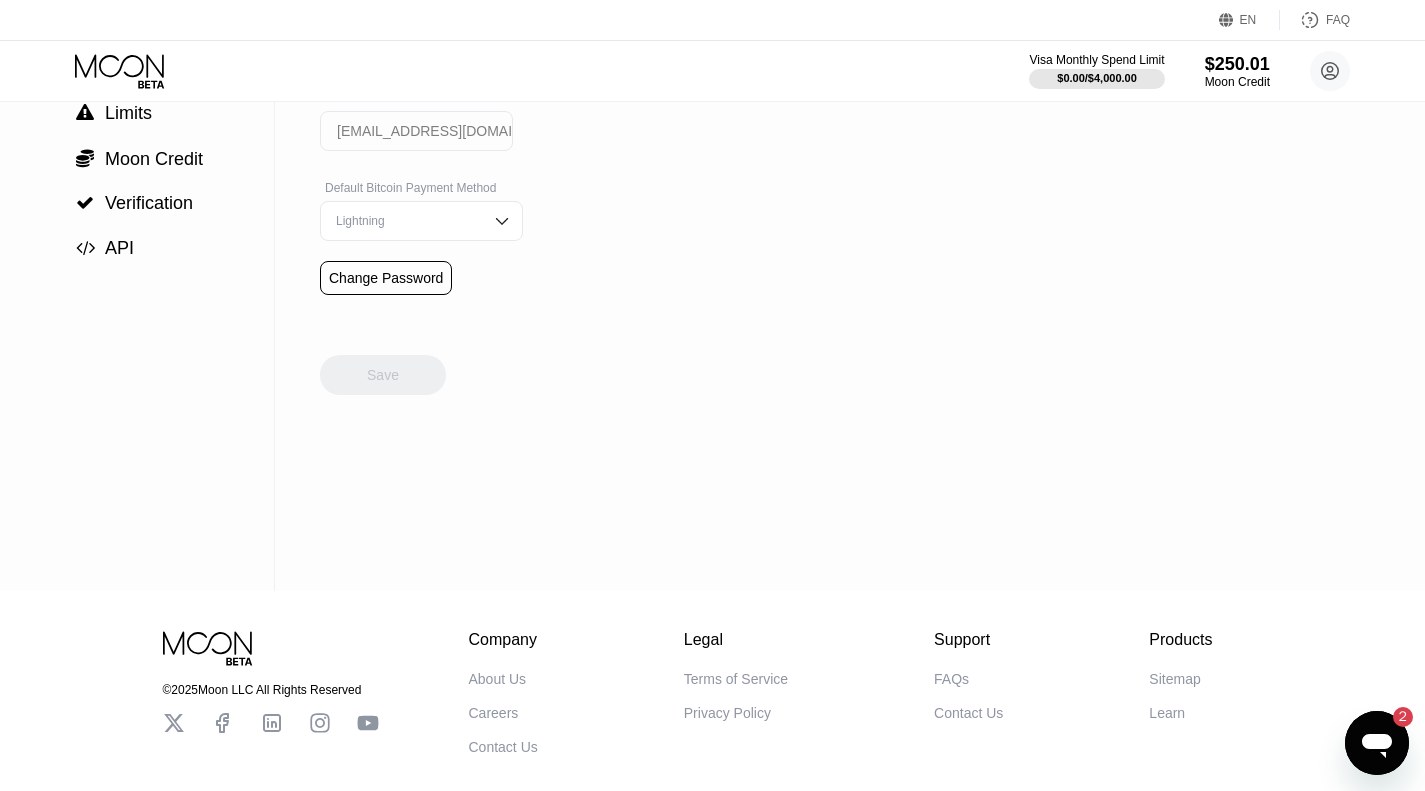 click on "Lightning" at bounding box center [421, 221] 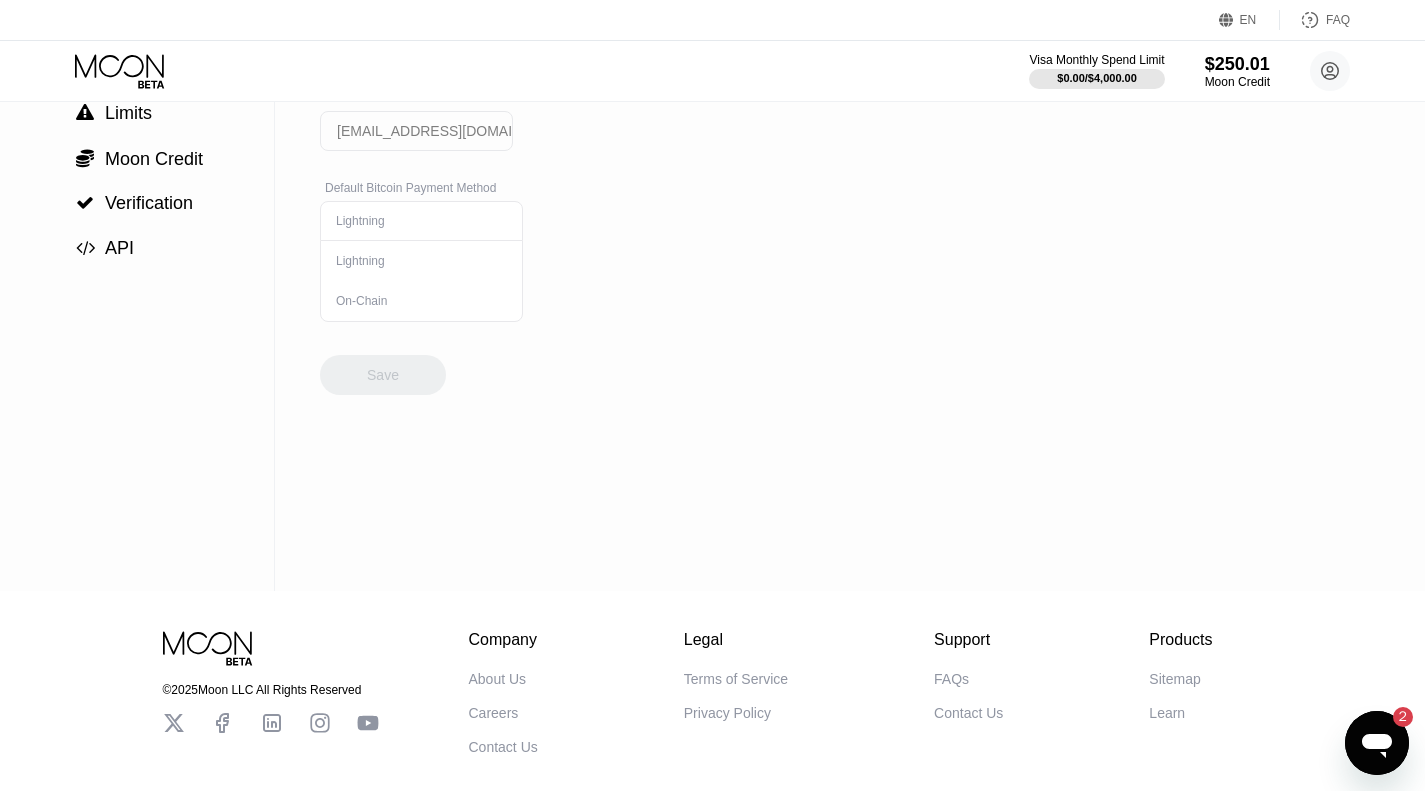 drag, startPoint x: 641, startPoint y: 256, endPoint x: 627, endPoint y: 273, distance: 22.022715 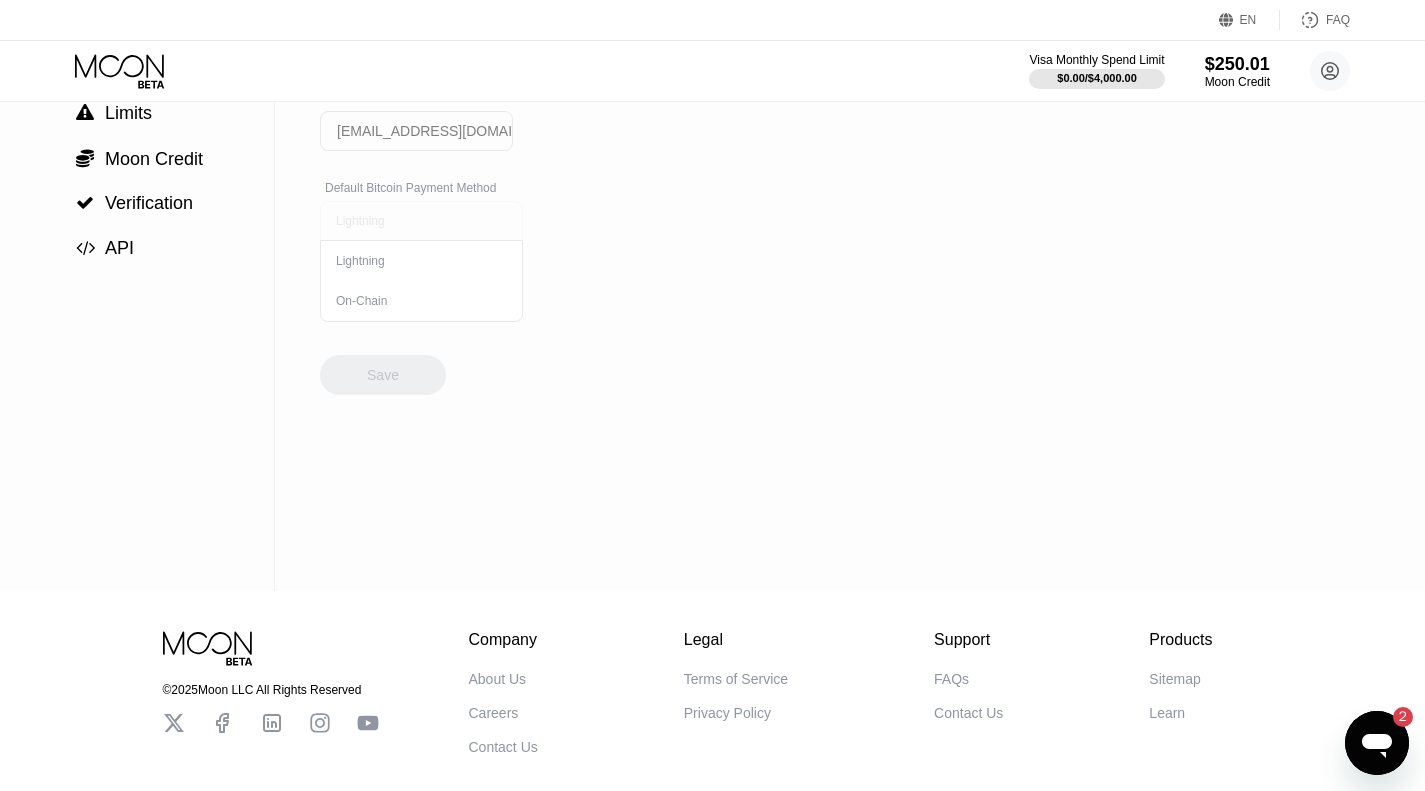 click at bounding box center (502, 221) 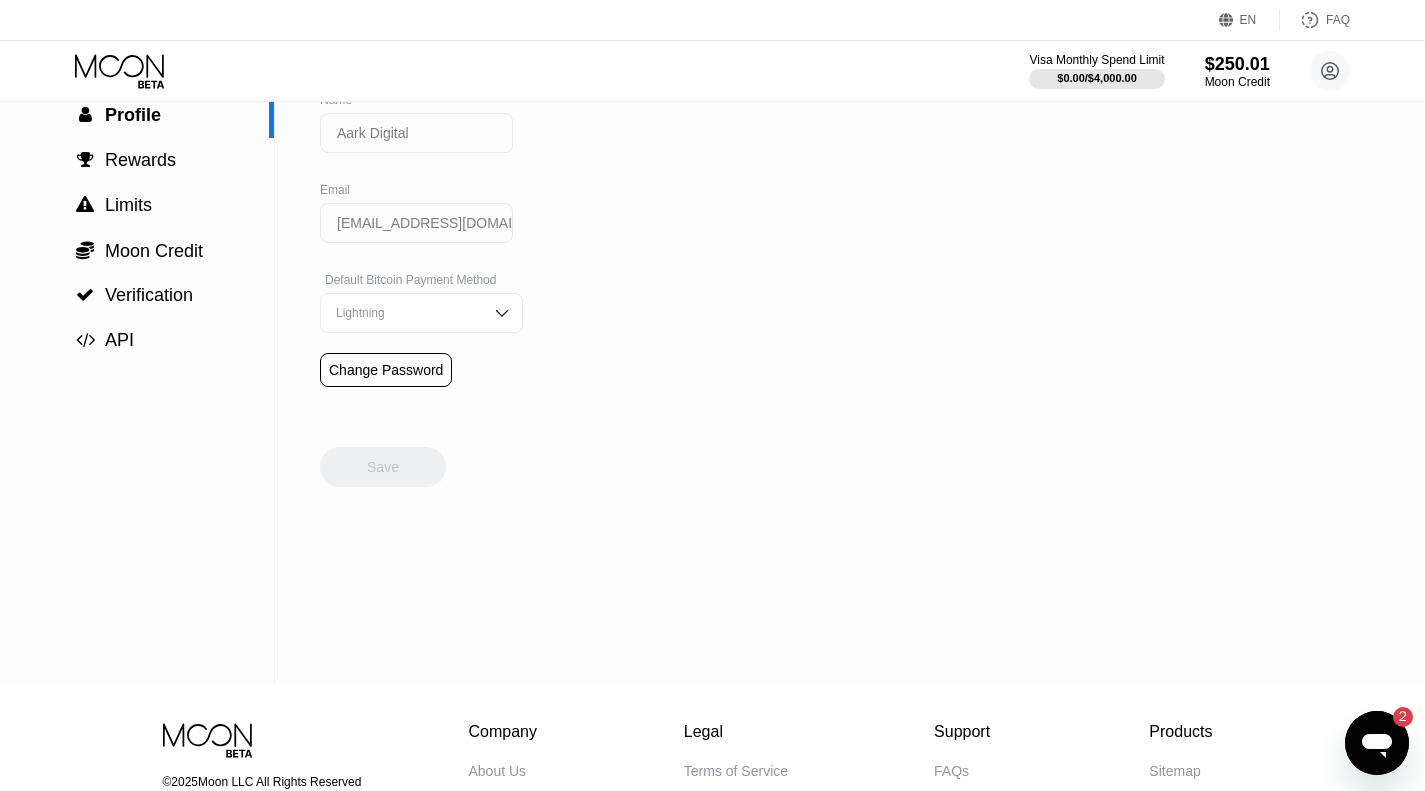scroll, scrollTop: 0, scrollLeft: 0, axis: both 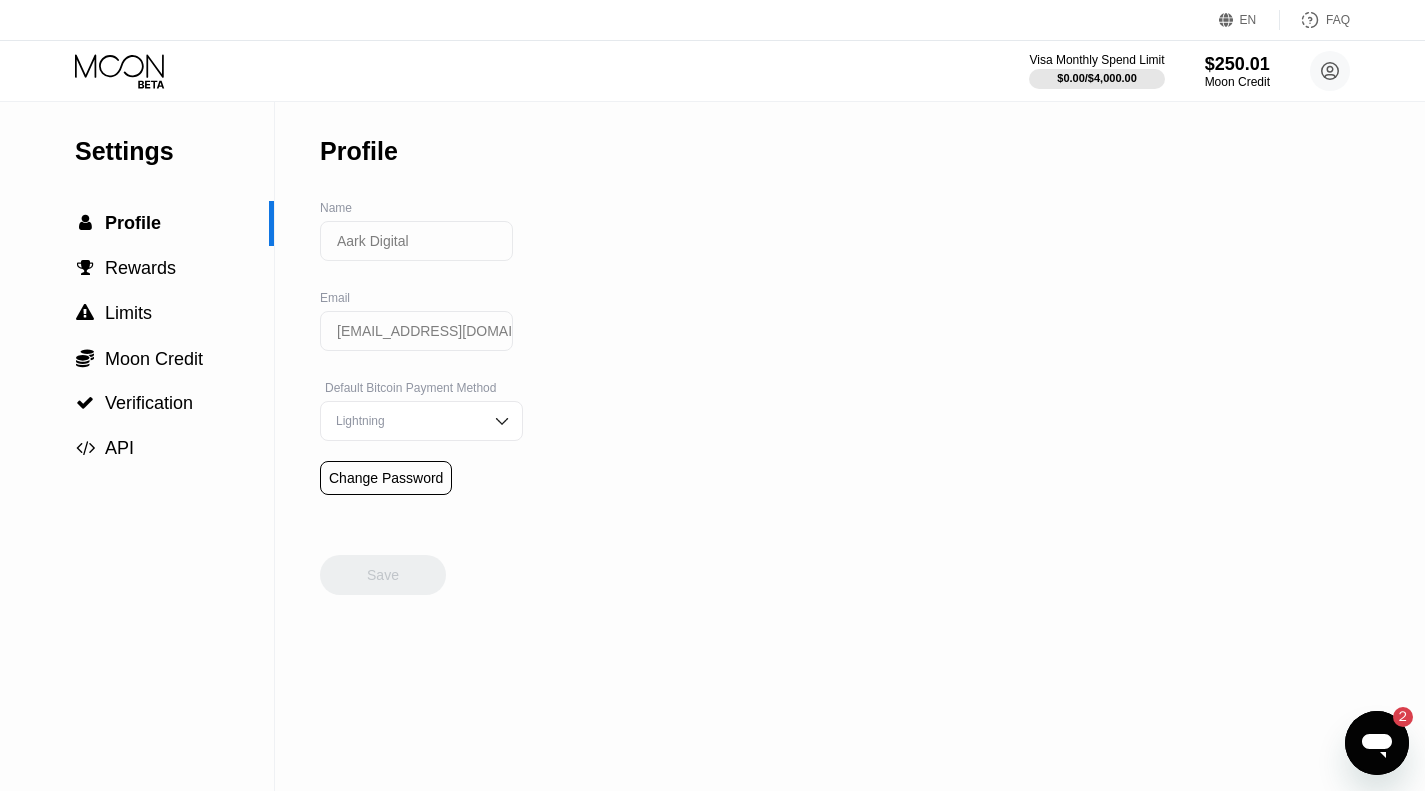 click on "Settings  Profile  Rewards  Limits  Moon Credit  Verification  API" at bounding box center (137, 446) 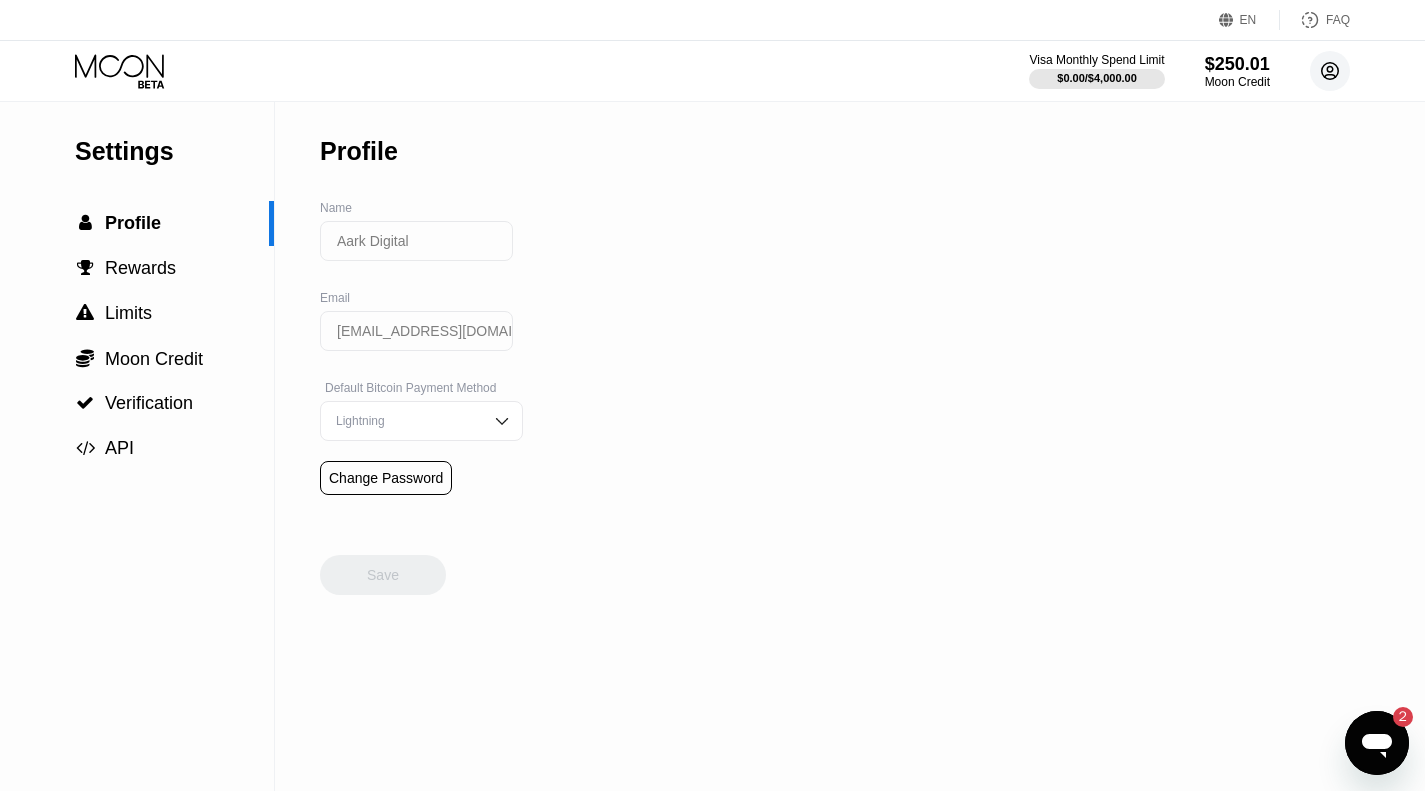 click 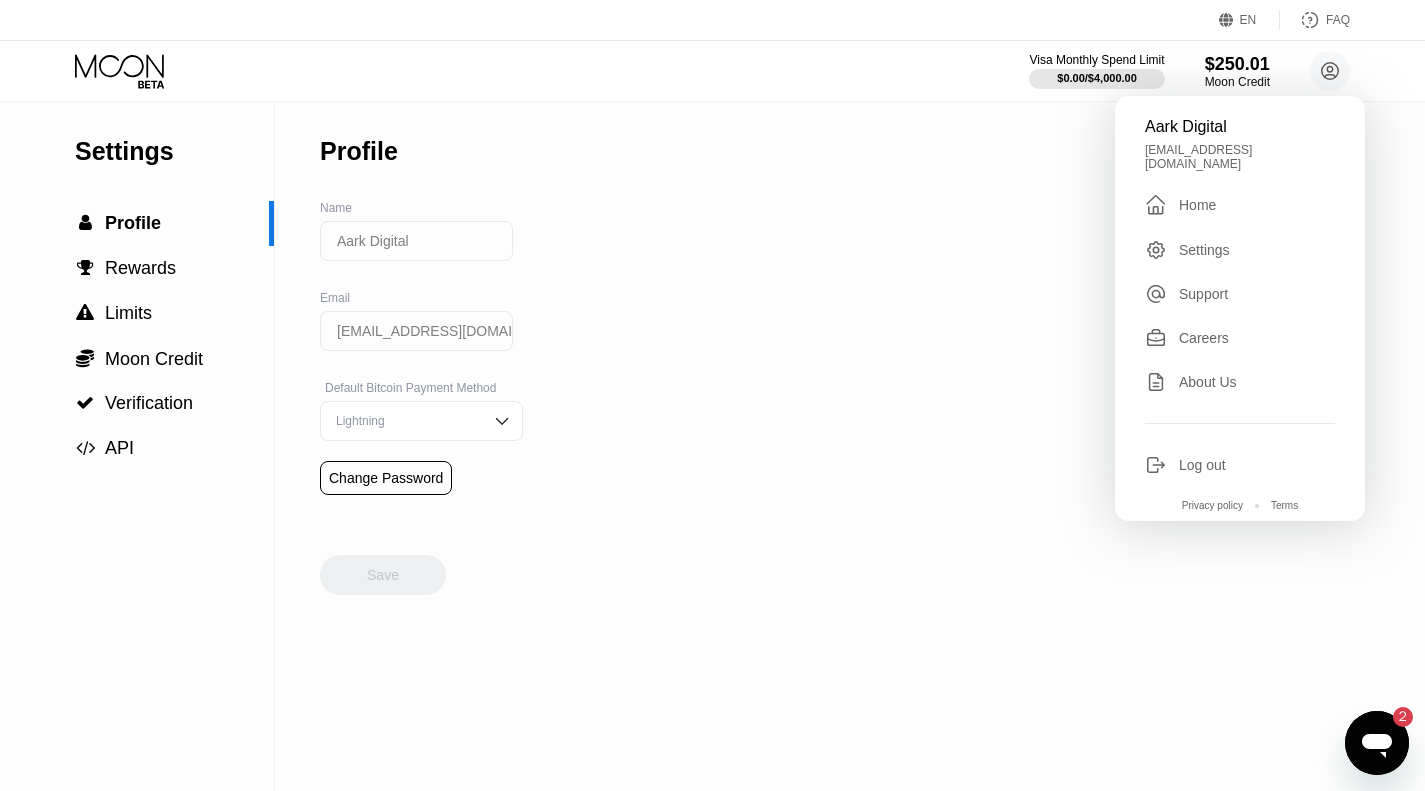 click on "Home" at bounding box center [1197, 205] 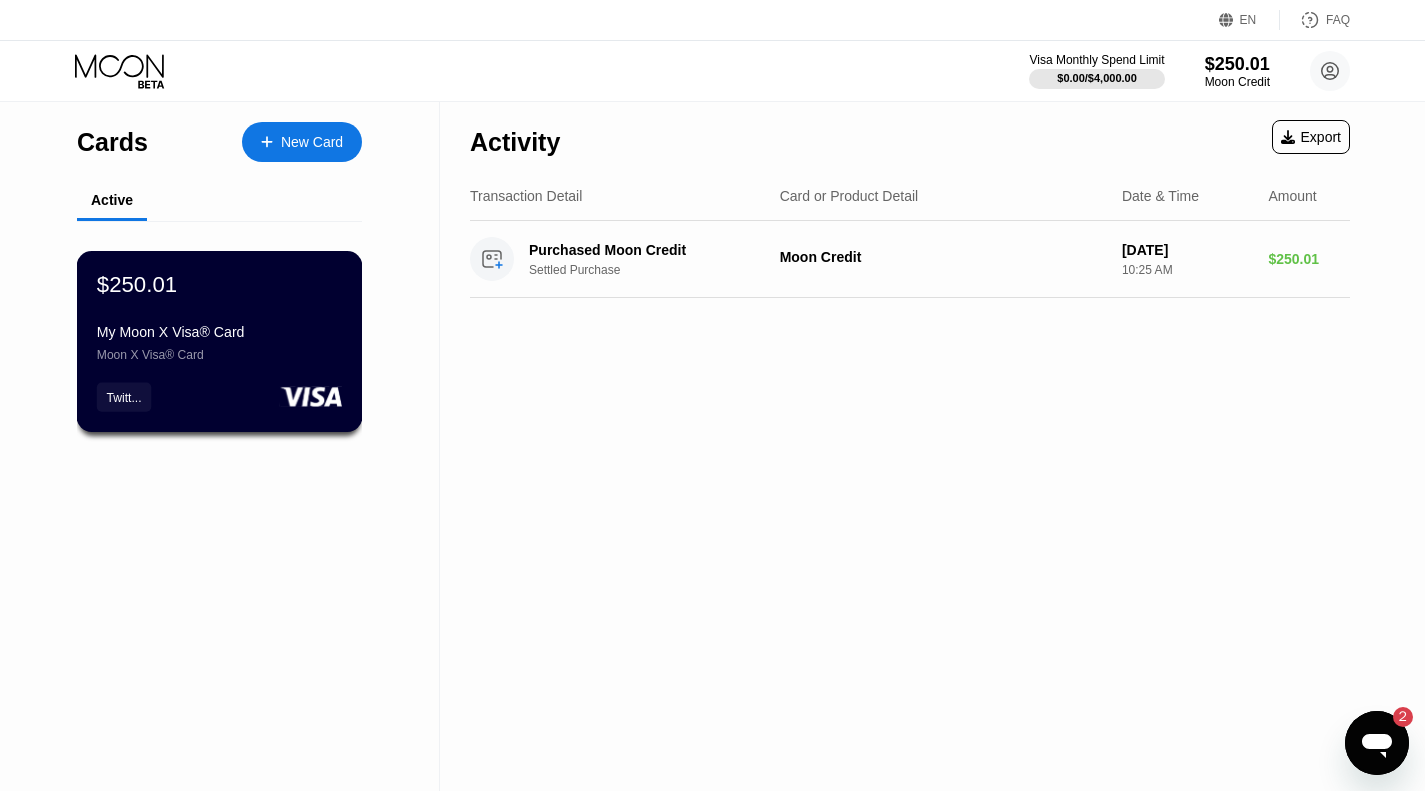 click on "$250.01 My Moon X Visa® Card Moon X Visa® Card" at bounding box center [219, 316] 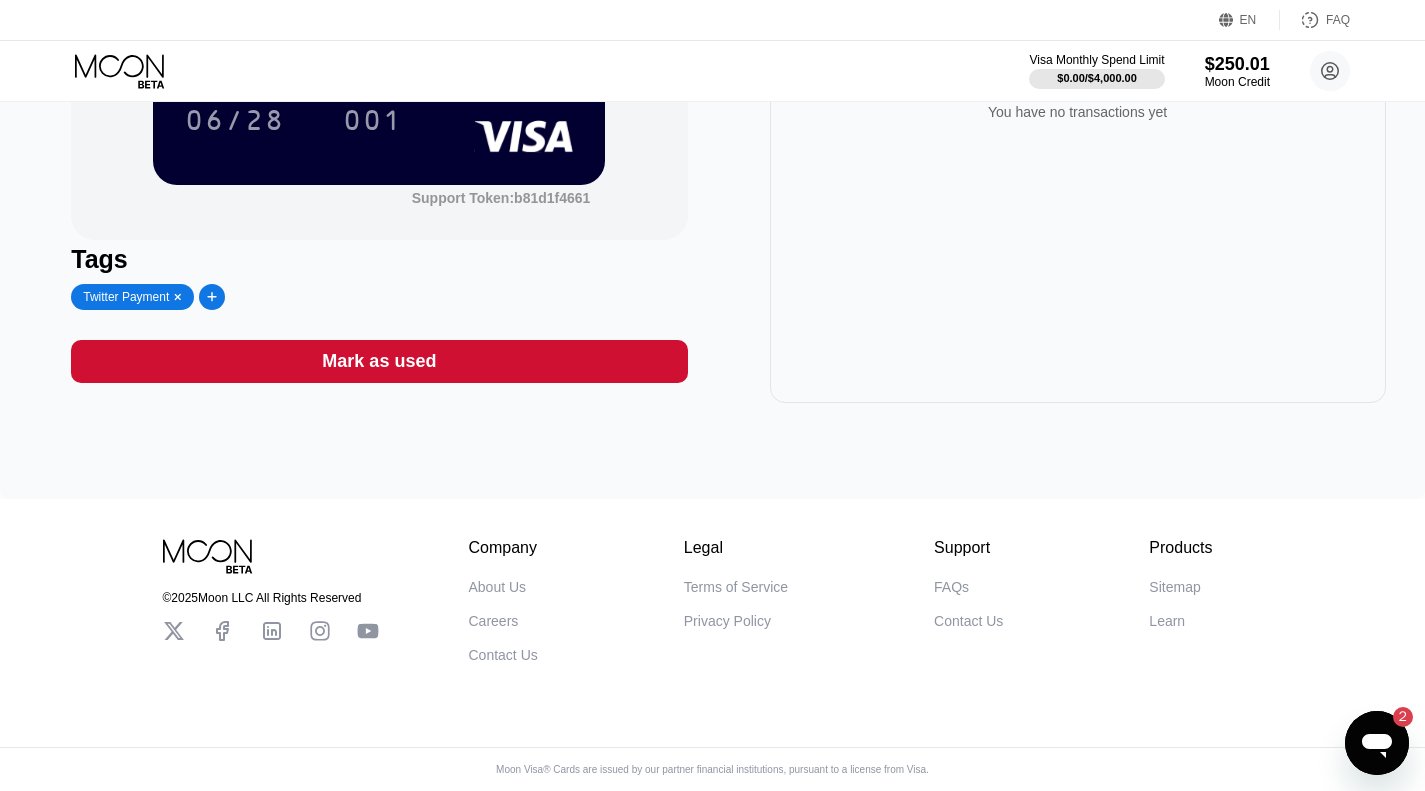 scroll, scrollTop: 0, scrollLeft: 0, axis: both 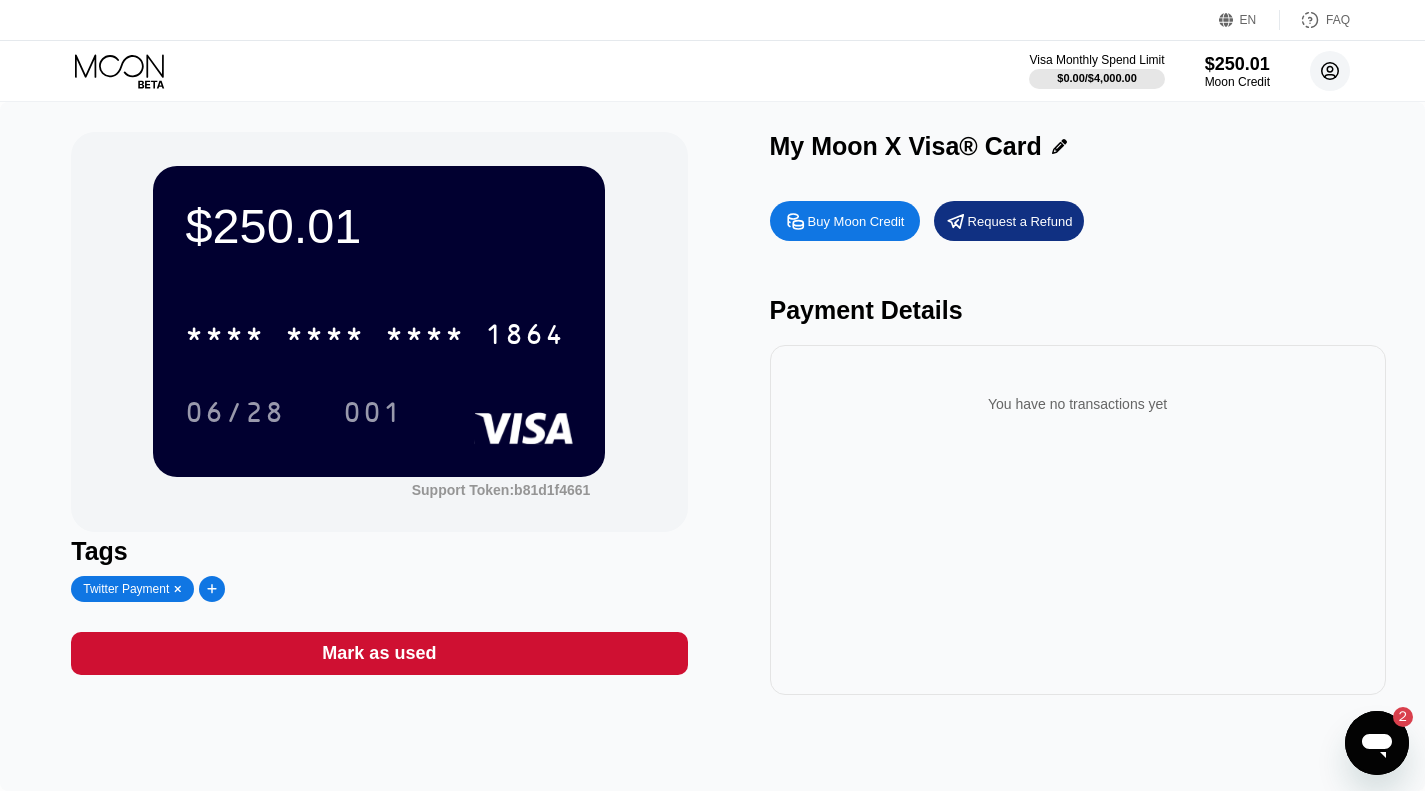 click 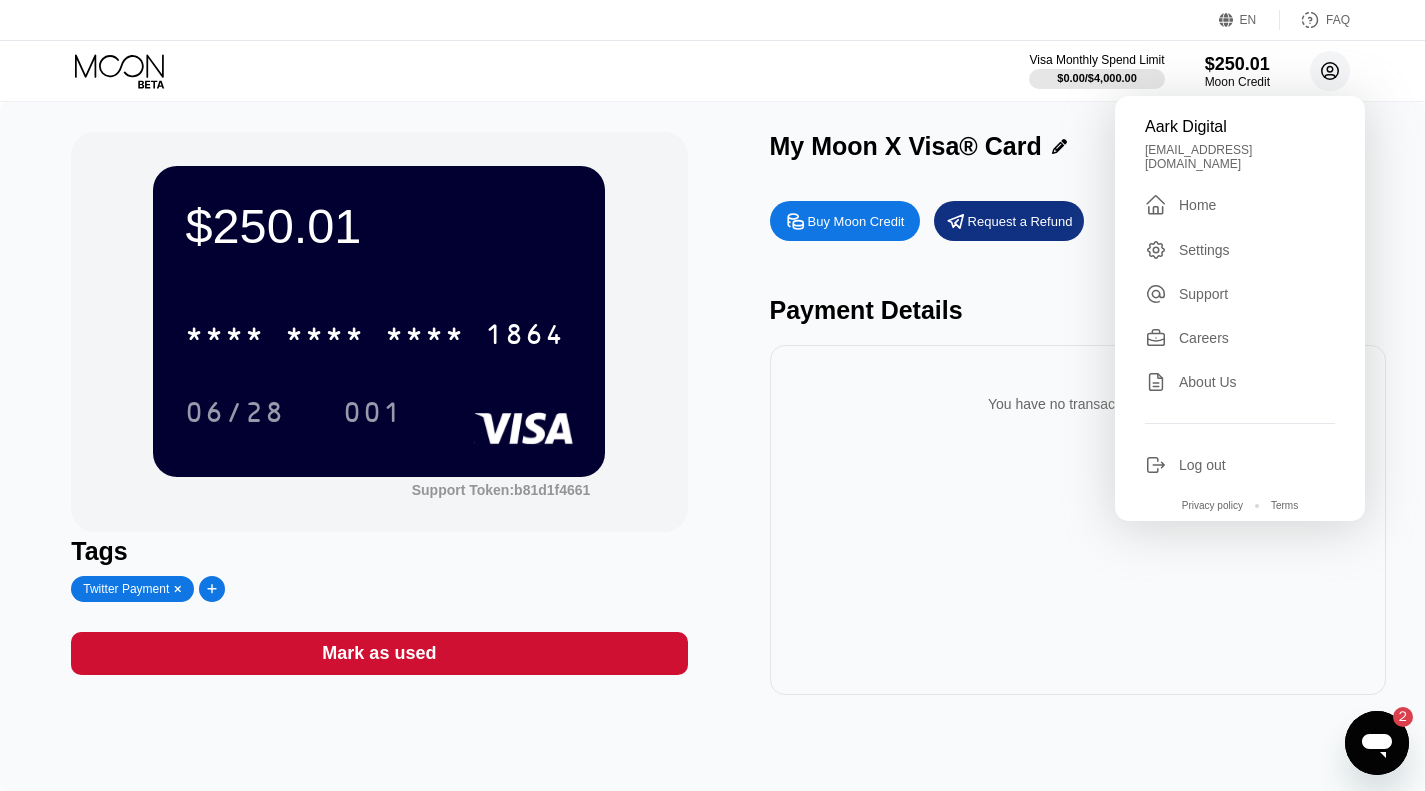 click 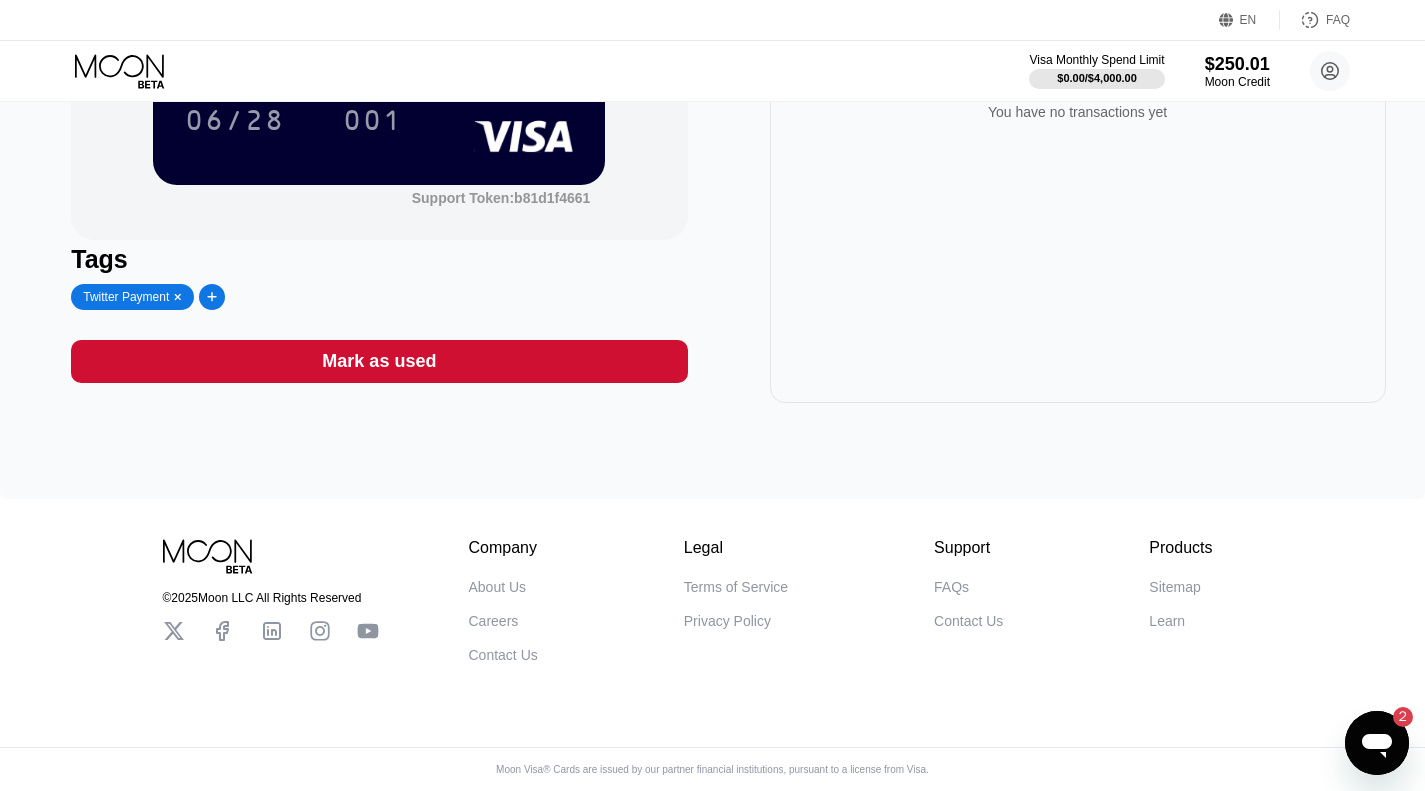 scroll, scrollTop: 0, scrollLeft: 0, axis: both 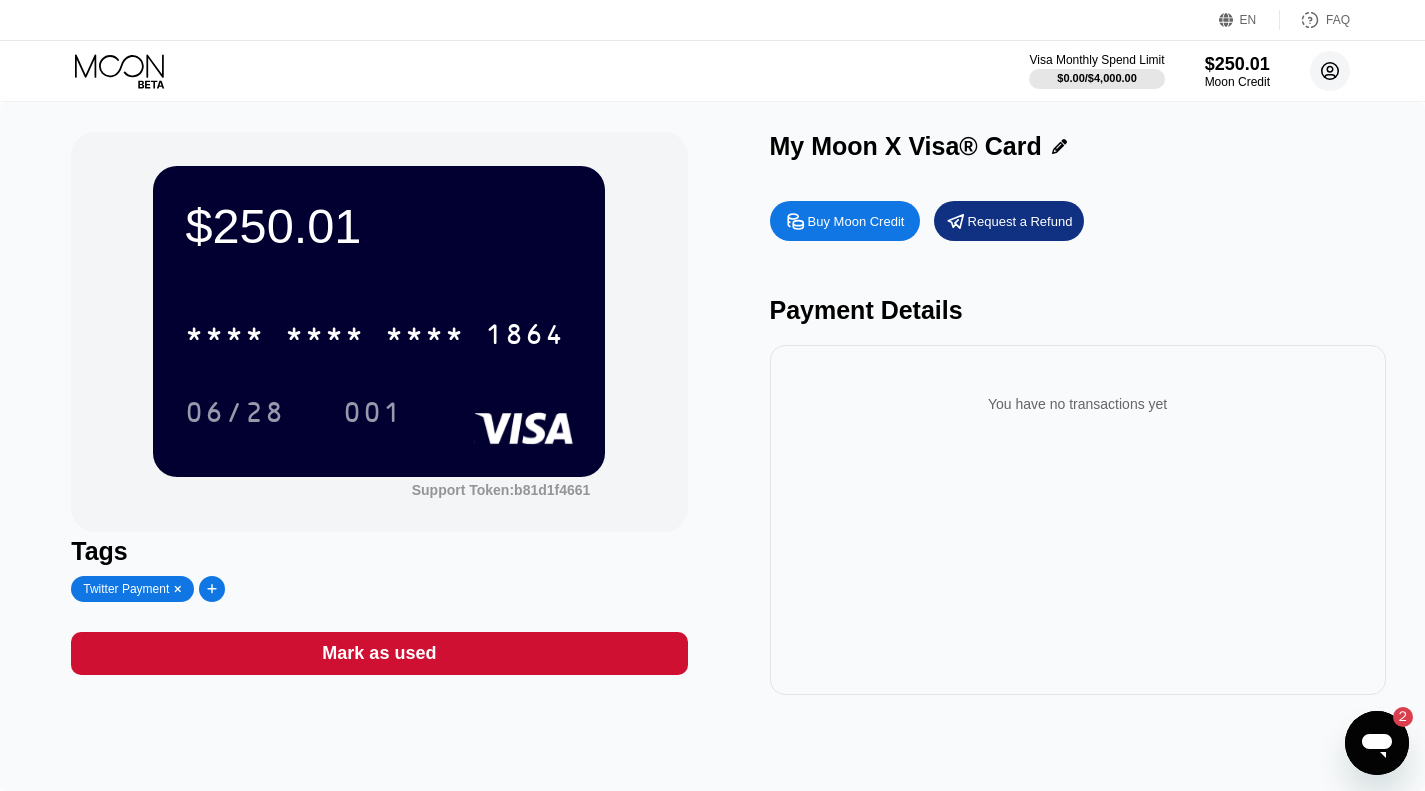 click 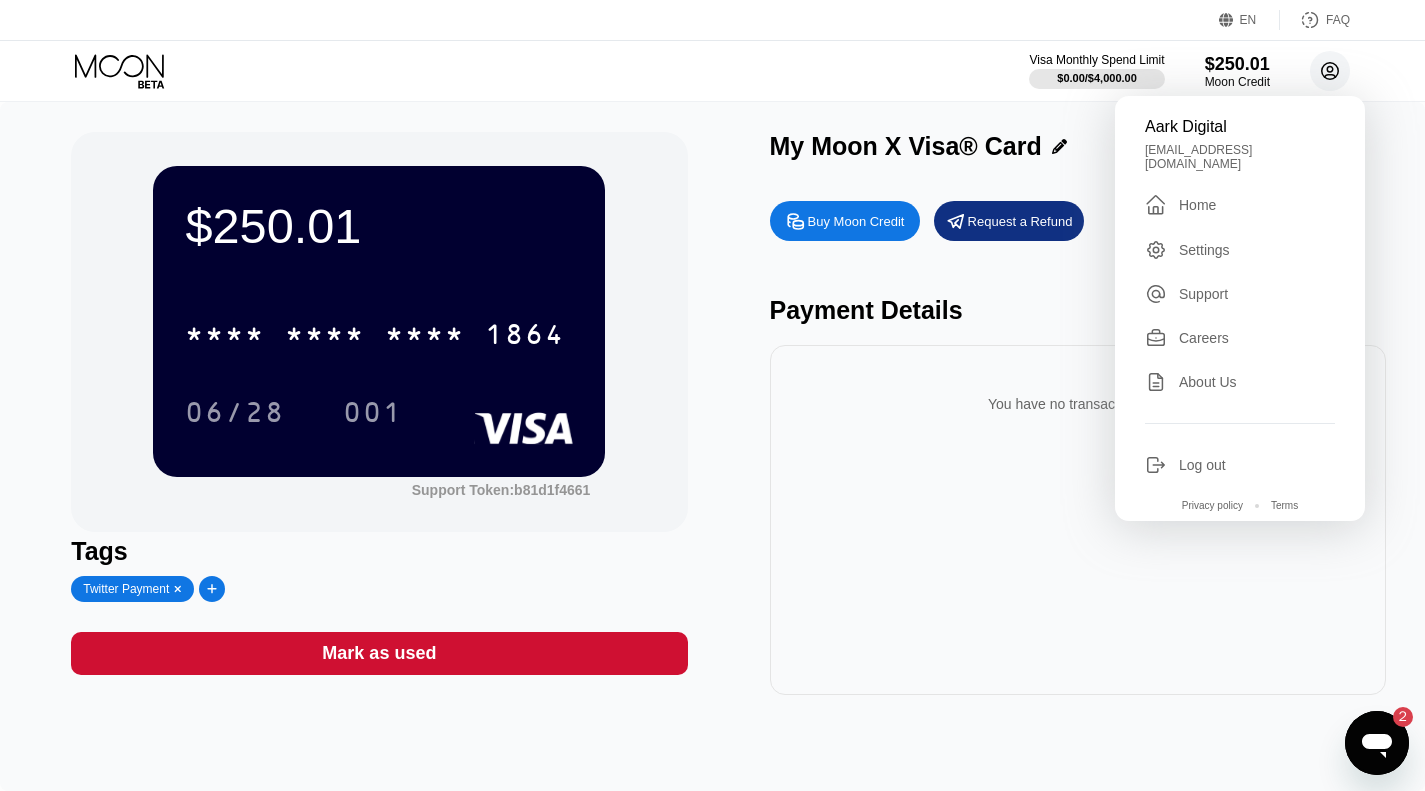 click 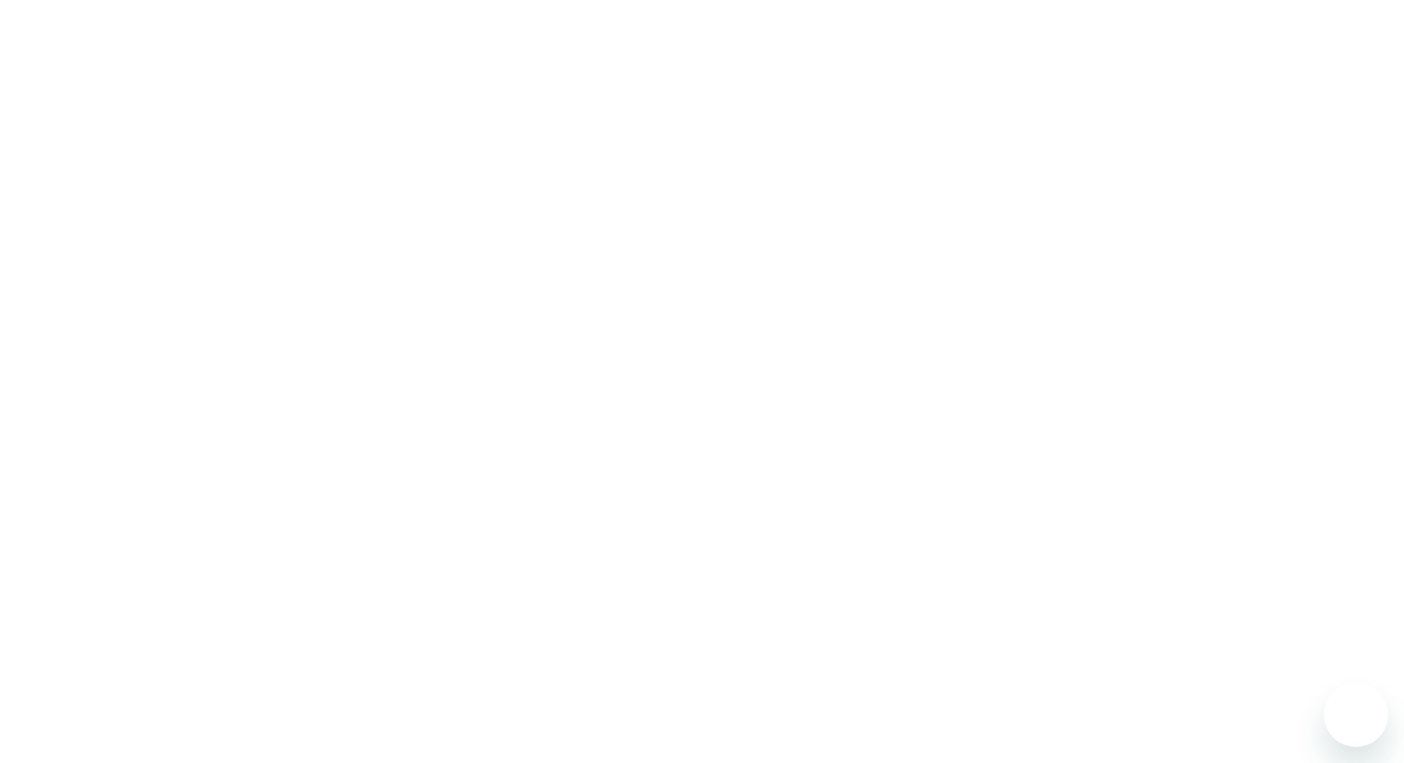 scroll, scrollTop: 0, scrollLeft: 0, axis: both 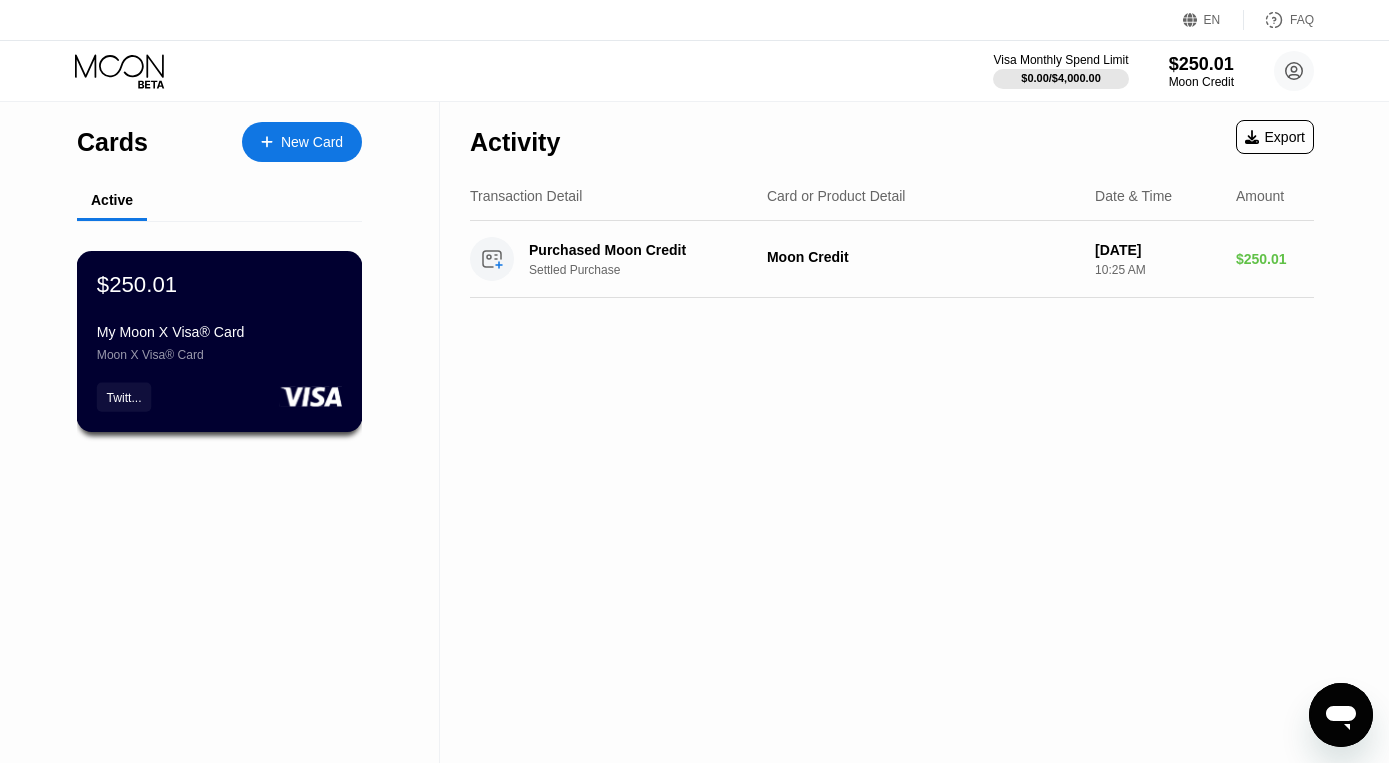 click on "My Moon X Visa® Card" at bounding box center (219, 332) 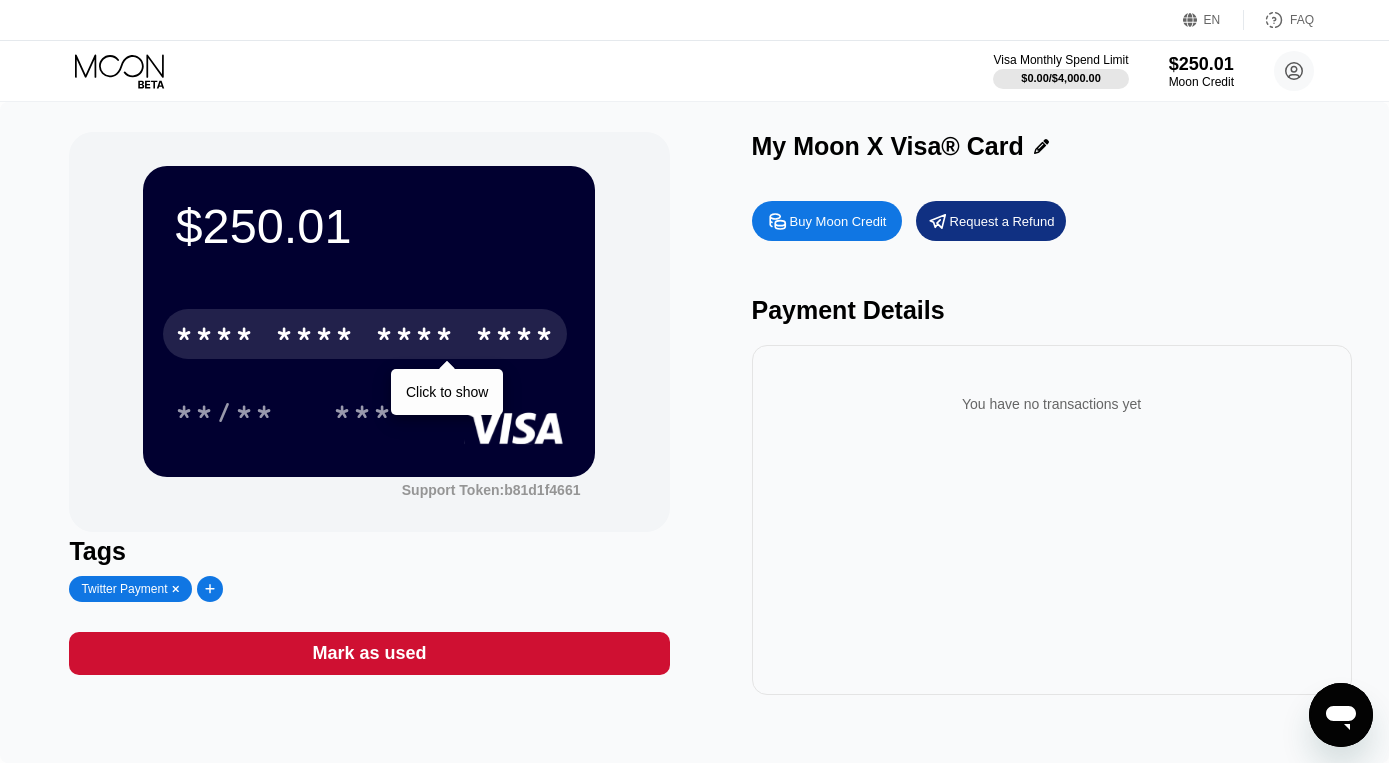 click on "* * * *" at bounding box center (415, 337) 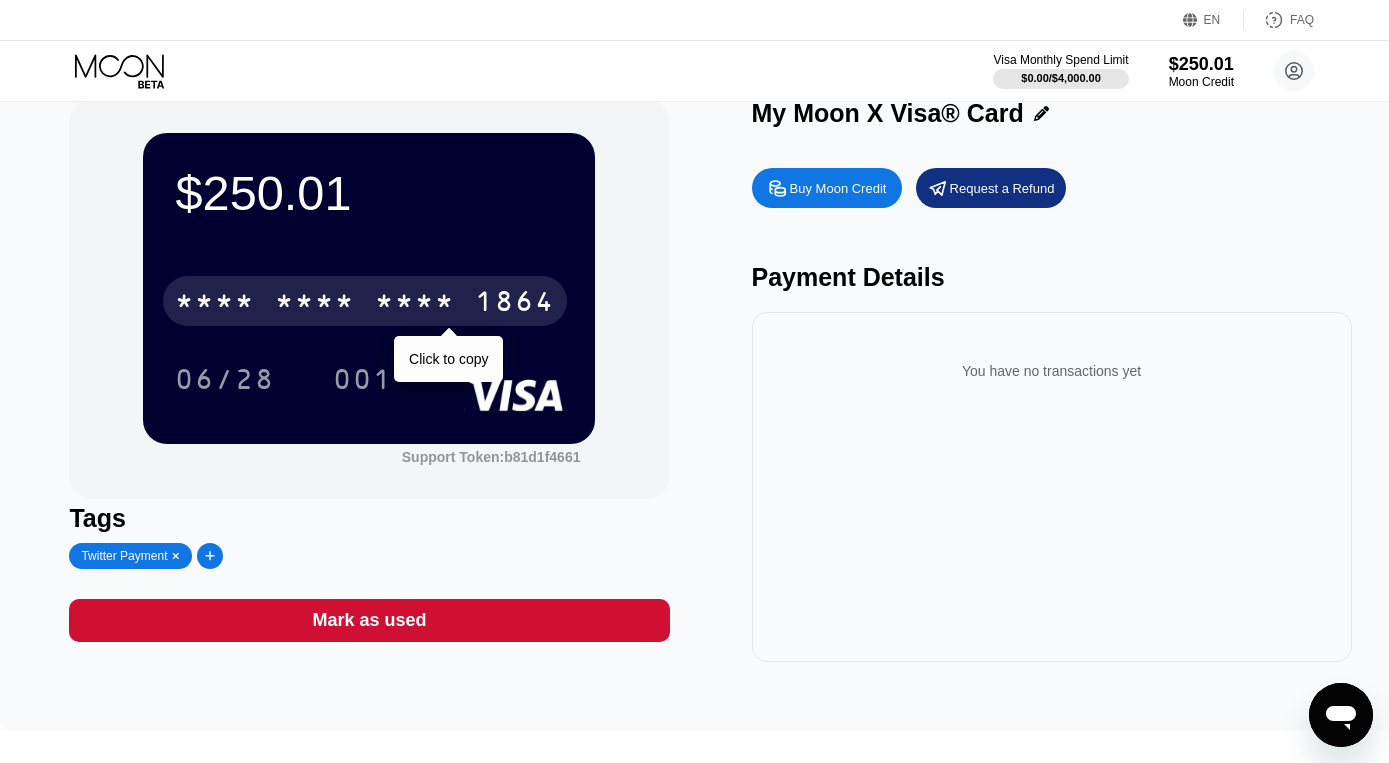 scroll, scrollTop: 0, scrollLeft: 0, axis: both 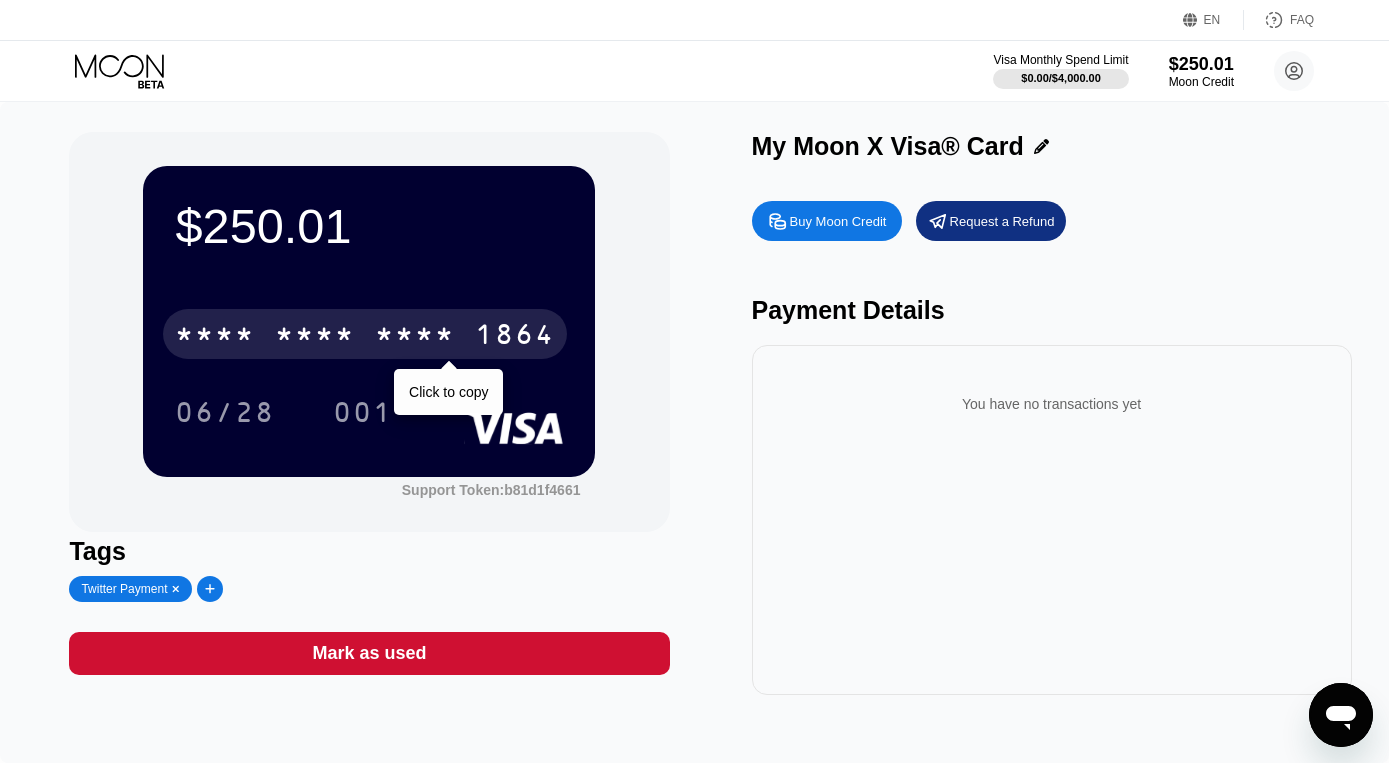 click on "* * * *" at bounding box center [415, 337] 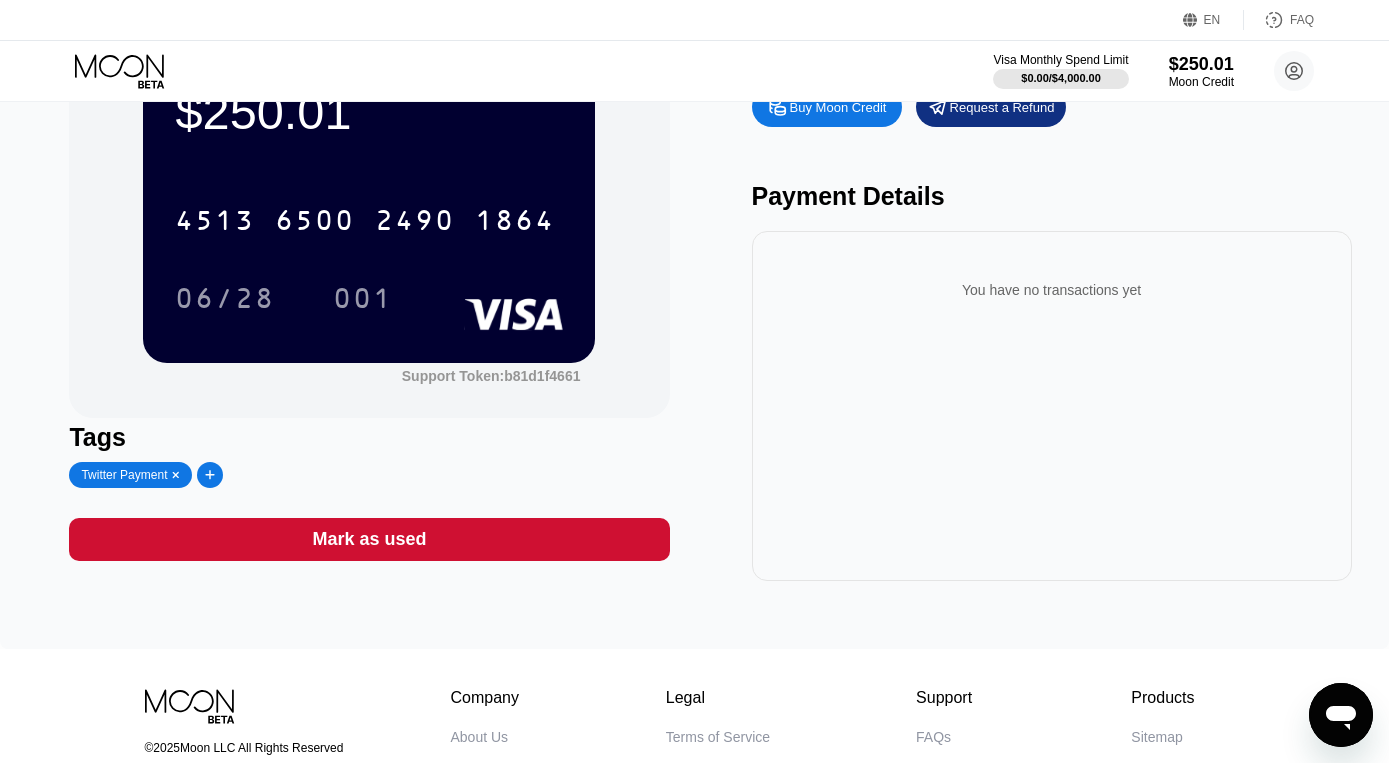 scroll, scrollTop: 0, scrollLeft: 0, axis: both 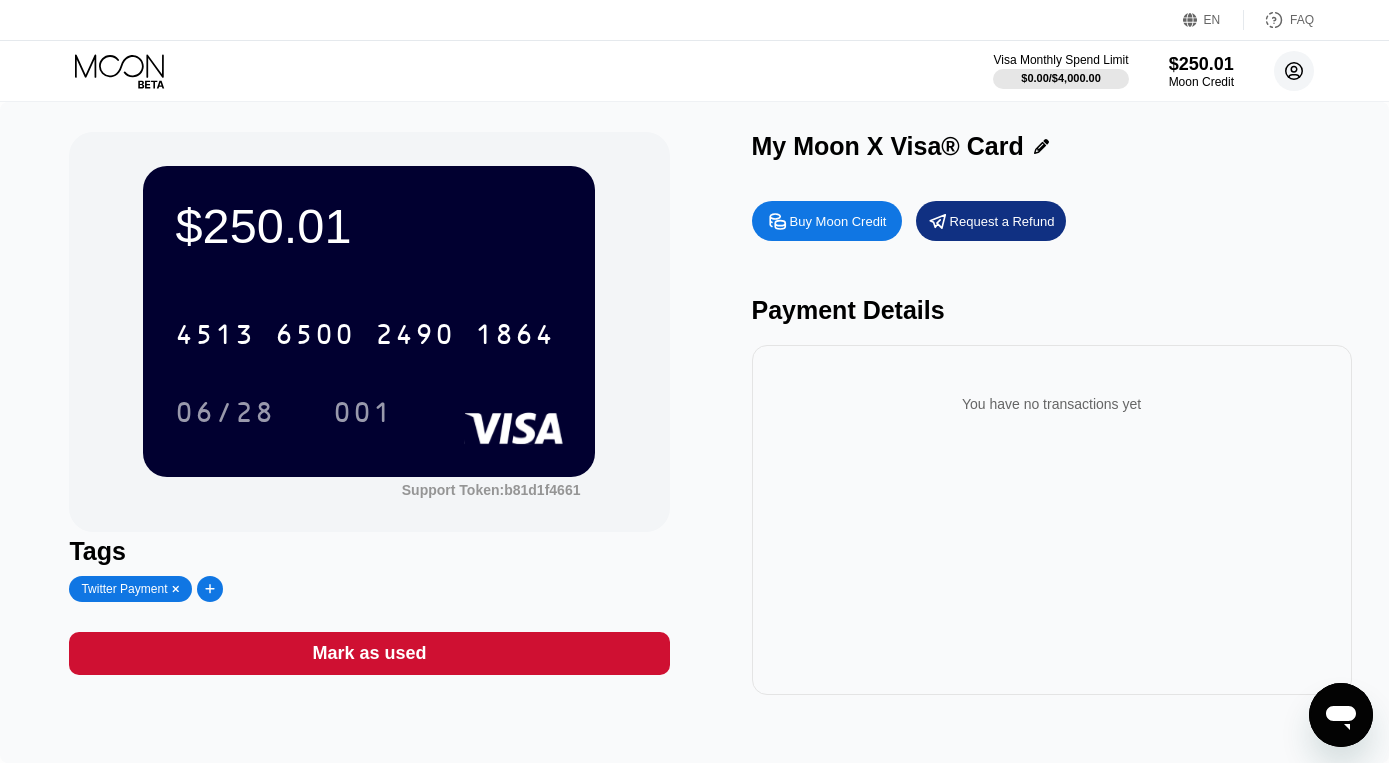 click 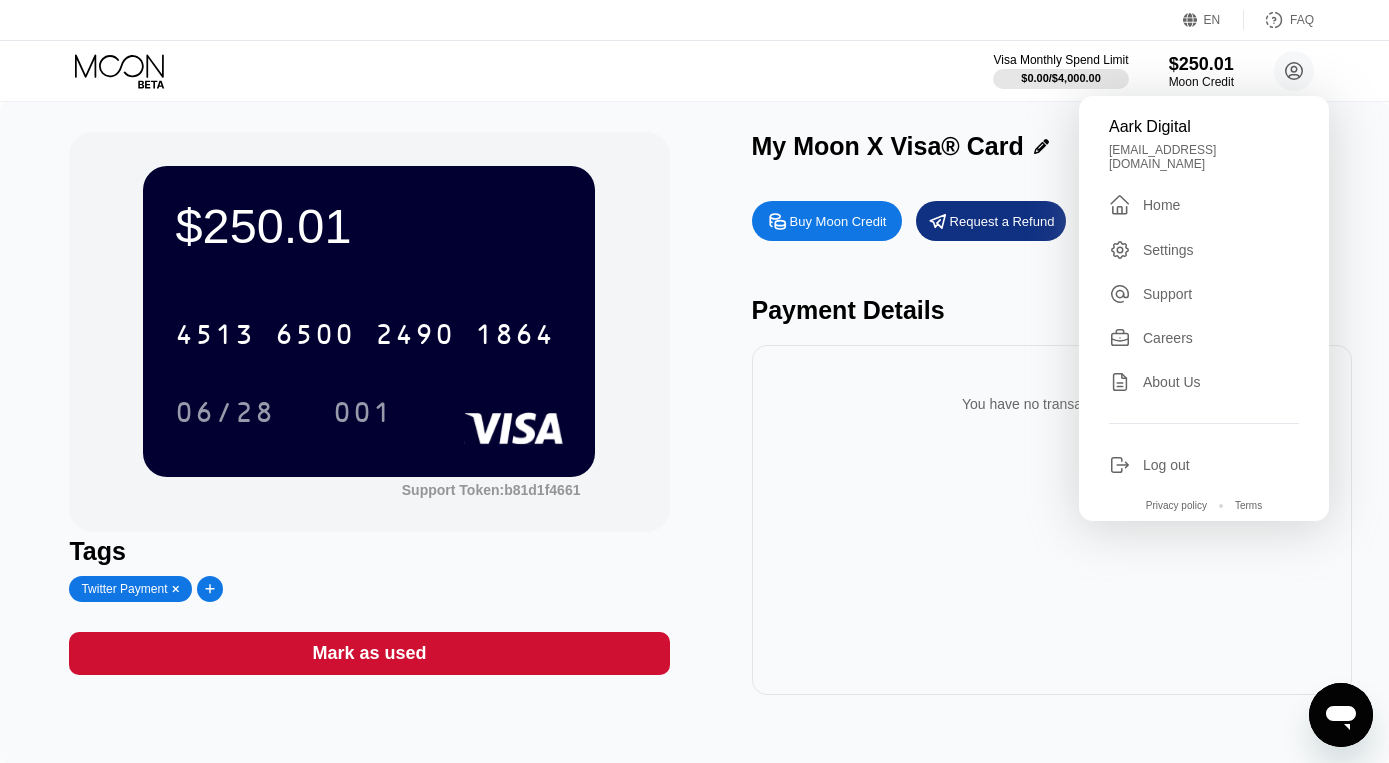 click on "$250.01 4513 6500 2490 1864 06/28 001 Support Token:  b81d1f4661 Tags Twitter Payment Mark as used My Moon X Visa® Card Buy Moon Credit Request a Refund Payment Details You have no transactions yet" at bounding box center [694, 432] 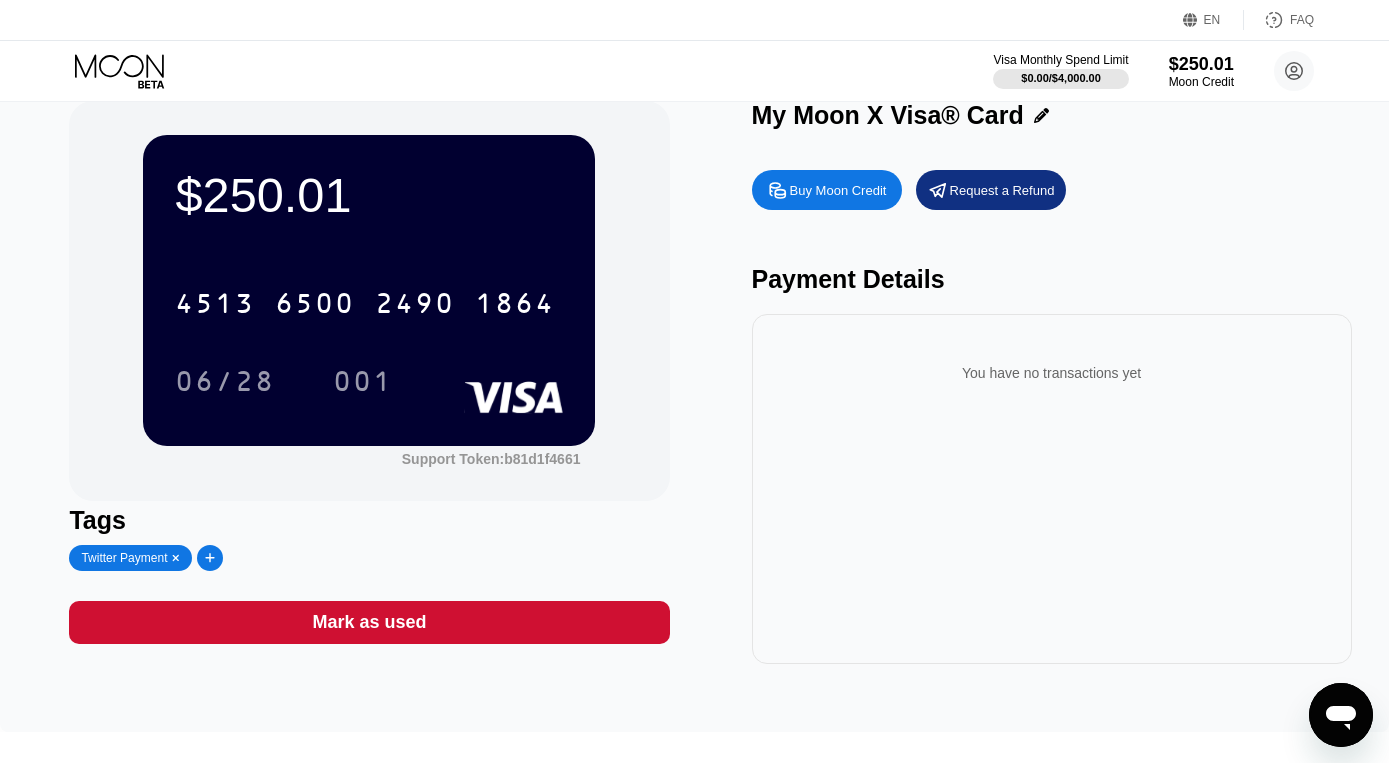 scroll, scrollTop: 0, scrollLeft: 0, axis: both 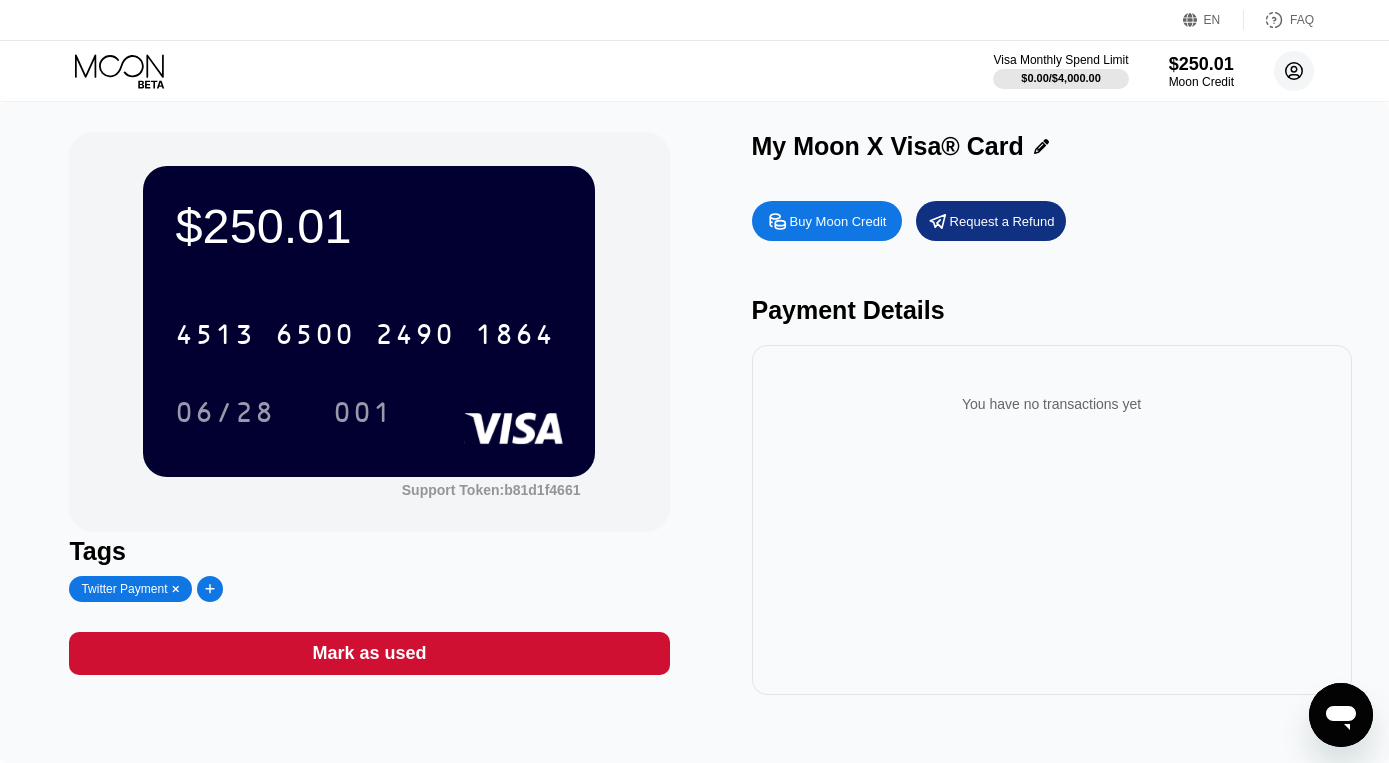 click 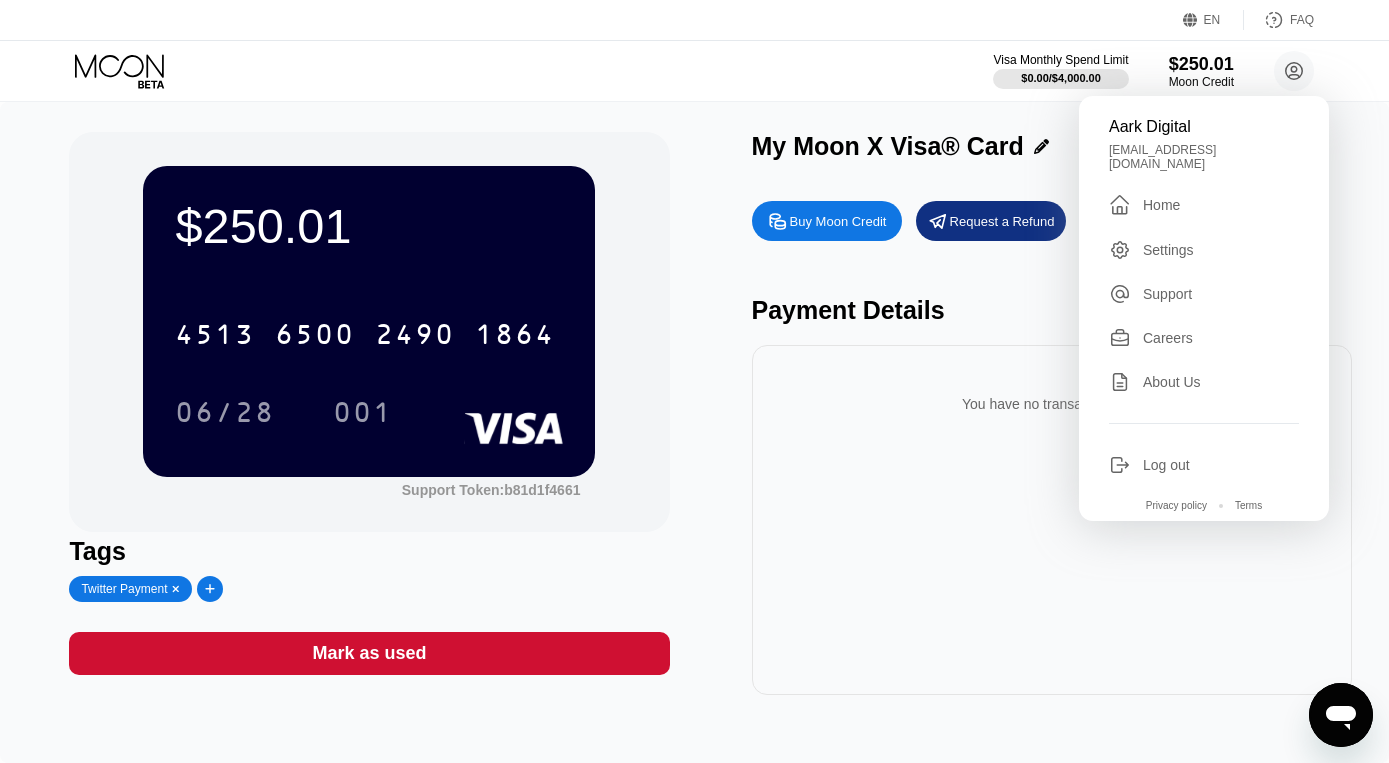click on "$250.01 4513 6500 2490 1864 06/28 001 Support Token:  b81d1f4661 Tags Twitter Payment Mark as used My Moon X Visa® Card Buy Moon Credit Request a Refund Payment Details You have no transactions yet" at bounding box center (694, 432) 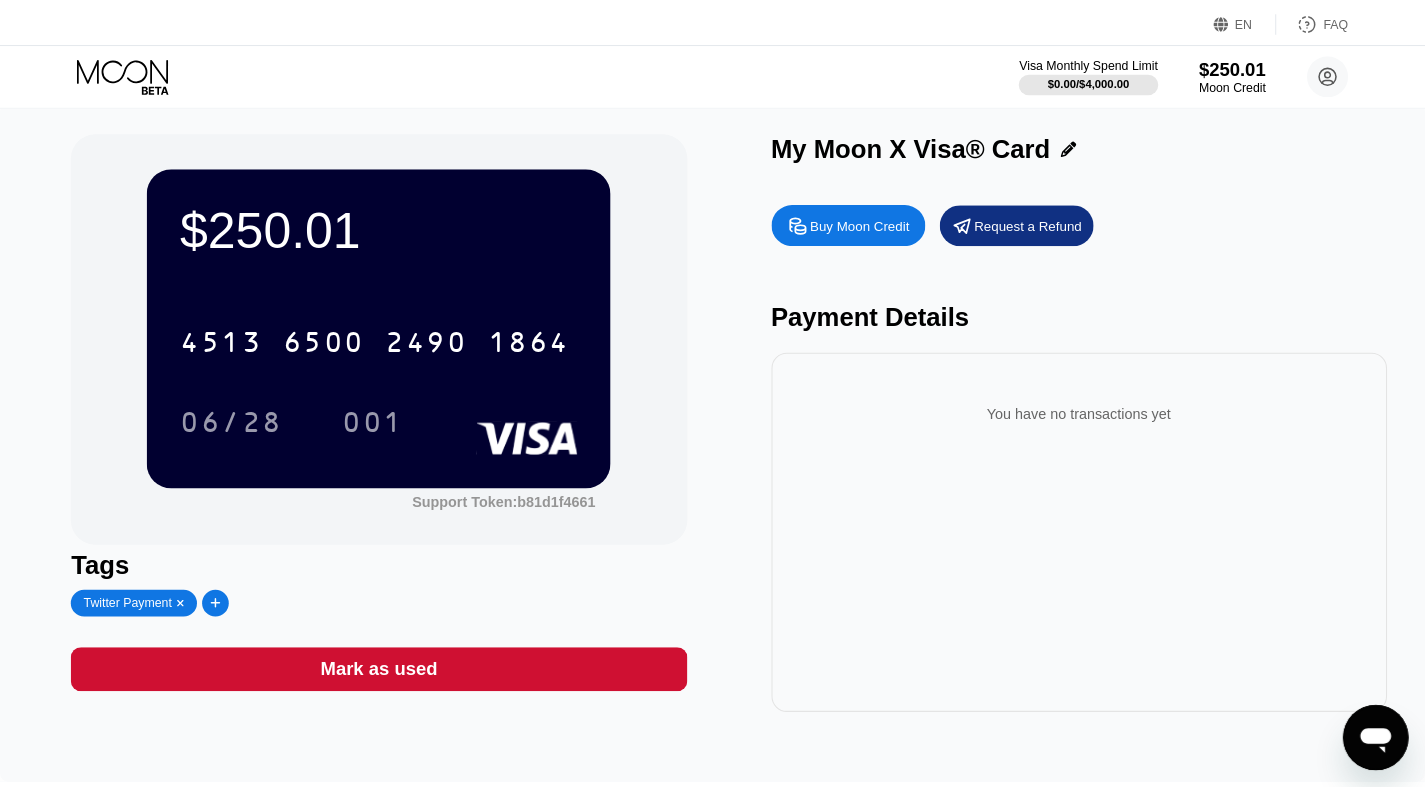 scroll, scrollTop: 0, scrollLeft: 0, axis: both 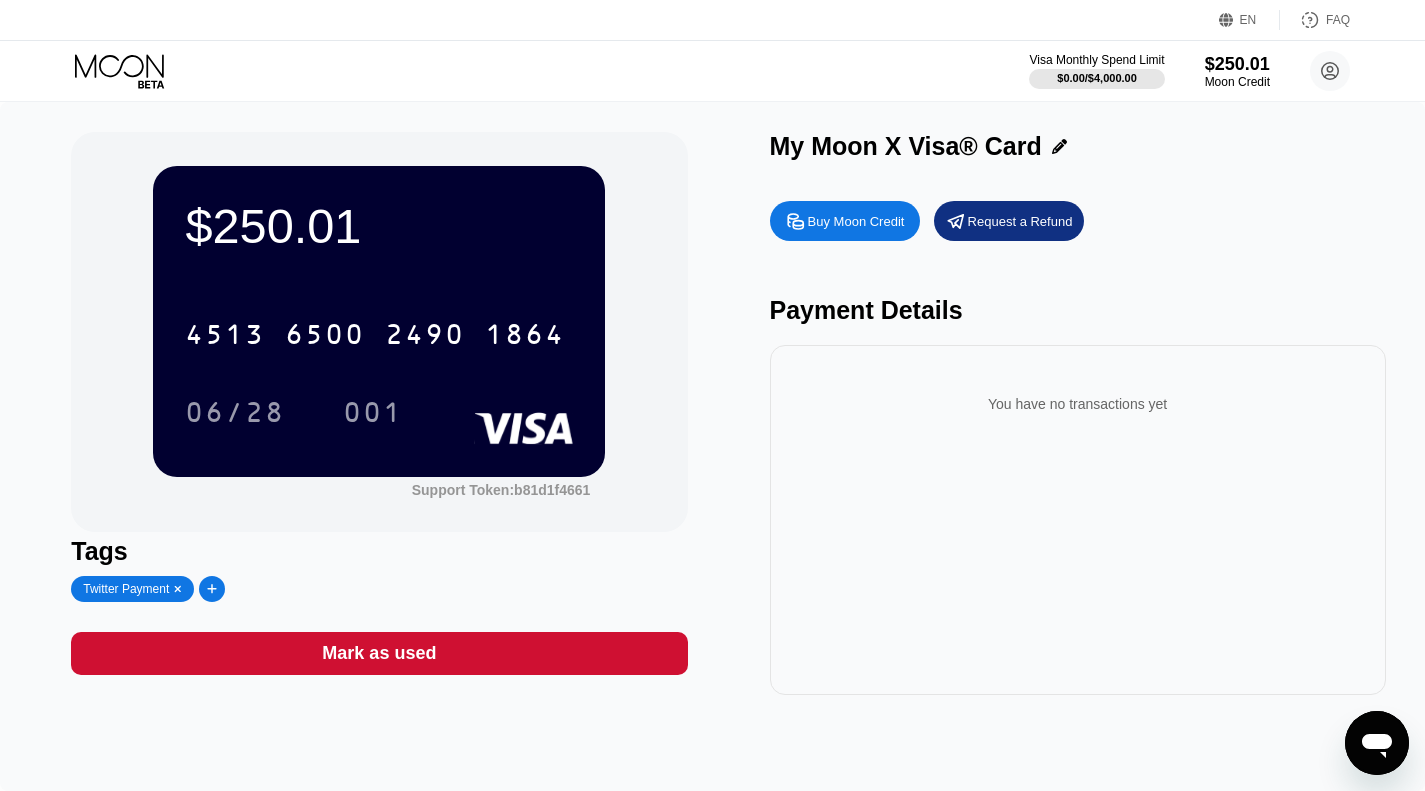 click 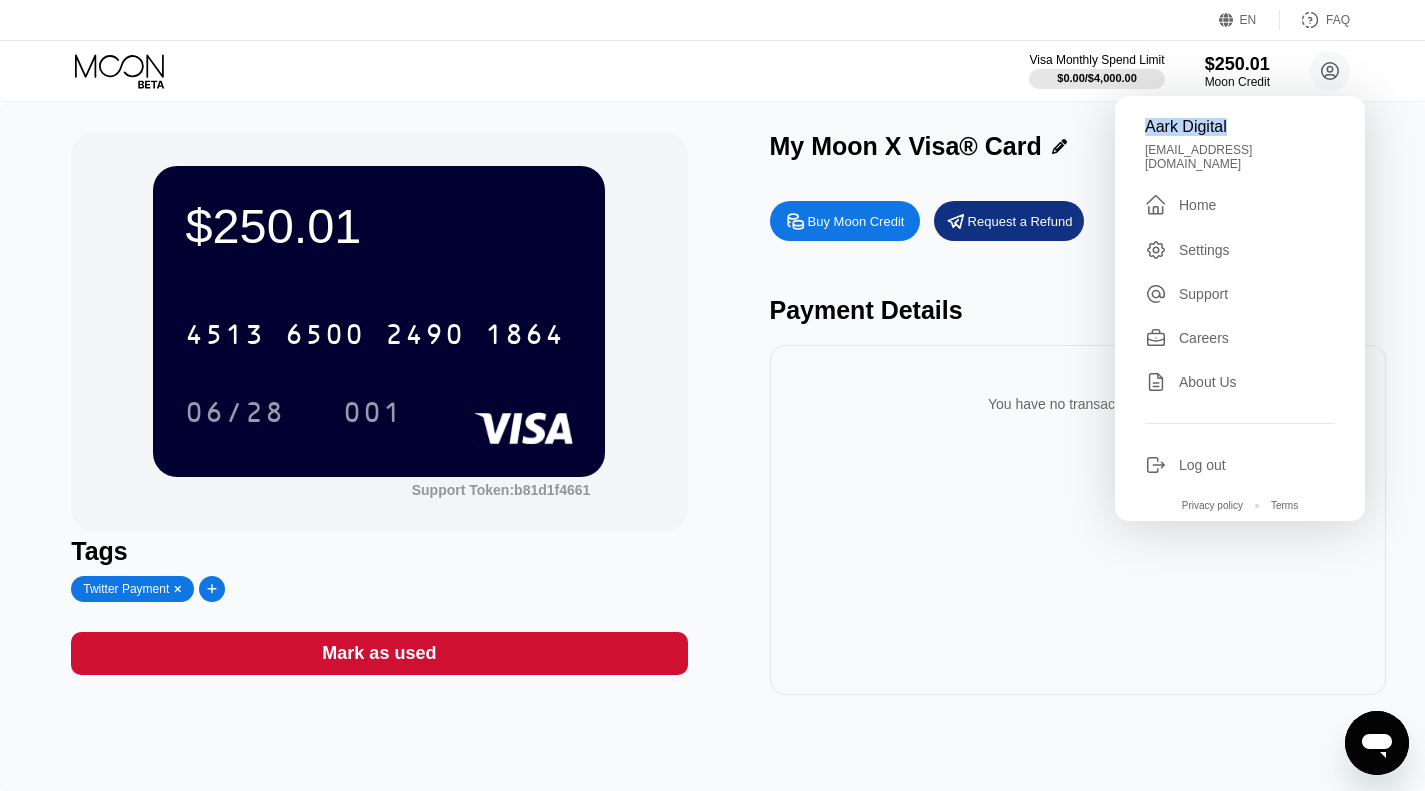 drag, startPoint x: 1241, startPoint y: 123, endPoint x: 1148, endPoint y: 127, distance: 93.08598 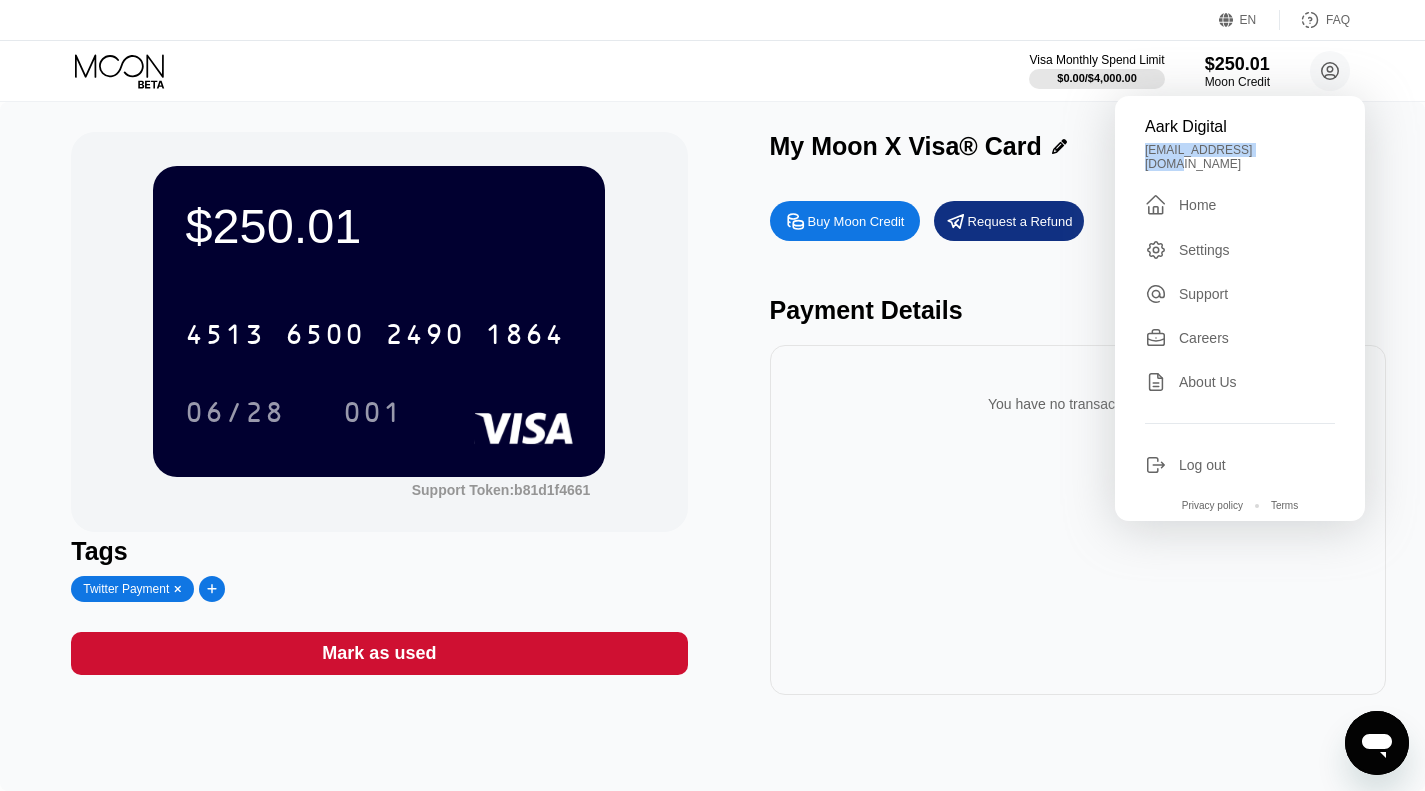 drag, startPoint x: 1271, startPoint y: 154, endPoint x: 1139, endPoint y: 166, distance: 132.54433 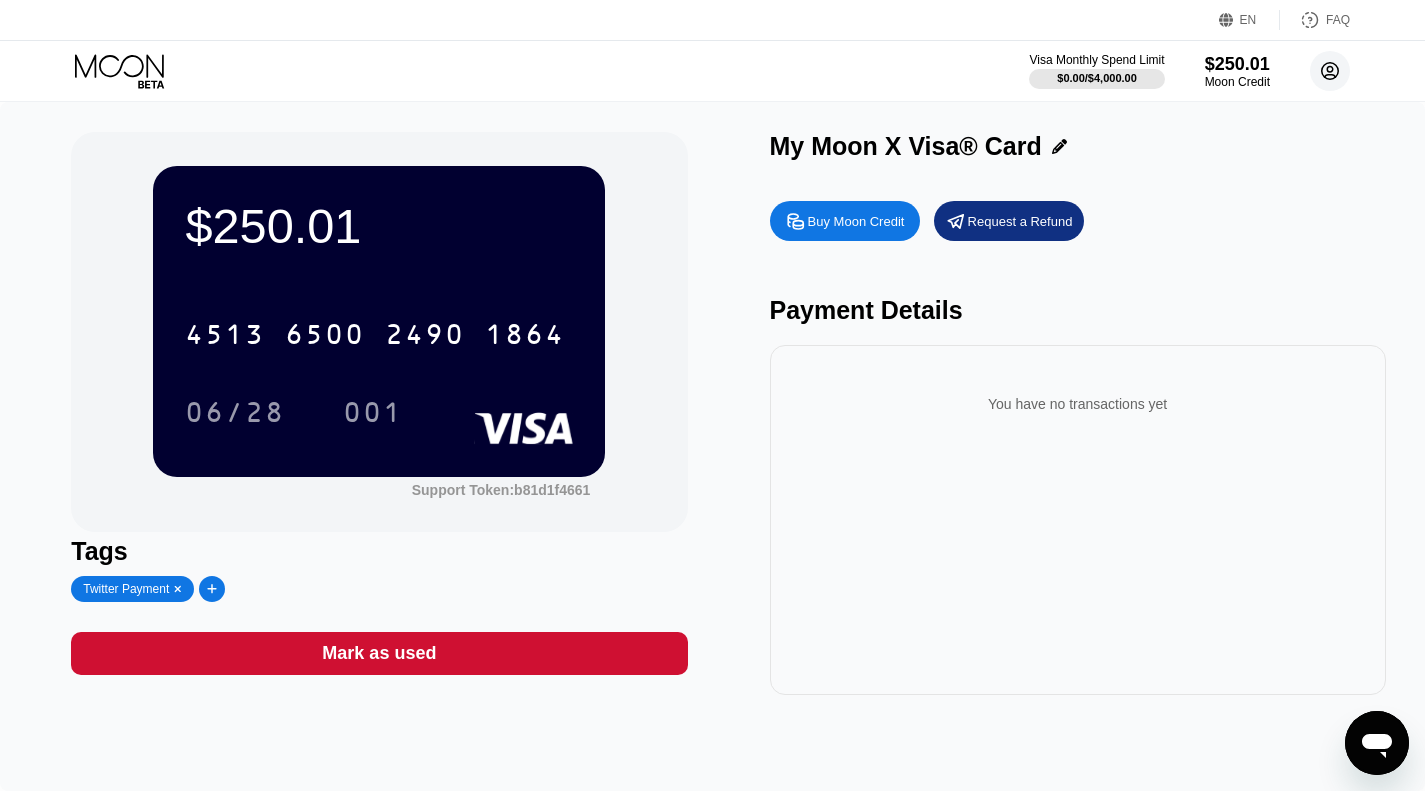 click 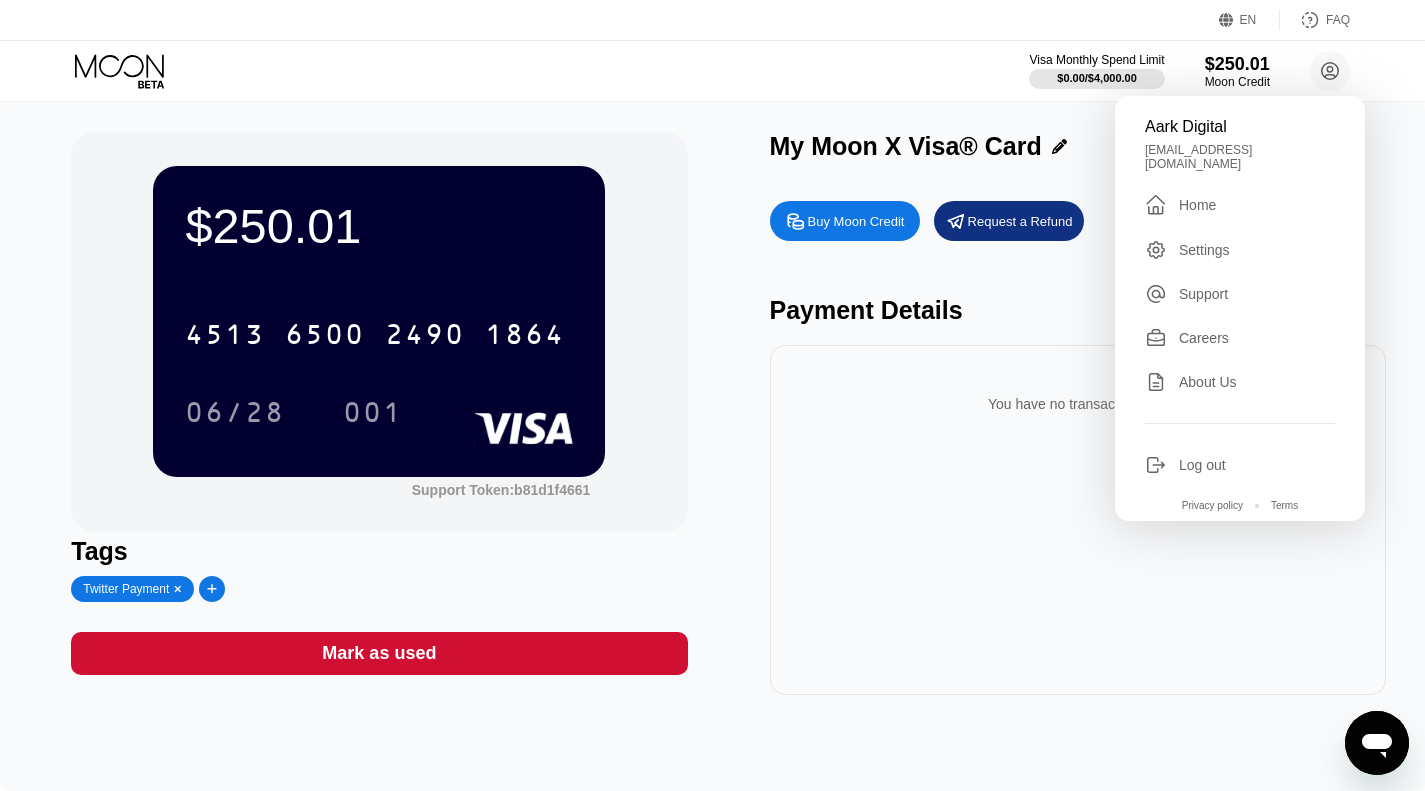 click on "Aark Digital" at bounding box center (1240, 127) 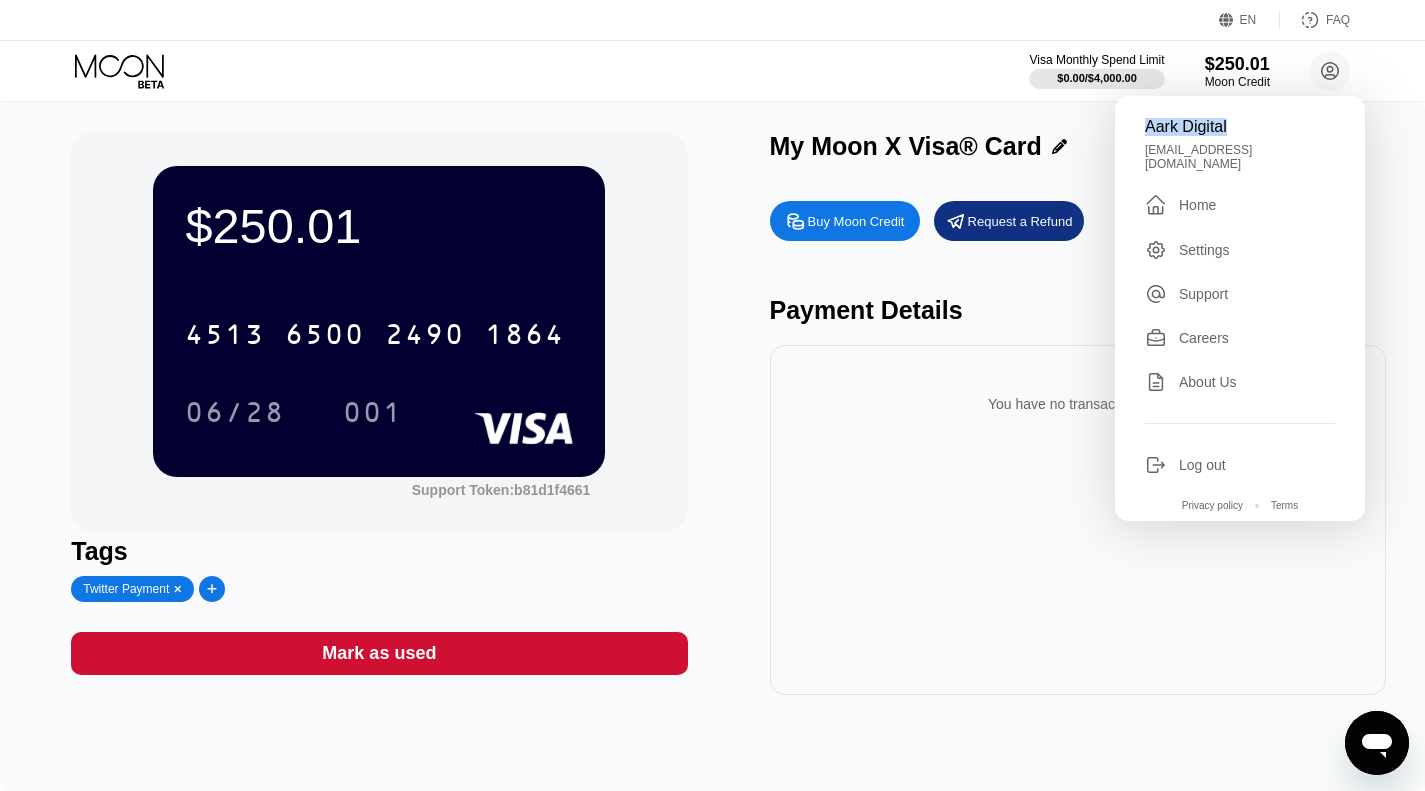 drag, startPoint x: 1248, startPoint y: 132, endPoint x: 1134, endPoint y: 127, distance: 114.1096 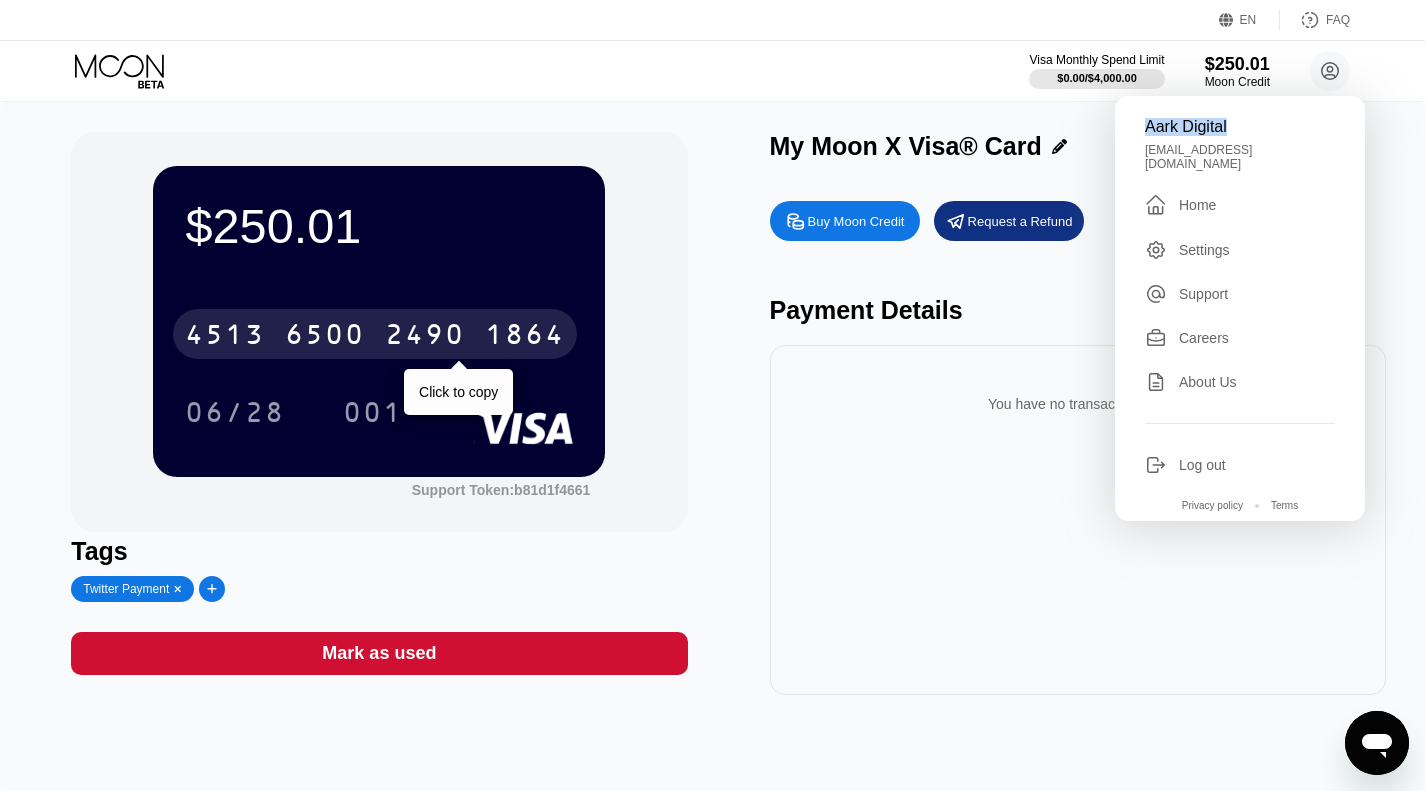 click on "1864" at bounding box center (525, 337) 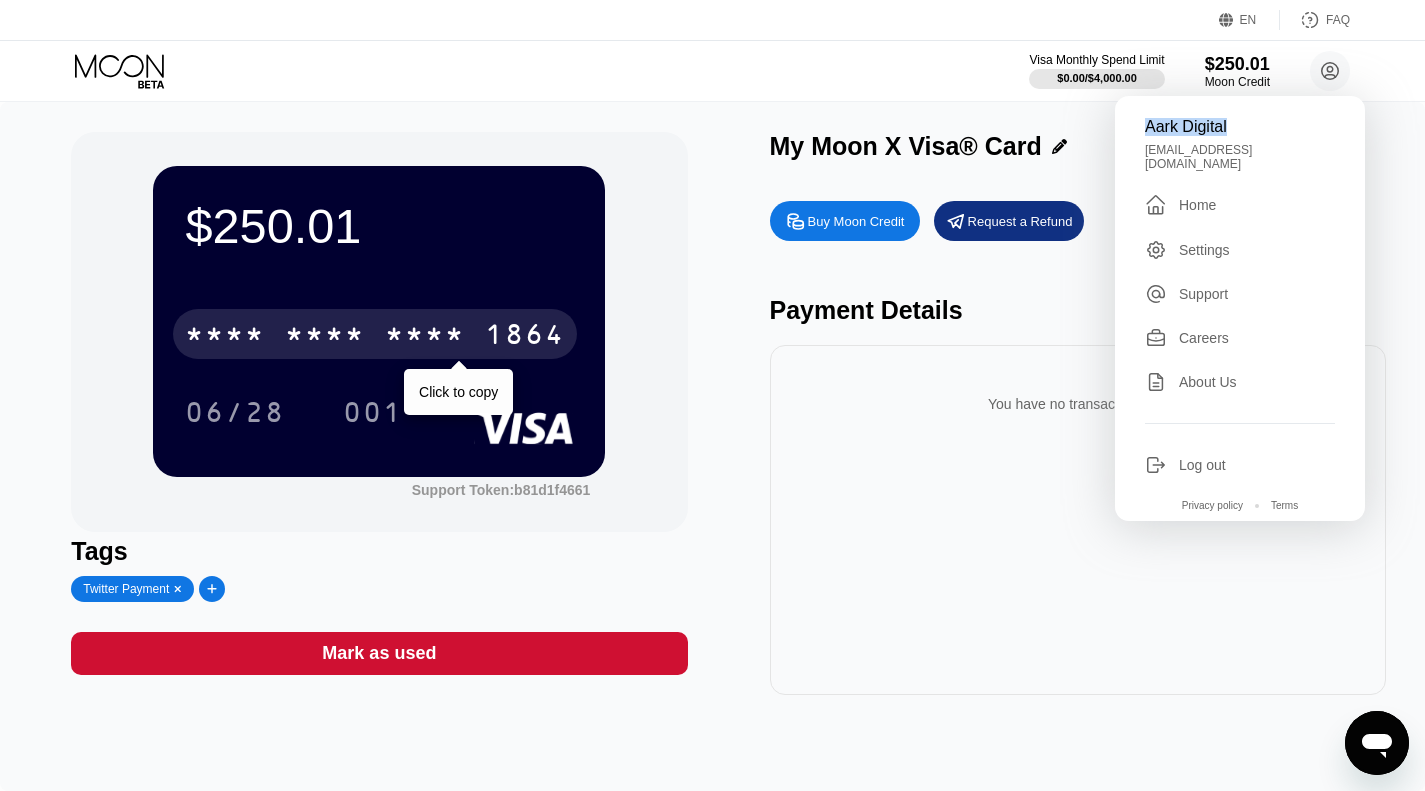click on "* * * *" at bounding box center (325, 337) 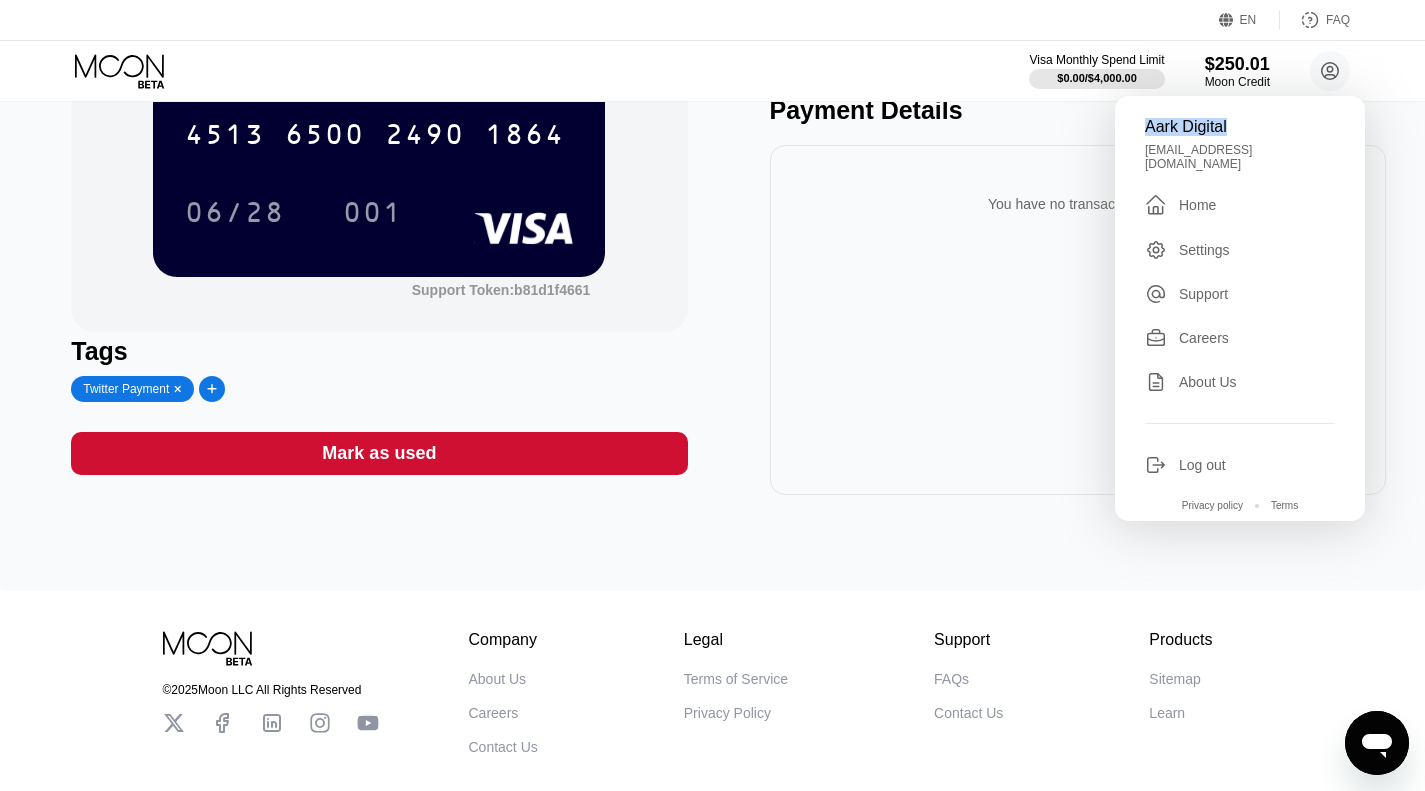 click on "$250.01 4513 6500 2490 1864 06/28 001 Support Token:  b81d1f4661 Tags Twitter Payment Mark as used My Moon X Visa® Card Buy Moon Credit Request a Refund Payment Details You have no transactions yet" at bounding box center [712, 213] 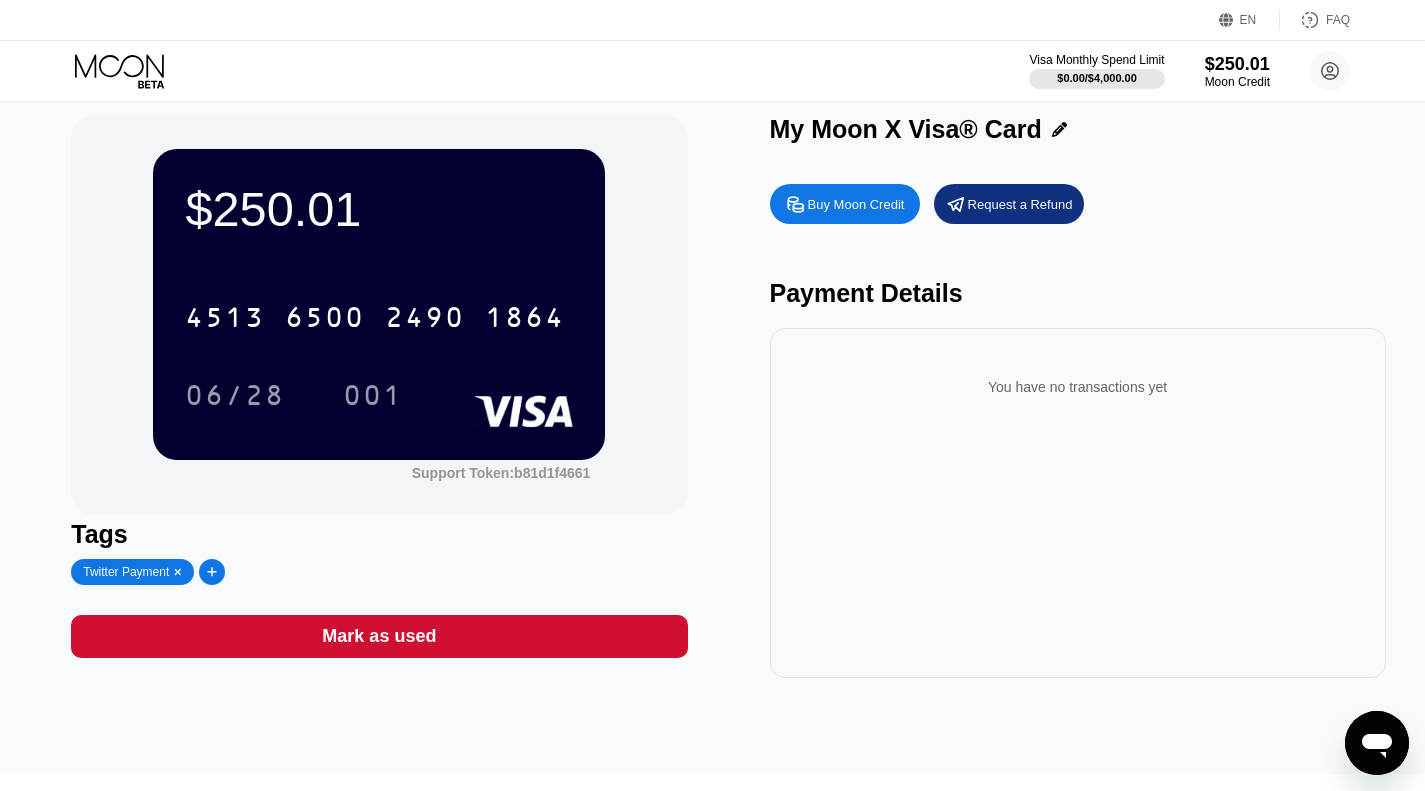 scroll, scrollTop: 0, scrollLeft: 0, axis: both 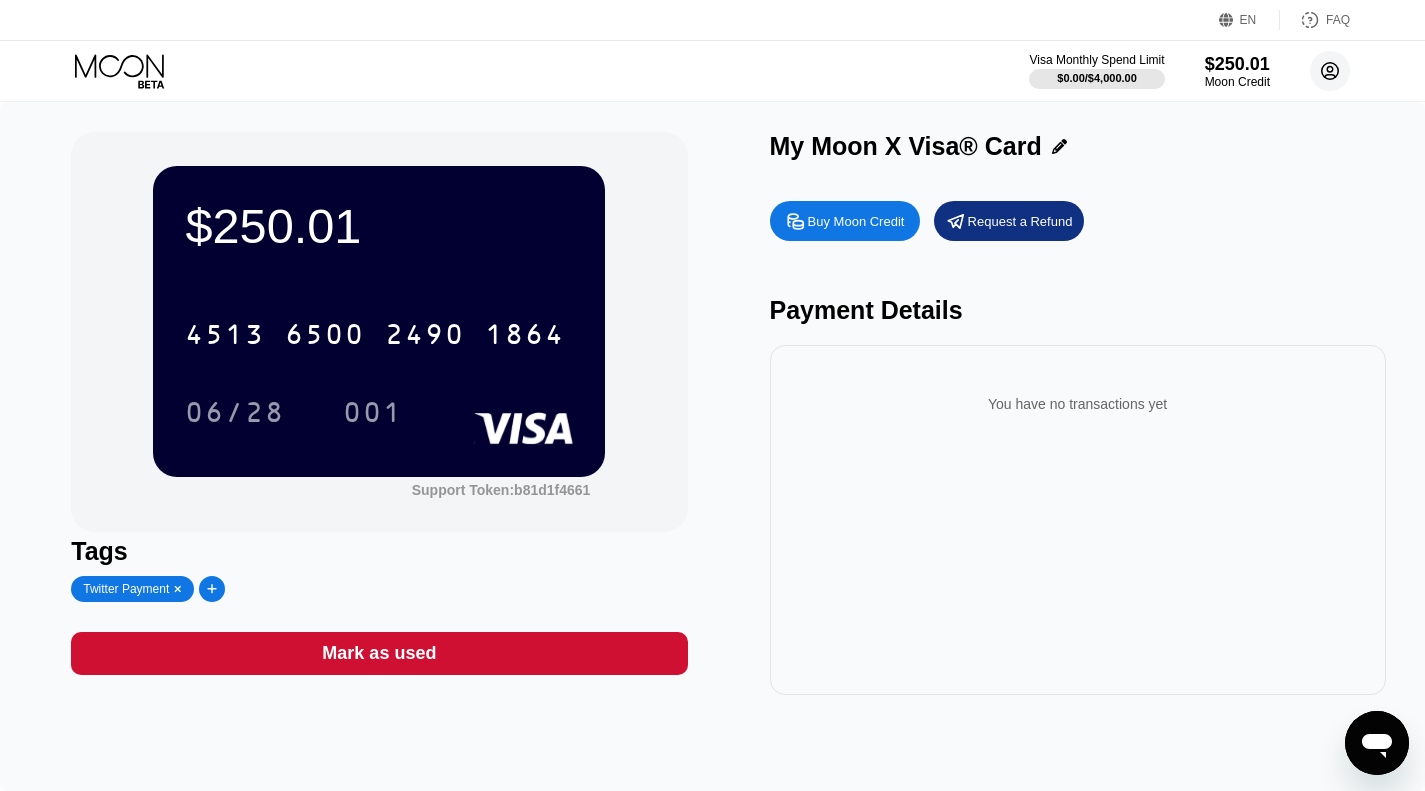 click on "Visa Monthly Spend Limit $0.00 / $4,000.00 $250.01 Moon Credit Aark Digital contact@aark.digital  Home Settings Support Careers About Us Log out Privacy policy Terms" at bounding box center (712, 71) 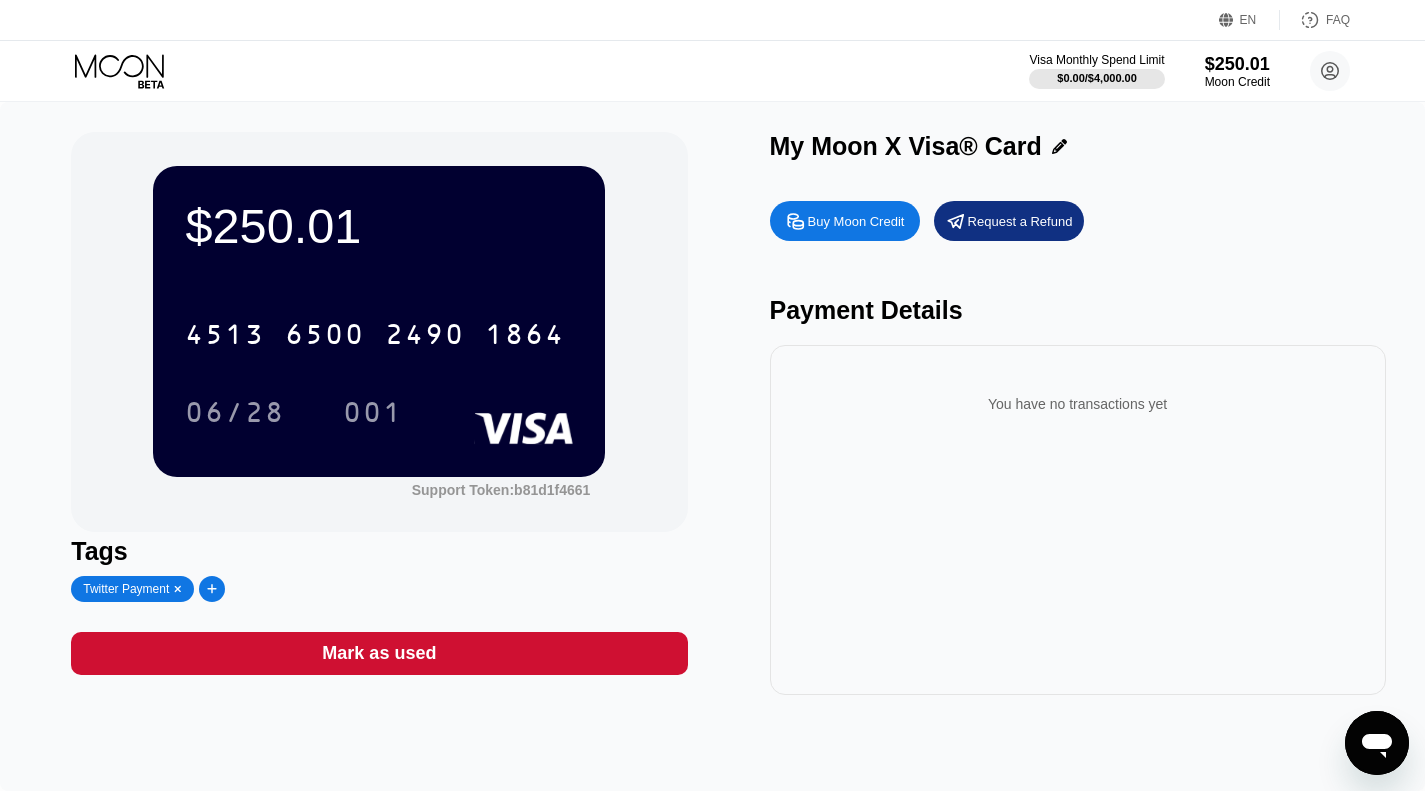 click 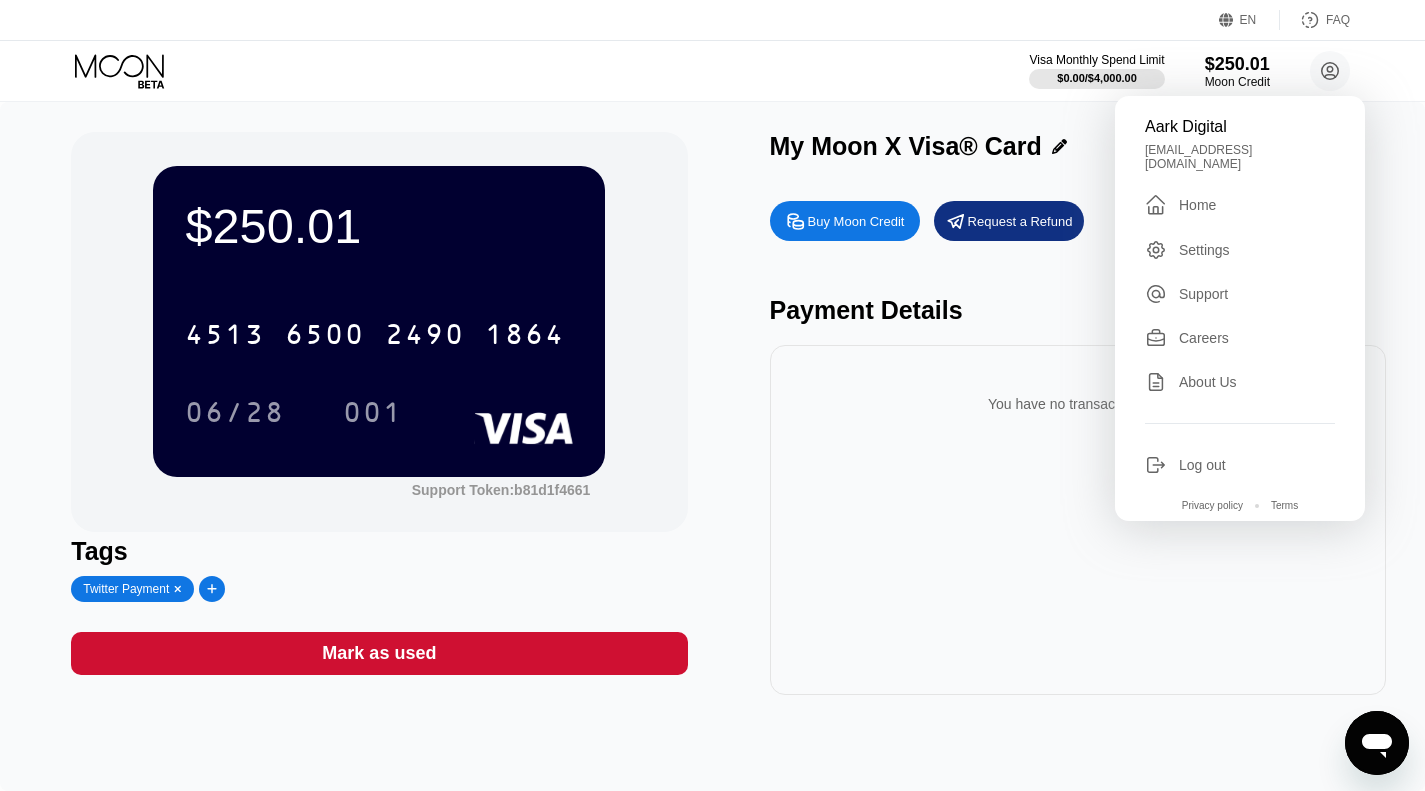 click on "Settings" at bounding box center [1204, 250] 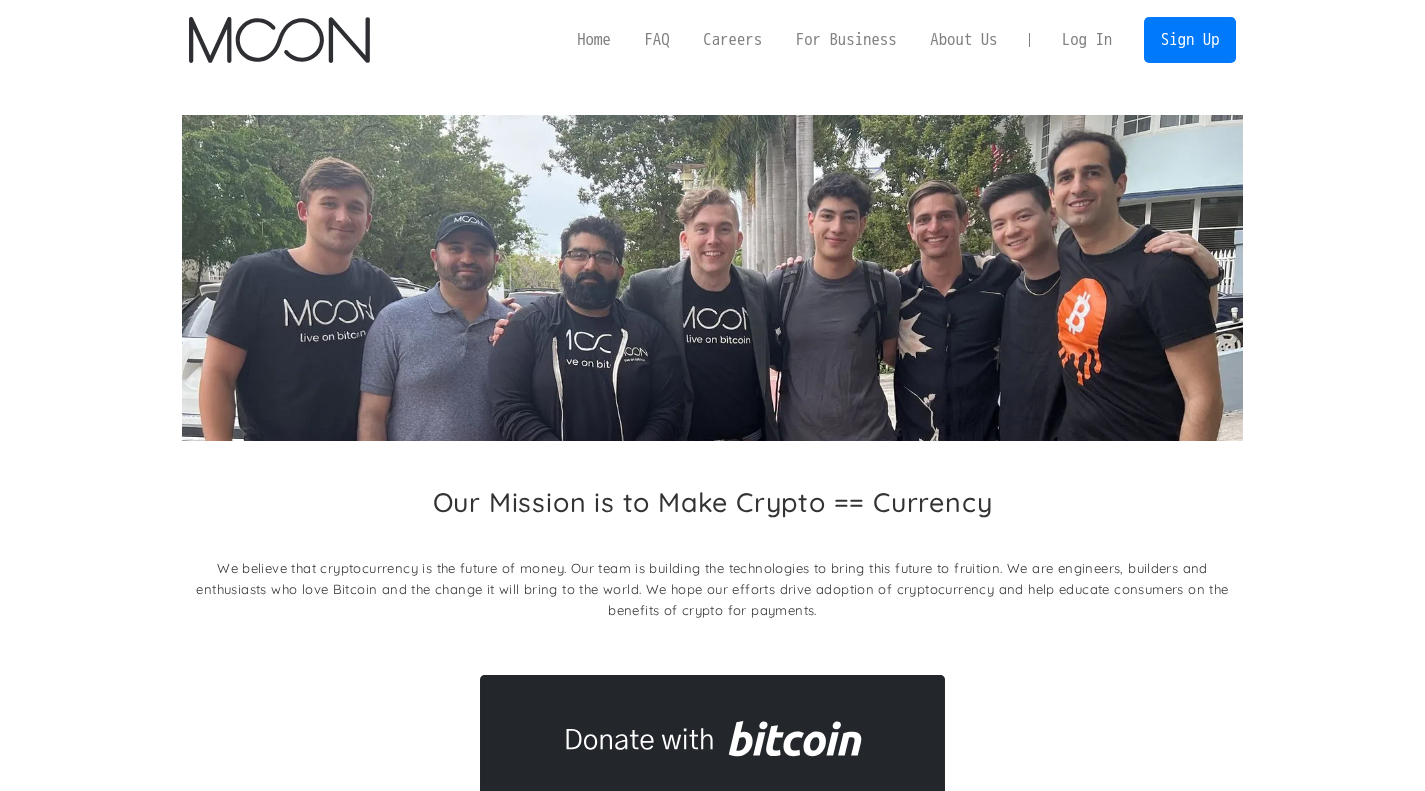 scroll, scrollTop: 0, scrollLeft: 0, axis: both 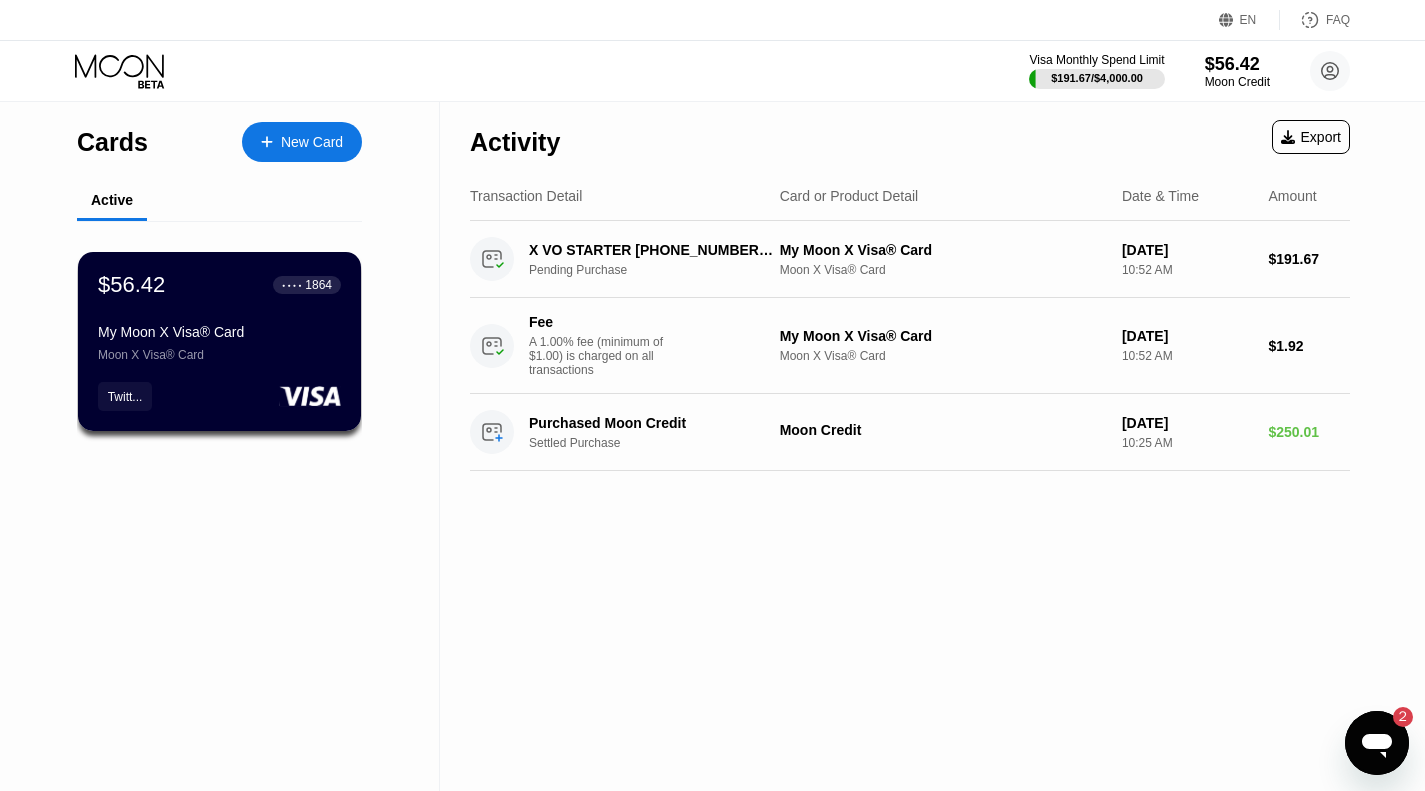 click on "Cards    New Card Active $56.42 ● ● ● ● 1864 My Moon X Visa® Card Moon X Visa® Card Twitt..." at bounding box center (220, 446) 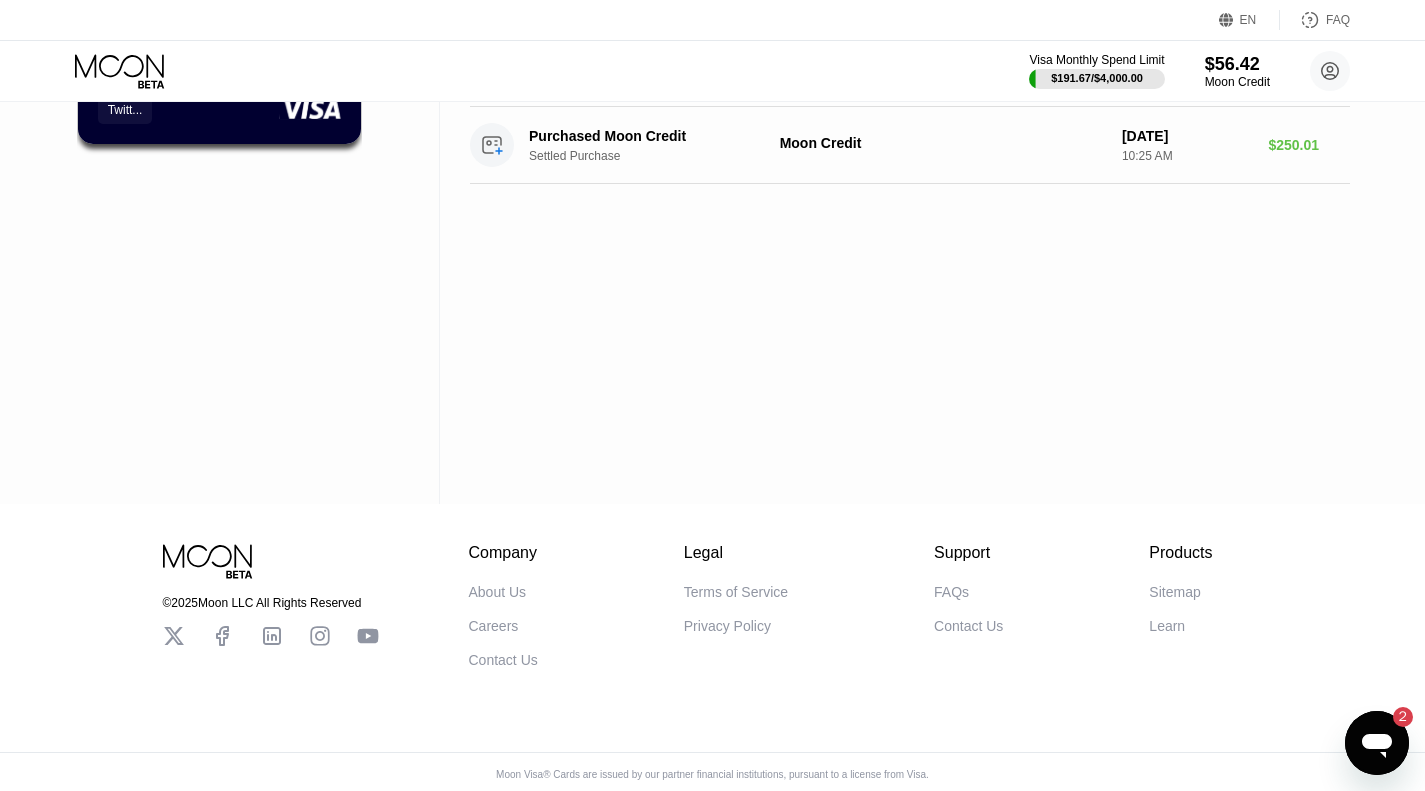 scroll, scrollTop: 0, scrollLeft: 0, axis: both 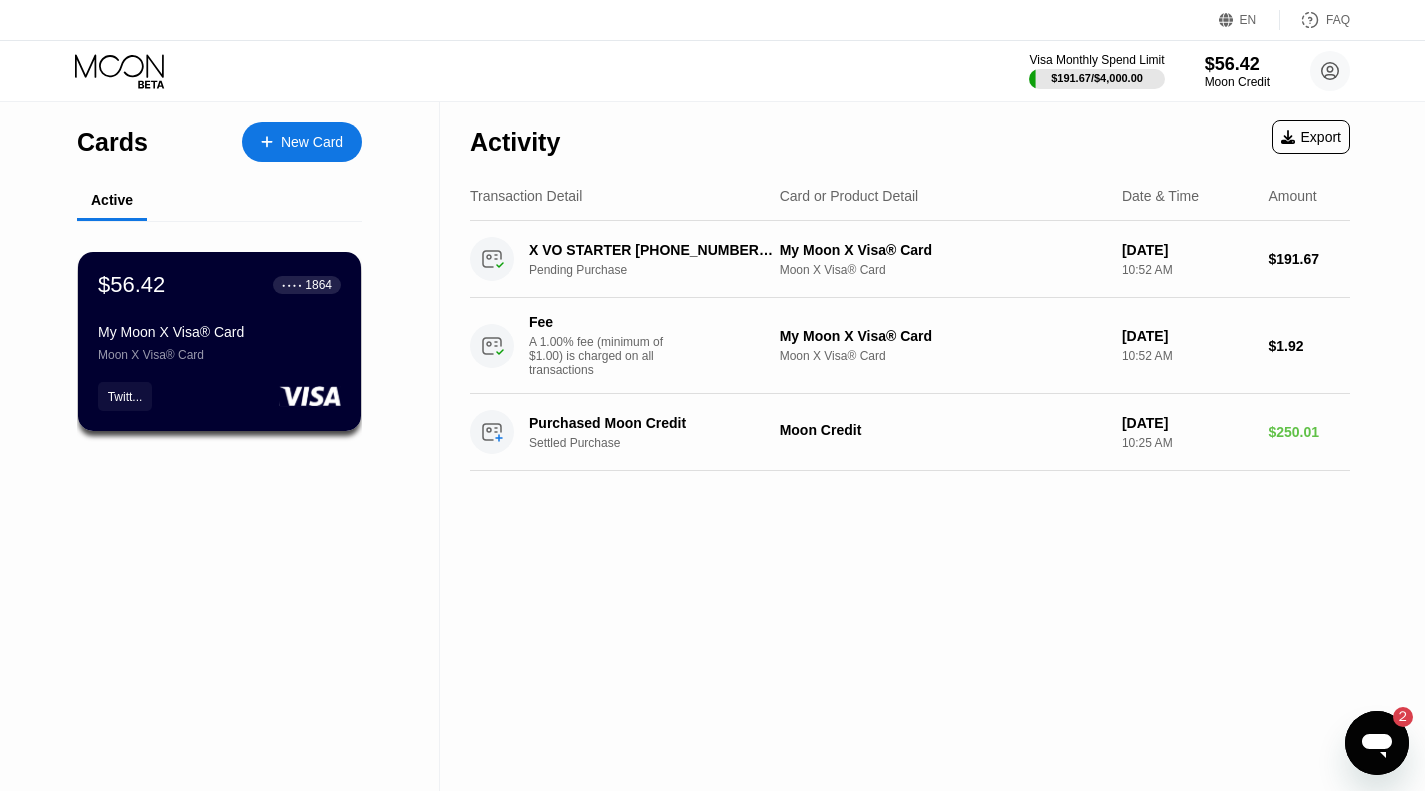 click on "Cards    New Card Active $56.42 ● ● ● ● 1864 My Moon X Visa® Card Moon X Visa® Card Twitt..." at bounding box center [220, 446] 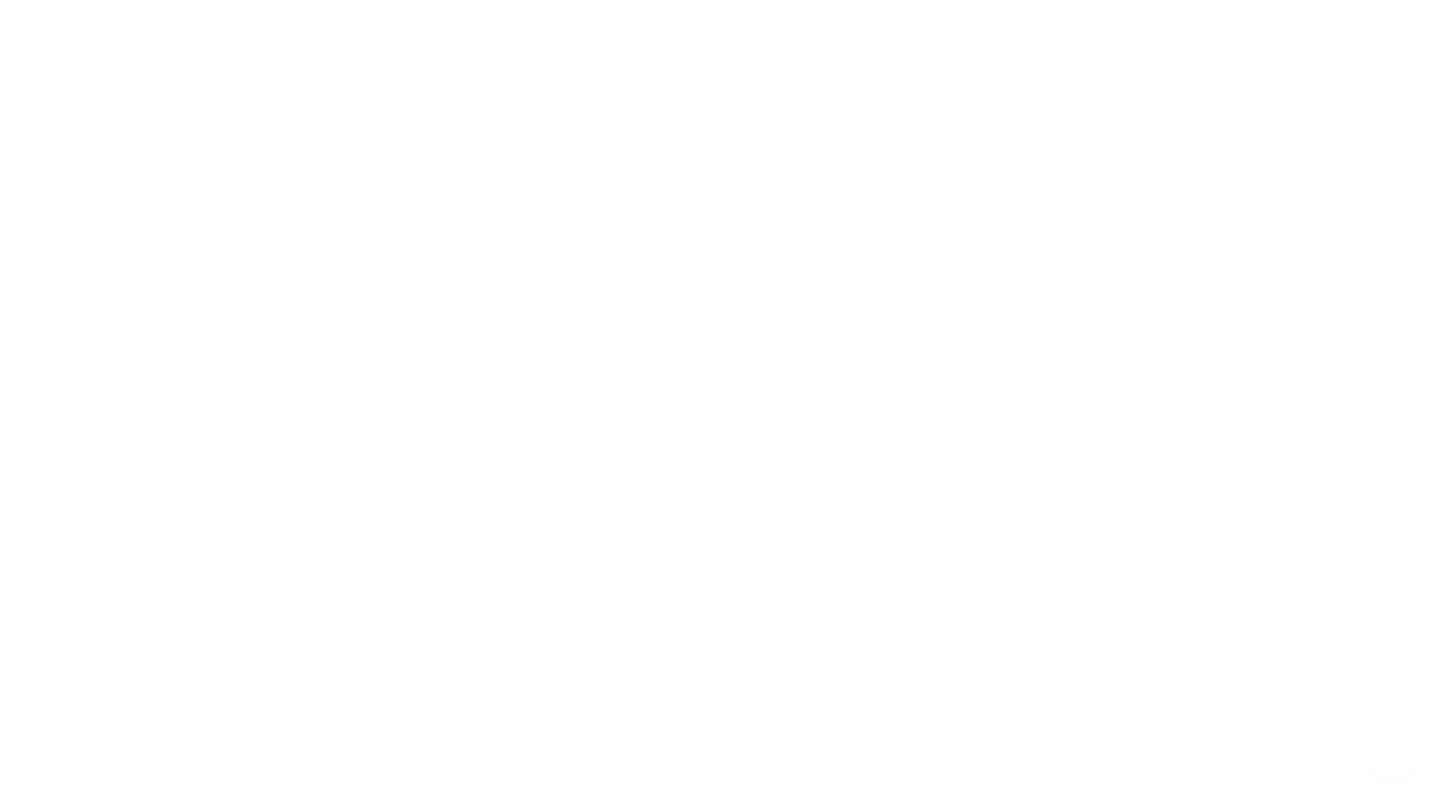 scroll, scrollTop: 0, scrollLeft: 0, axis: both 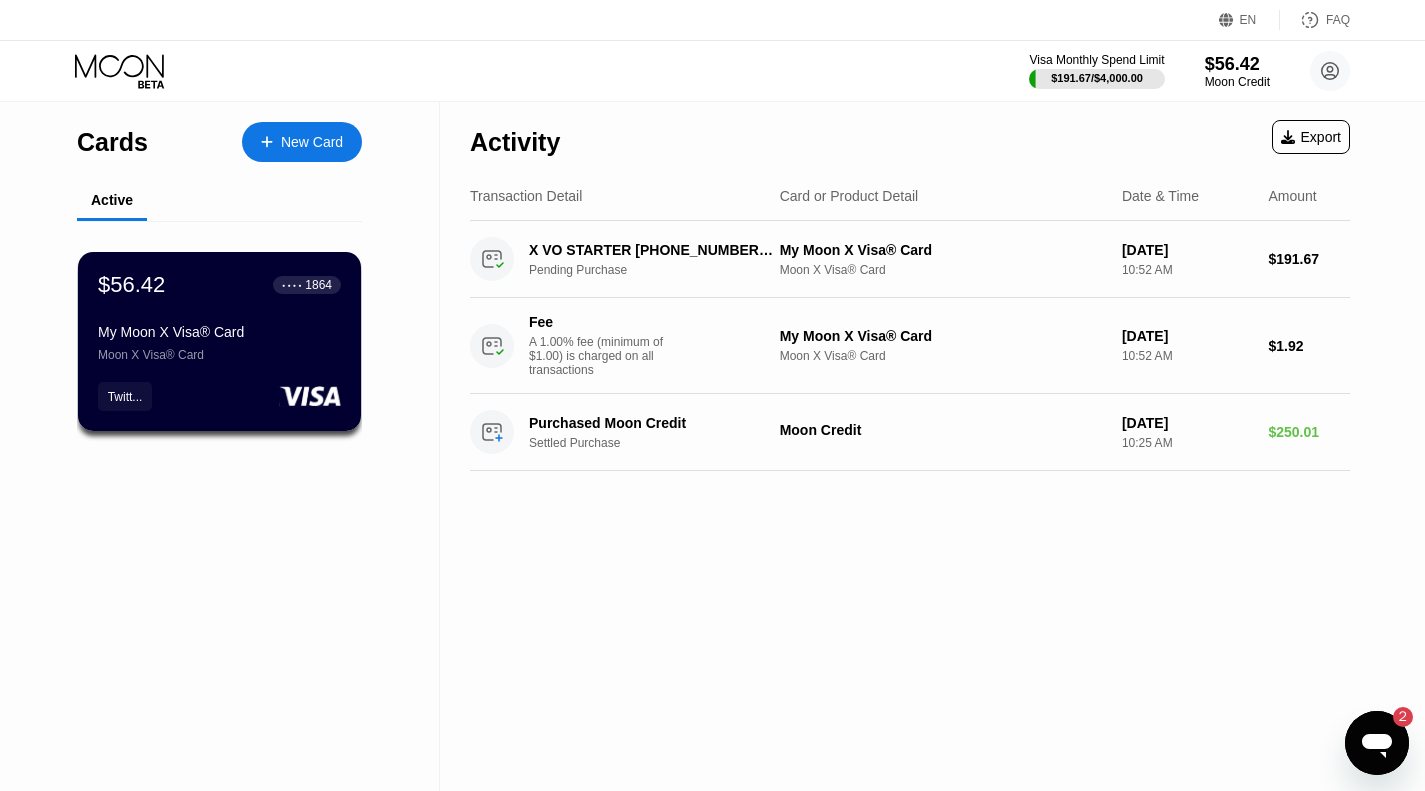 click on "Cards    New Card Active $56.42 ● ● ● ● 1864 My Moon X Visa® Card Moon X Visa® Card Twitt..." at bounding box center [220, 446] 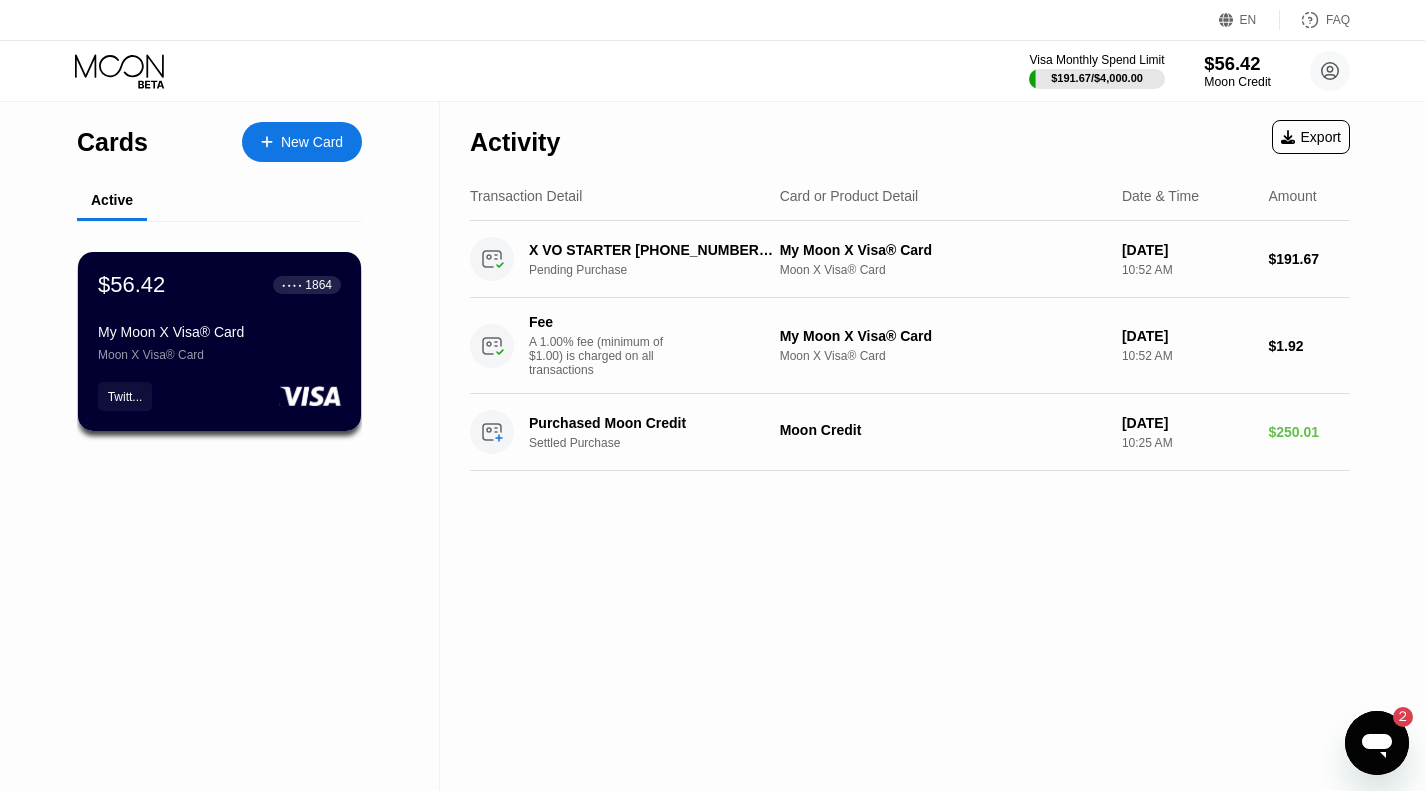 click on "$56.42" at bounding box center [1237, 63] 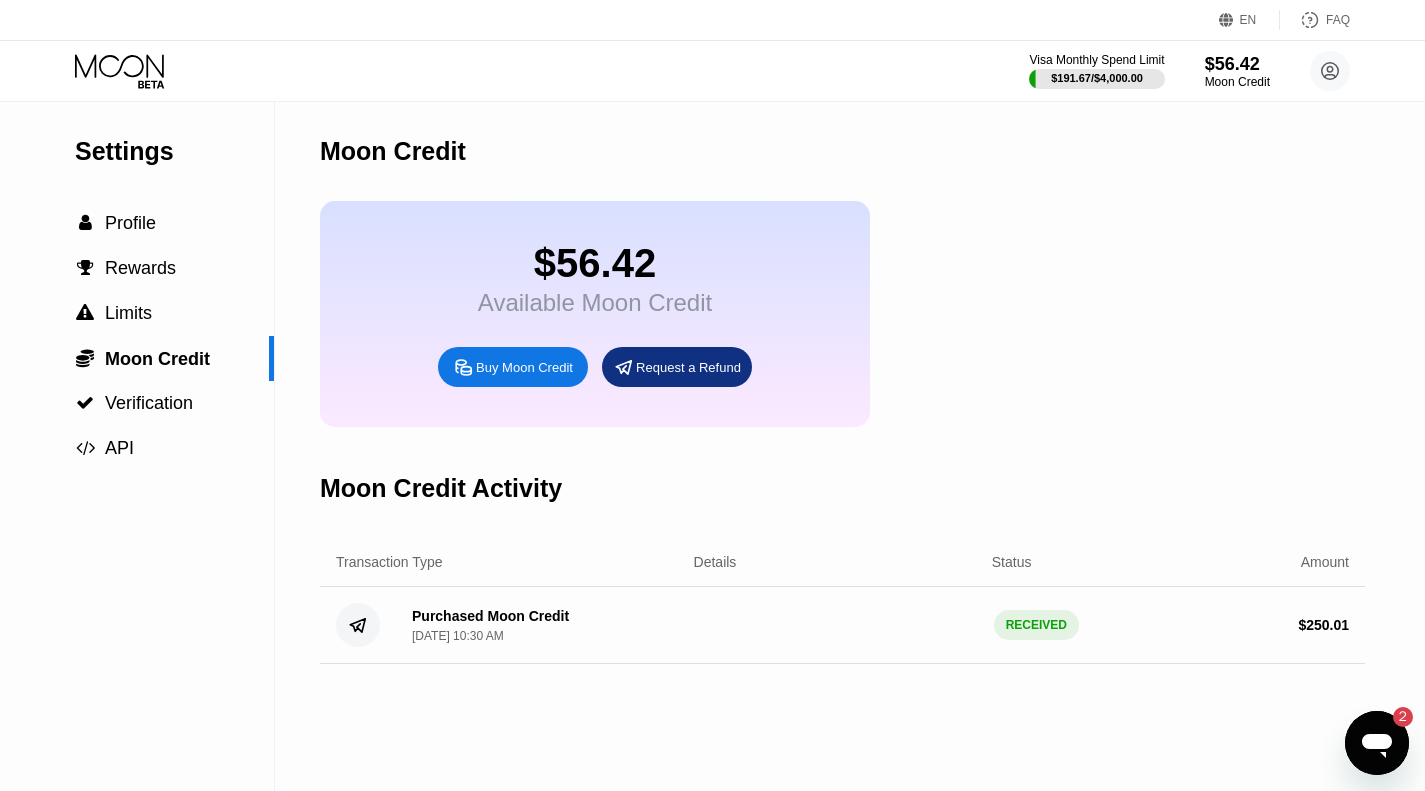 click on "Buy Moon Credit" at bounding box center [524, 367] 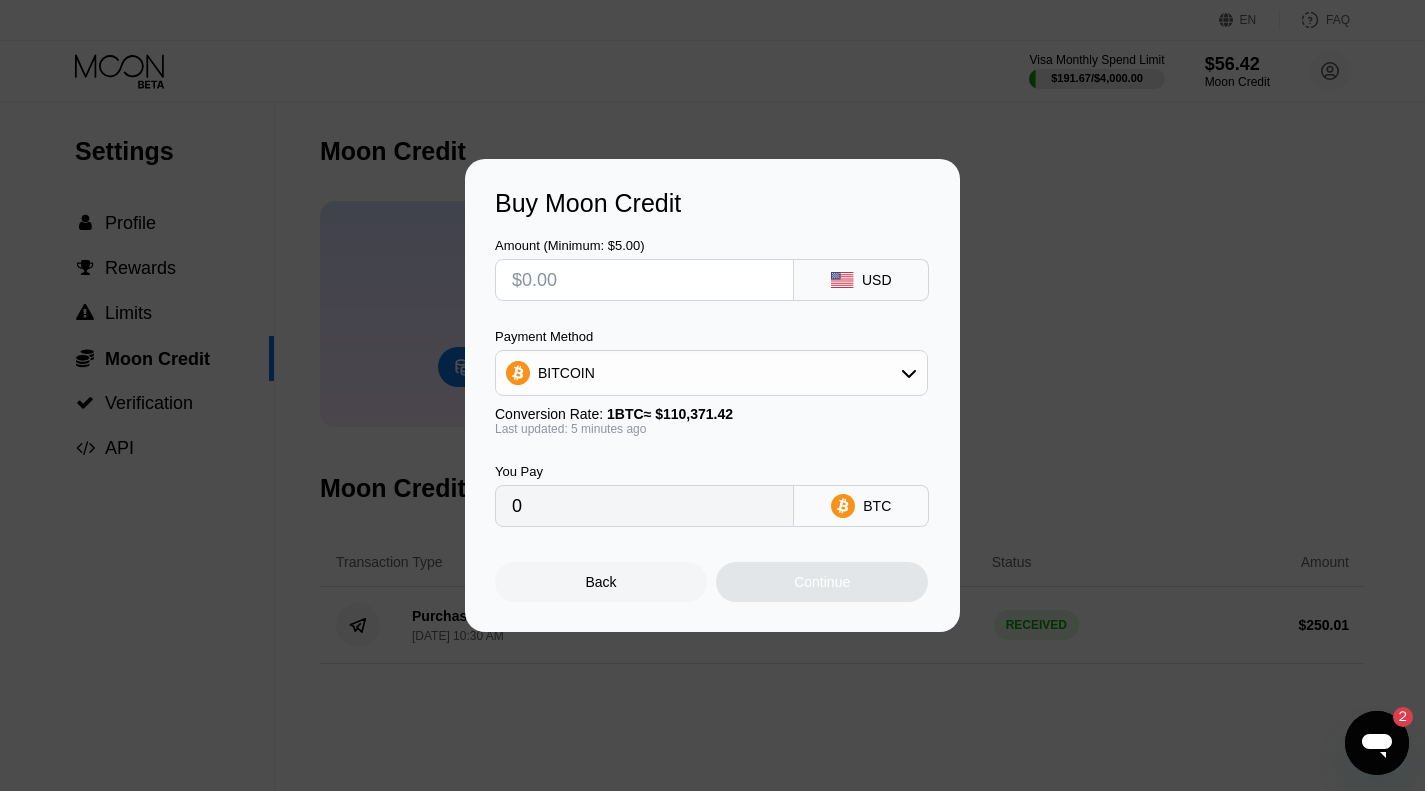 click on "BITCOIN" at bounding box center (711, 373) 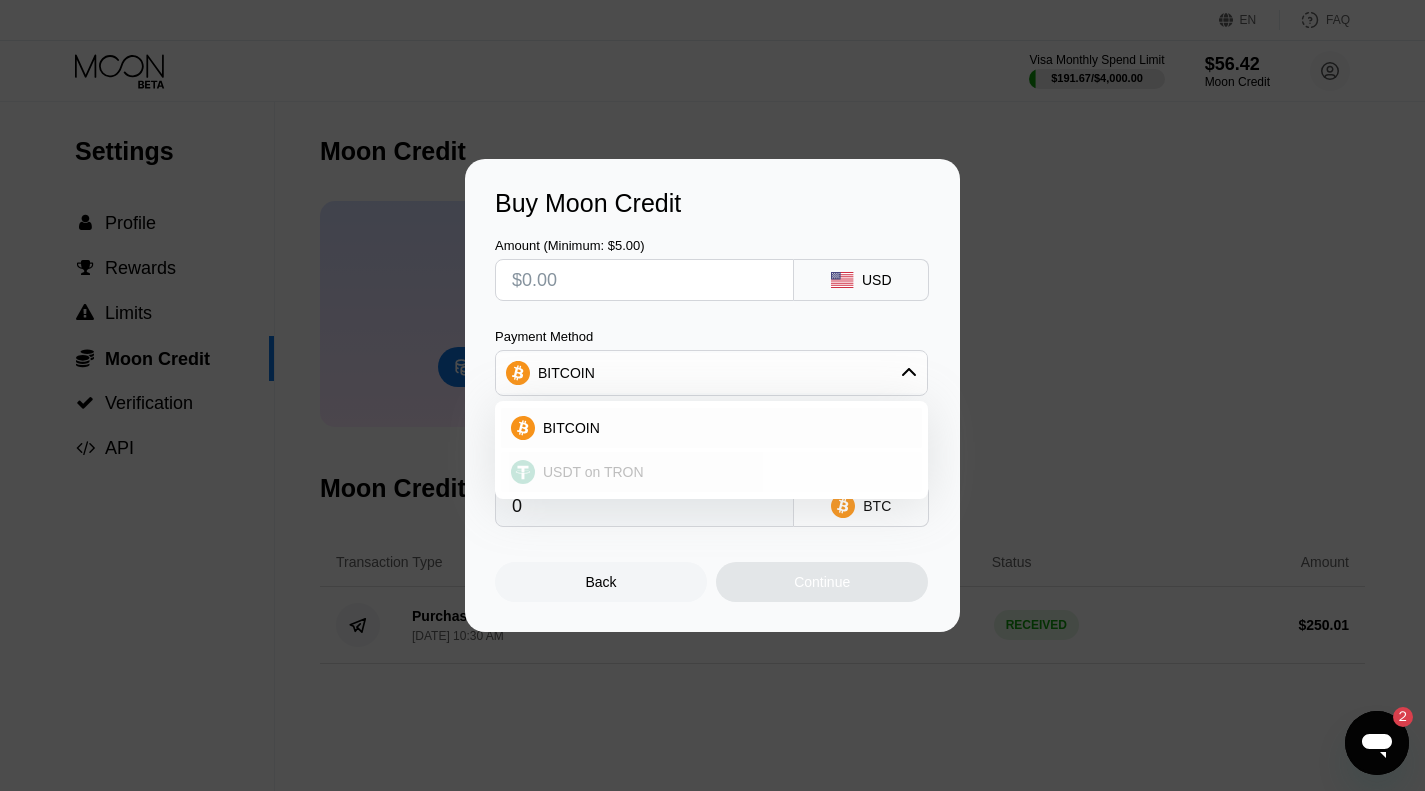 click on "USDT on TRON" at bounding box center (593, 472) 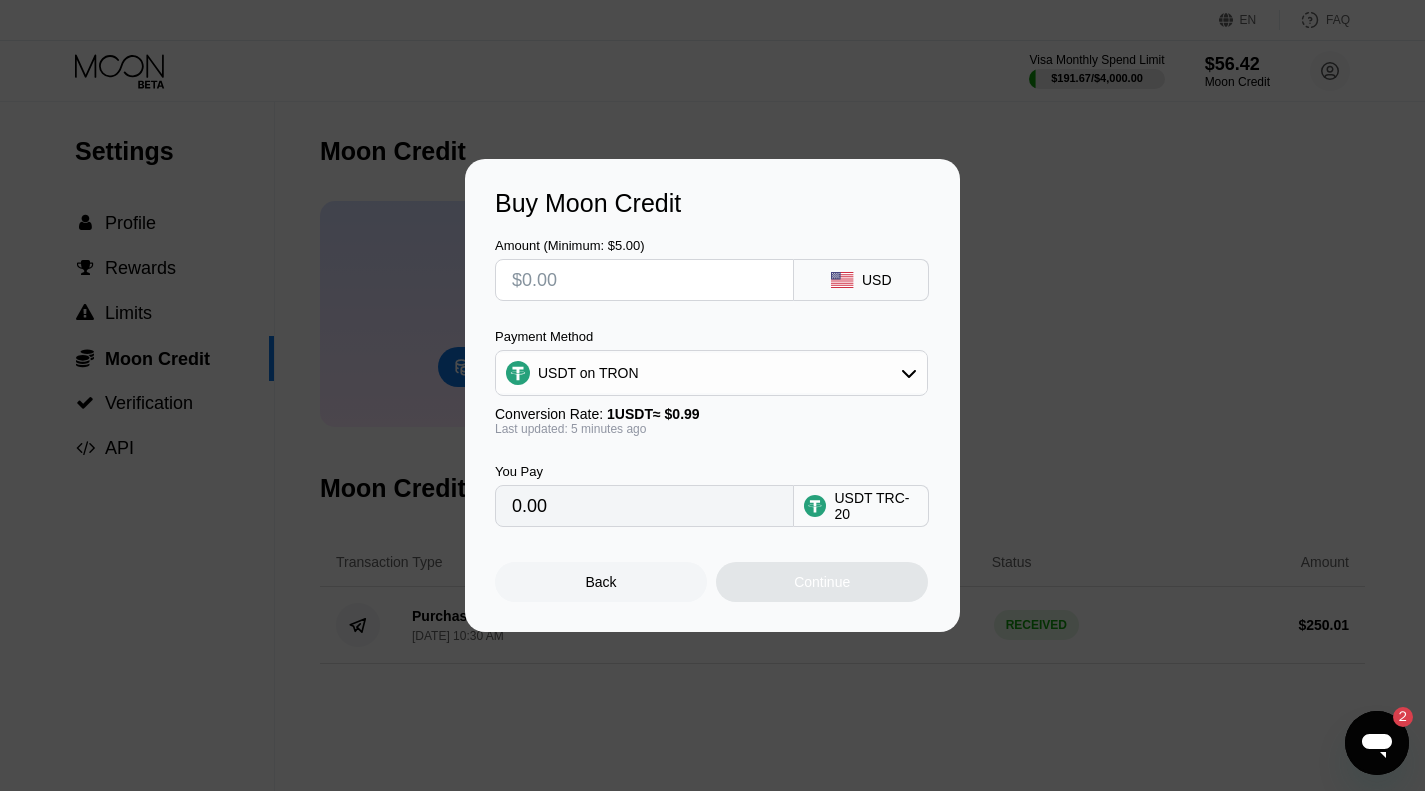 click on "Amount (Minimum: $5.00) USD Payment Method USDT on TRON Conversion Rate:   1  USDT  ≈   $0.99 Last updated:   5 minutes ago You Pay 0.00 USDT TRC-20" at bounding box center [712, 372] 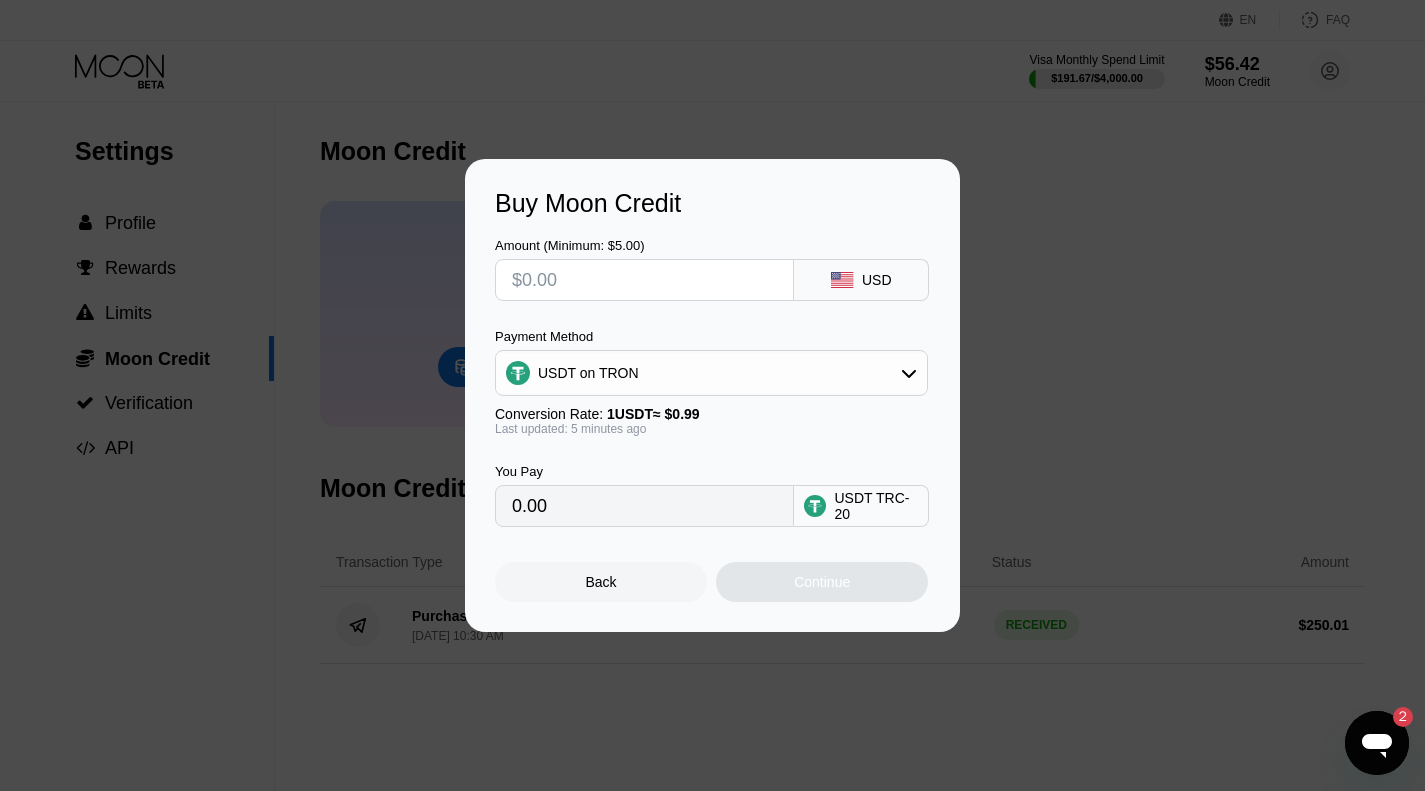 click on "USDT on TRON" at bounding box center [711, 373] 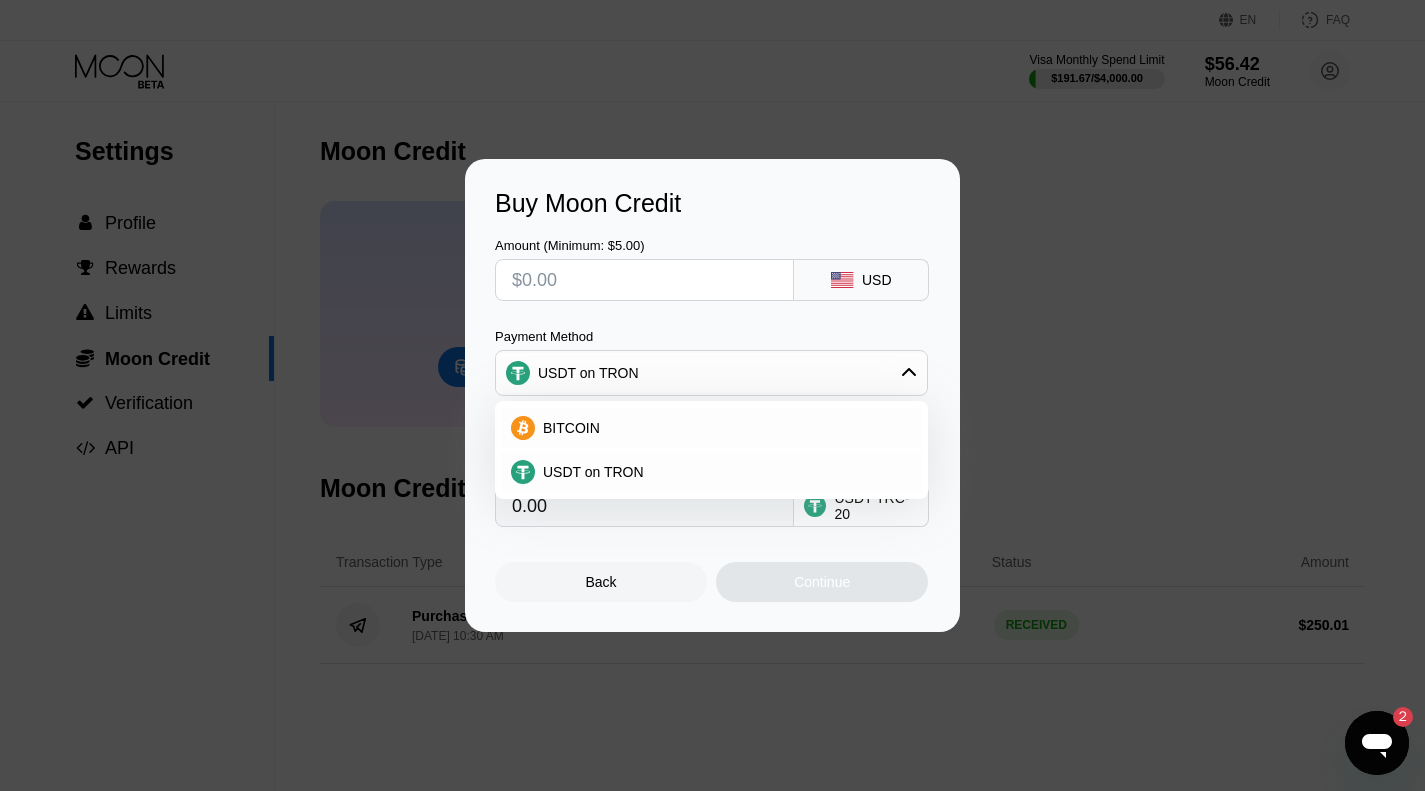click on "USDT on TRON" at bounding box center [711, 373] 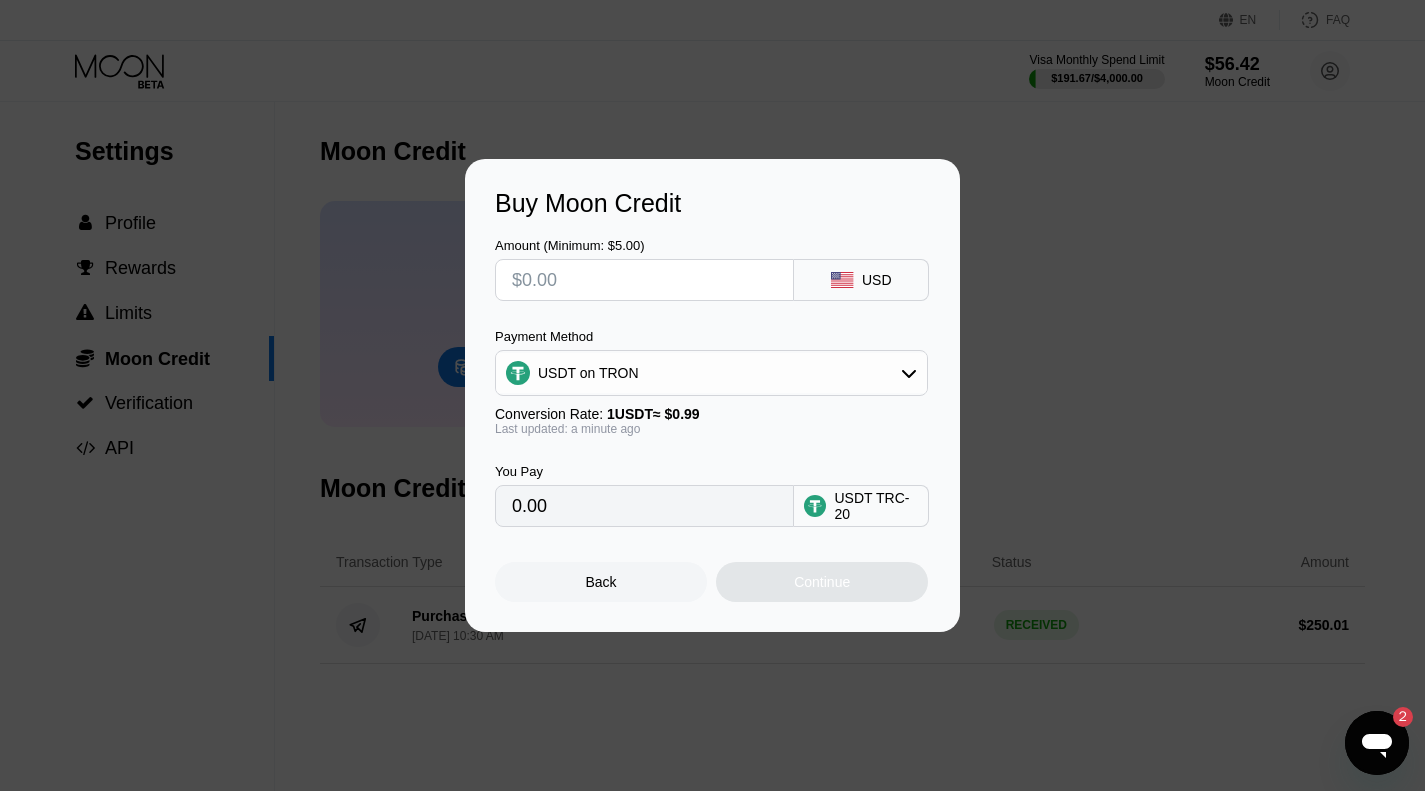 drag, startPoint x: 1339, startPoint y: 347, endPoint x: 1239, endPoint y: 325, distance: 102.3914 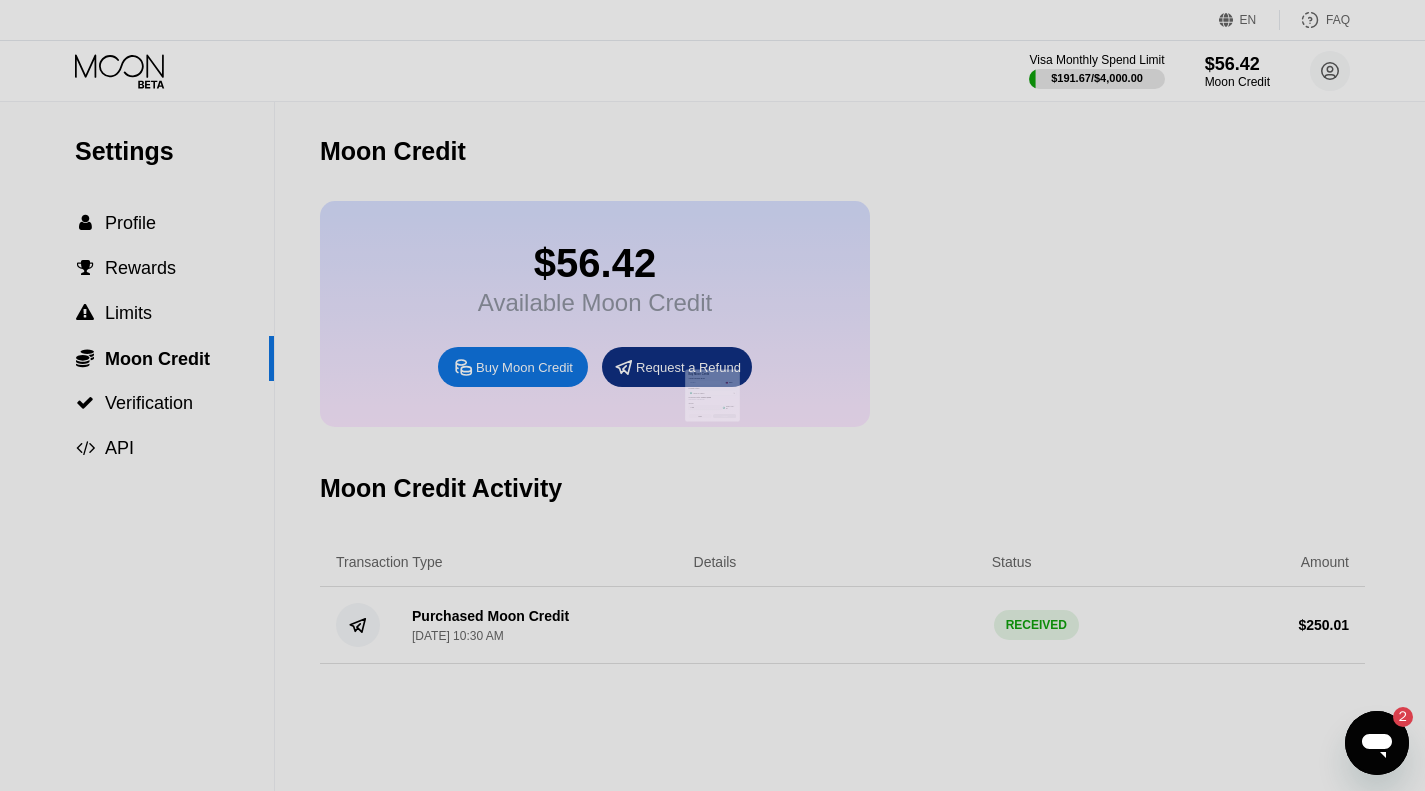 click at bounding box center (720, 395) 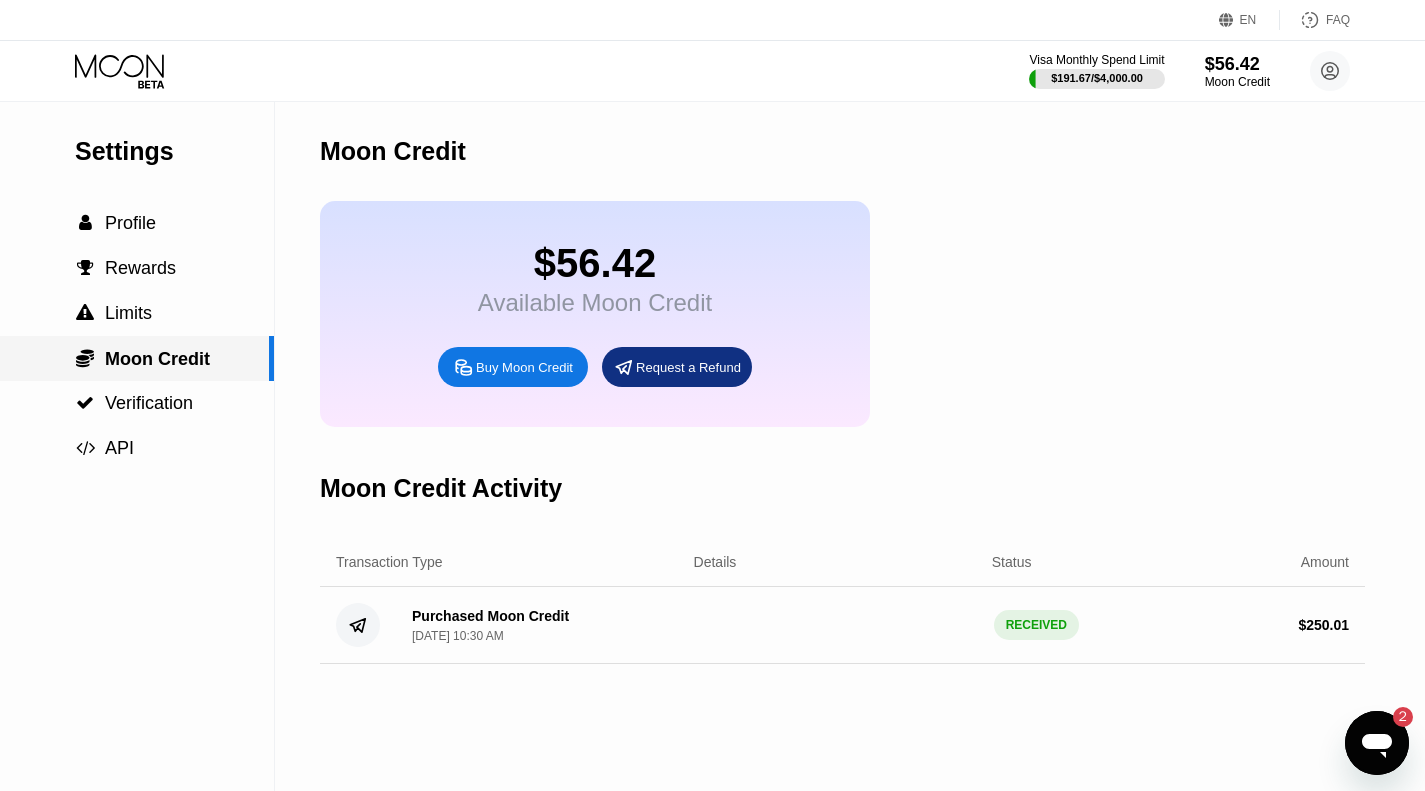 click on "Moon Credit" at bounding box center (157, 359) 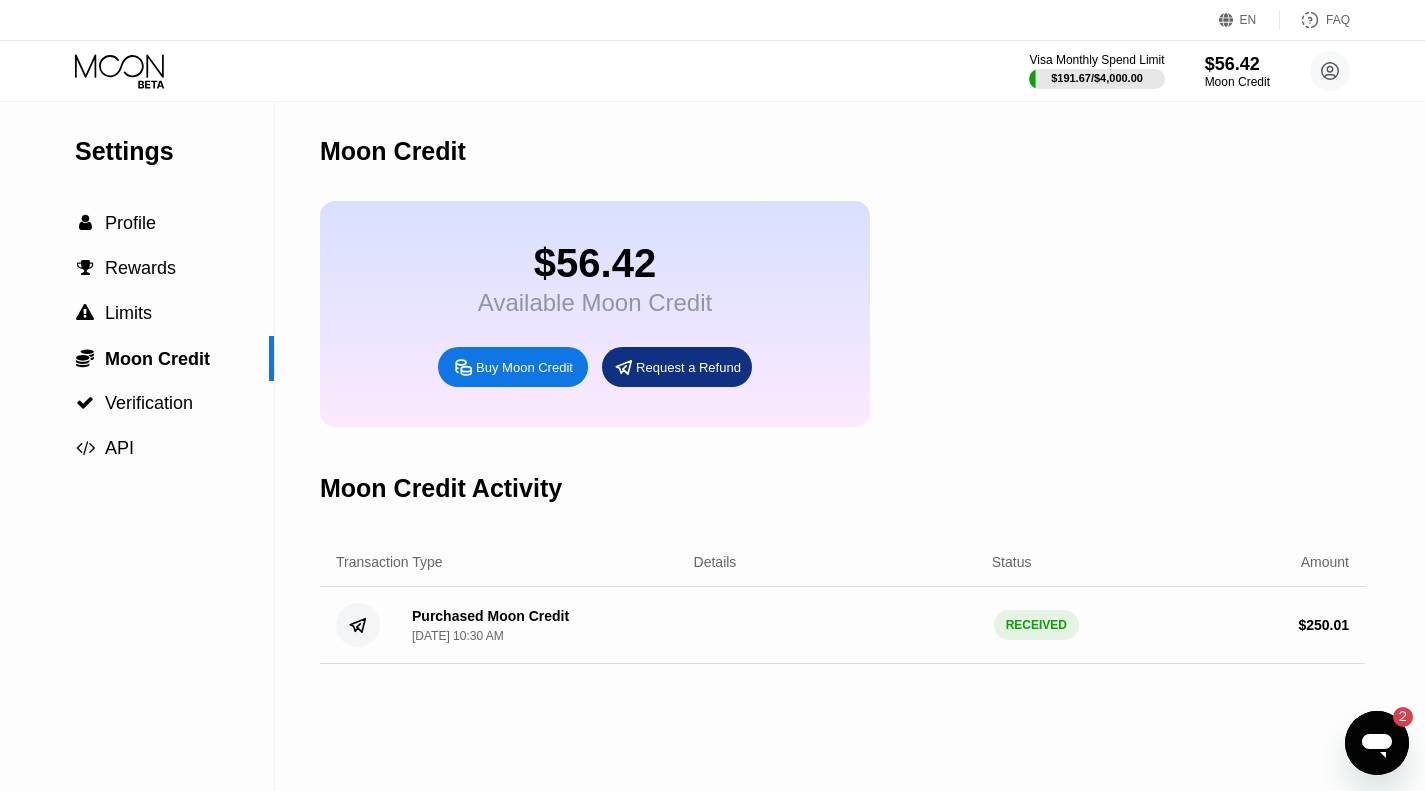 click on "$56.42" at bounding box center [595, 263] 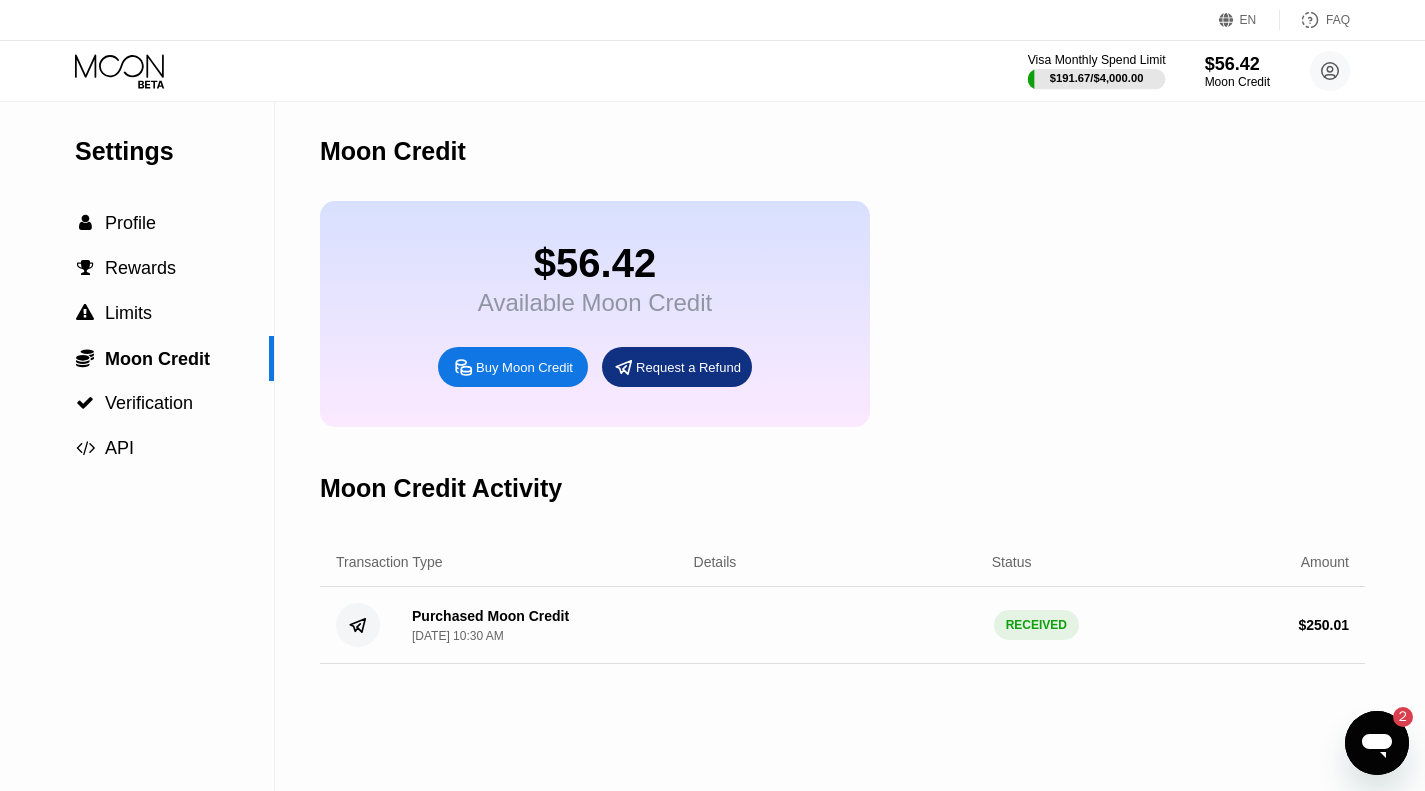 click on "Visa Monthly Spend Limit" at bounding box center [1097, 60] 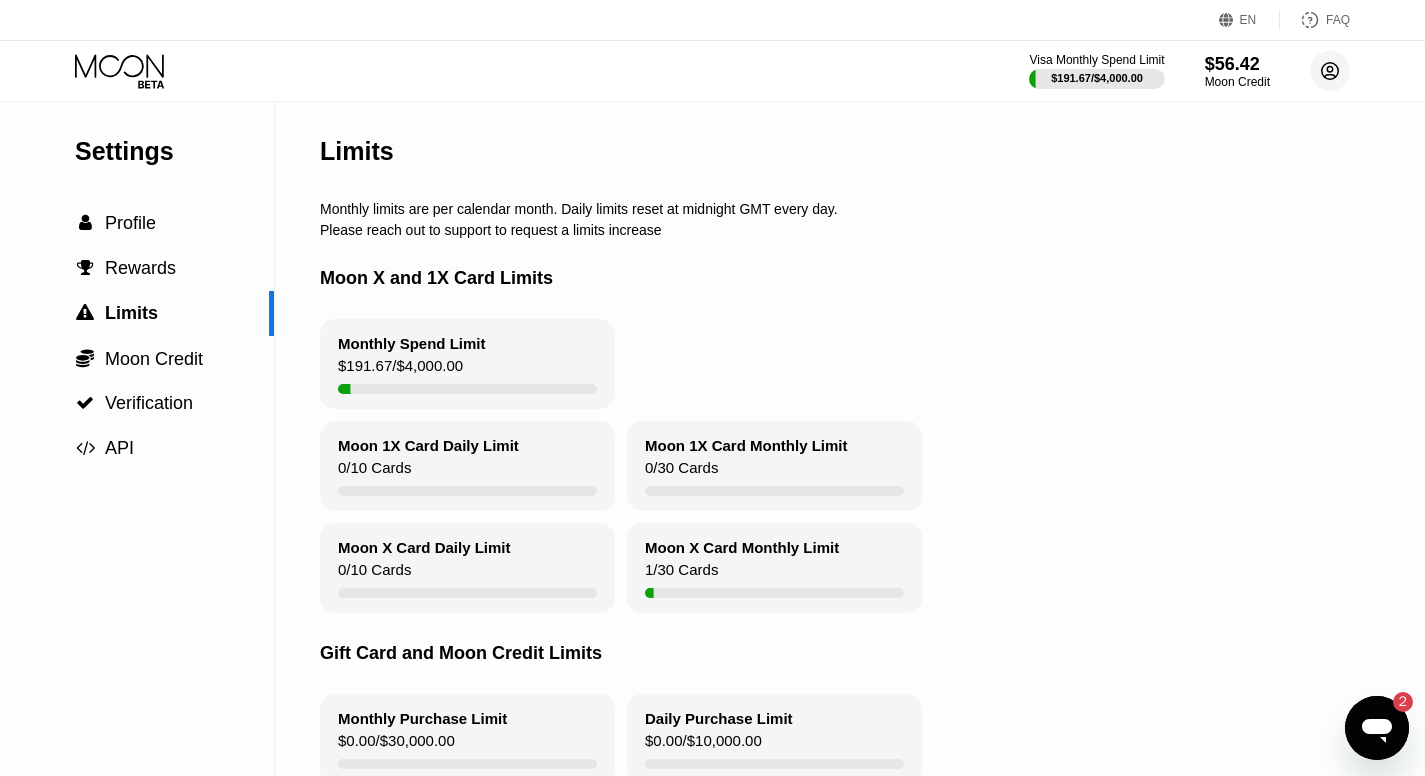 click 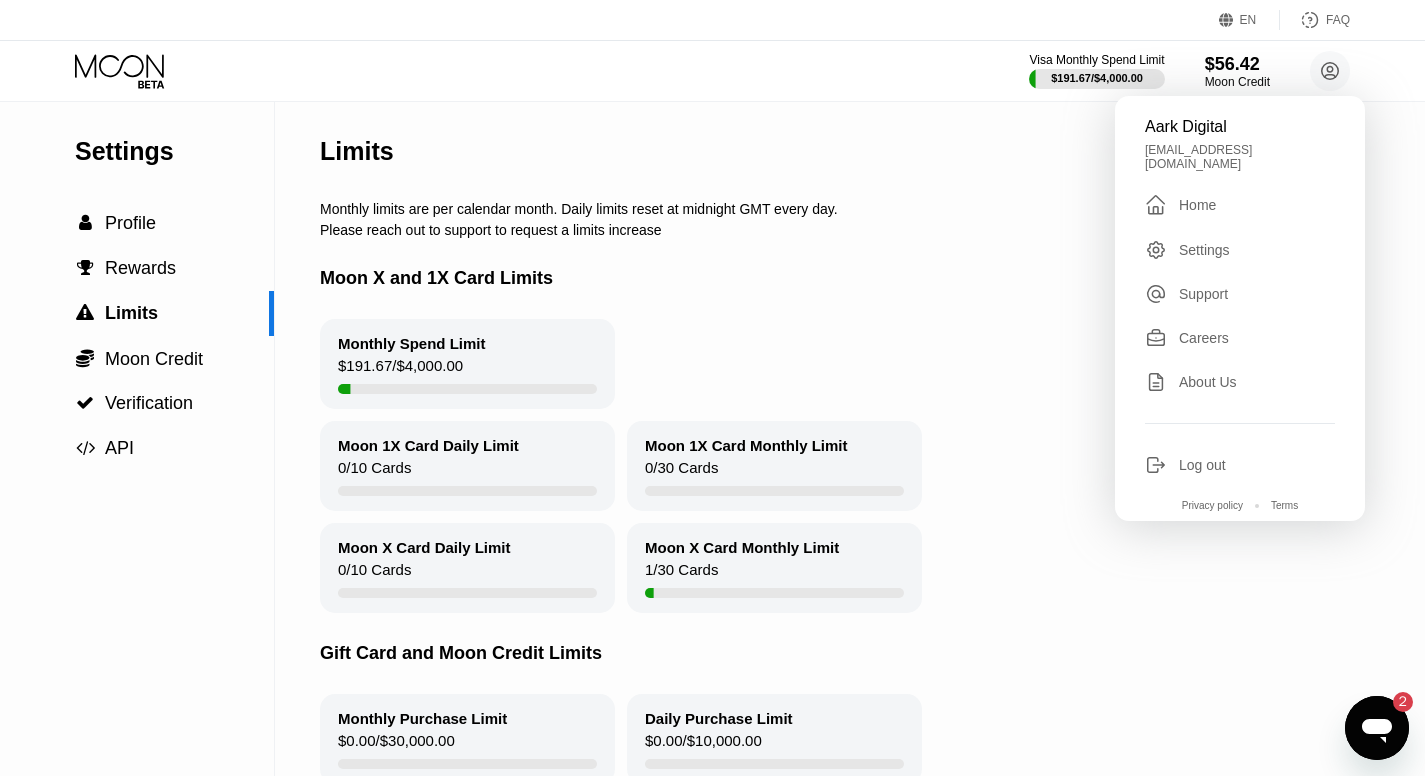 click on " Home" at bounding box center (1240, 205) 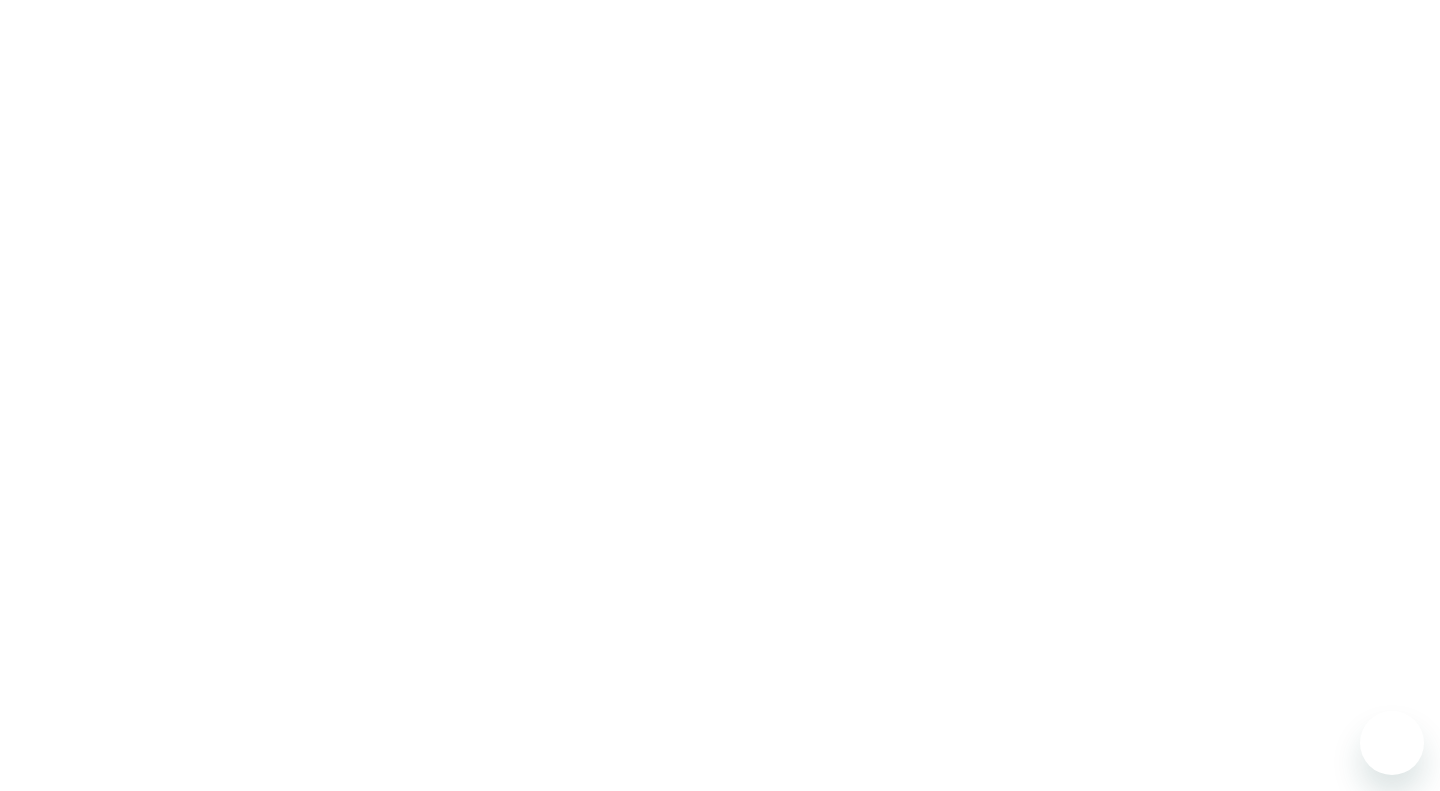 scroll, scrollTop: 0, scrollLeft: 0, axis: both 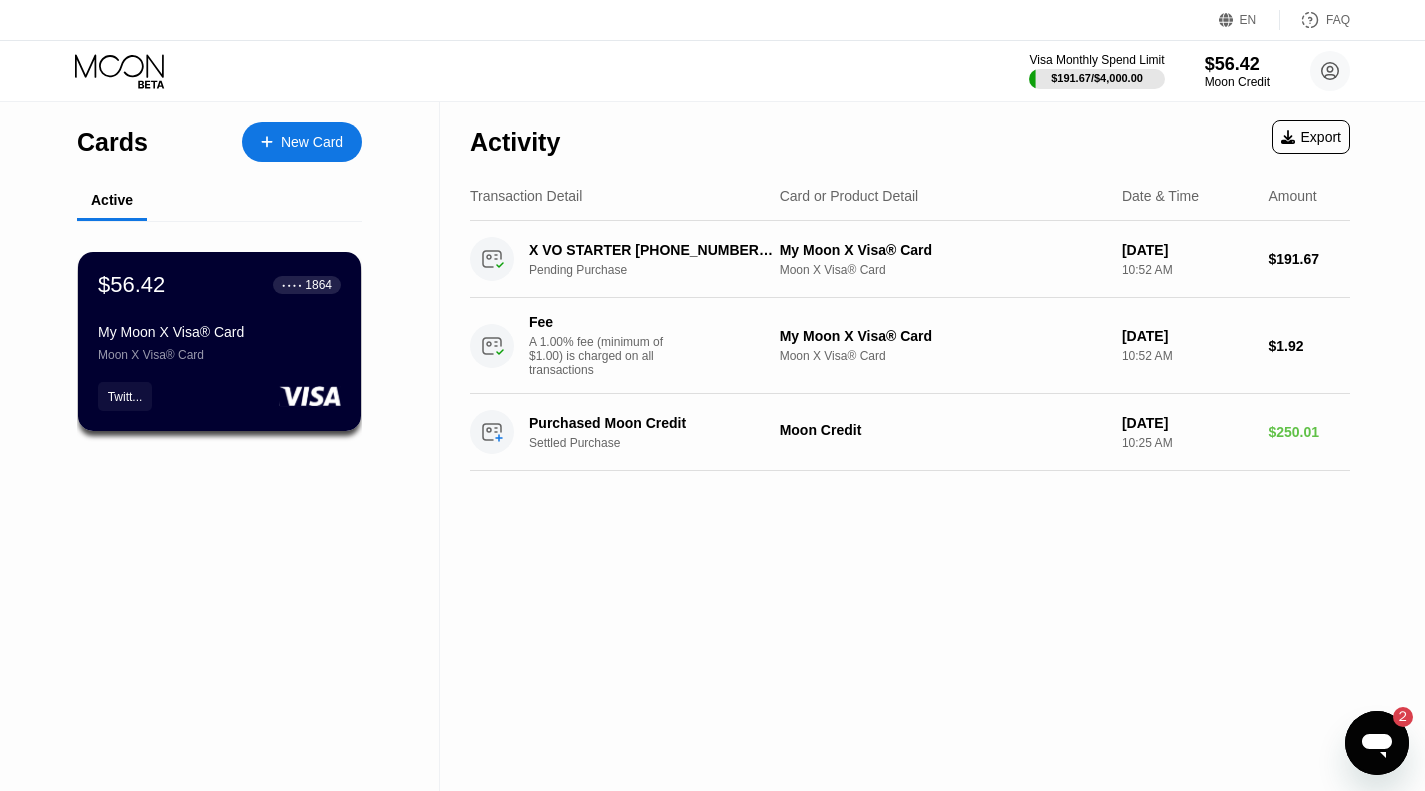 drag, startPoint x: 168, startPoint y: 591, endPoint x: 327, endPoint y: 605, distance: 159.61516 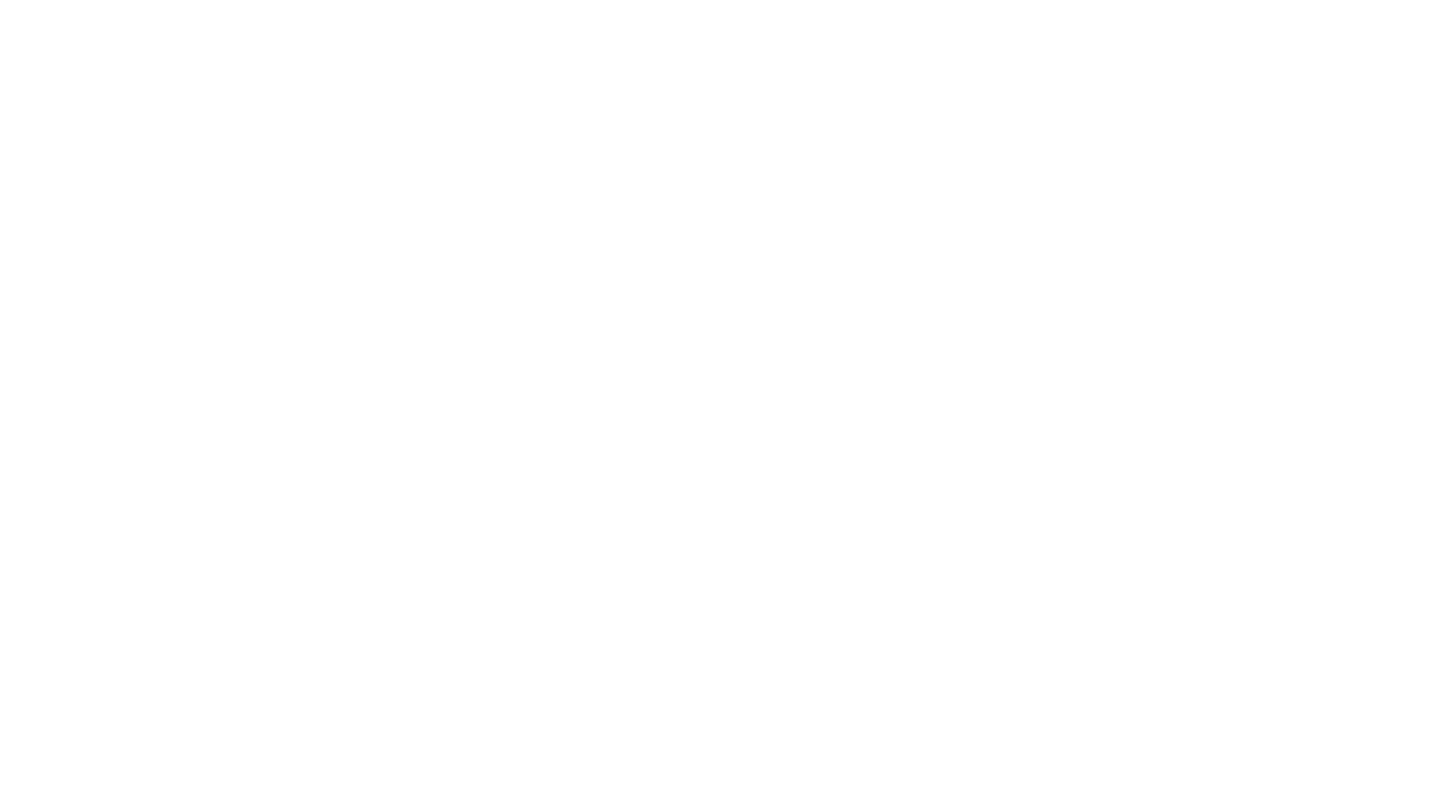 scroll, scrollTop: 0, scrollLeft: 0, axis: both 